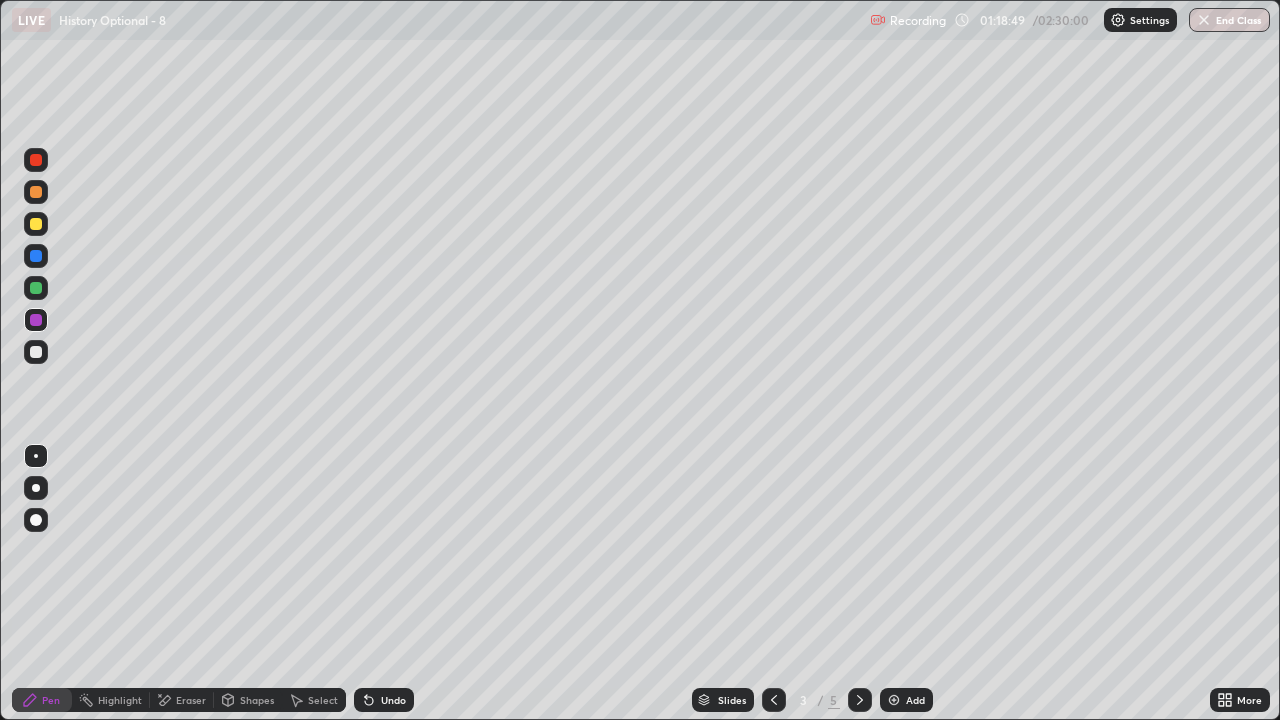 scroll, scrollTop: 0, scrollLeft: 0, axis: both 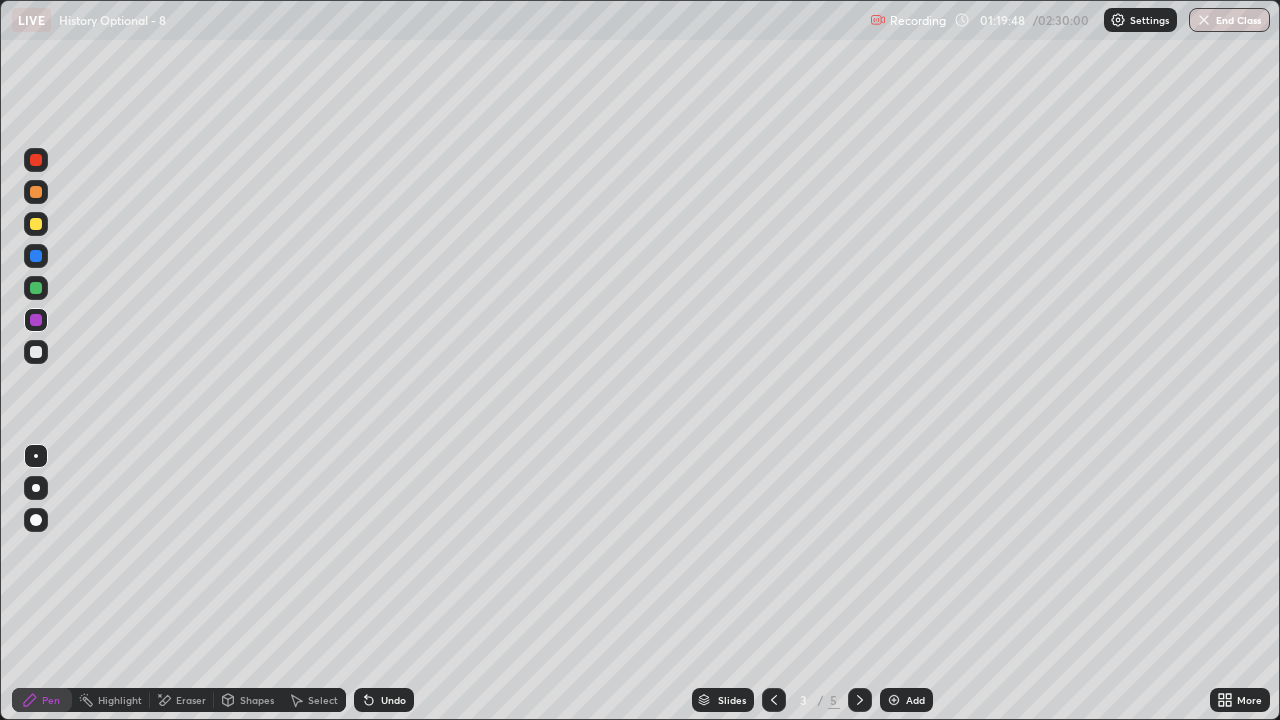 click on "Eraser" at bounding box center (191, 700) 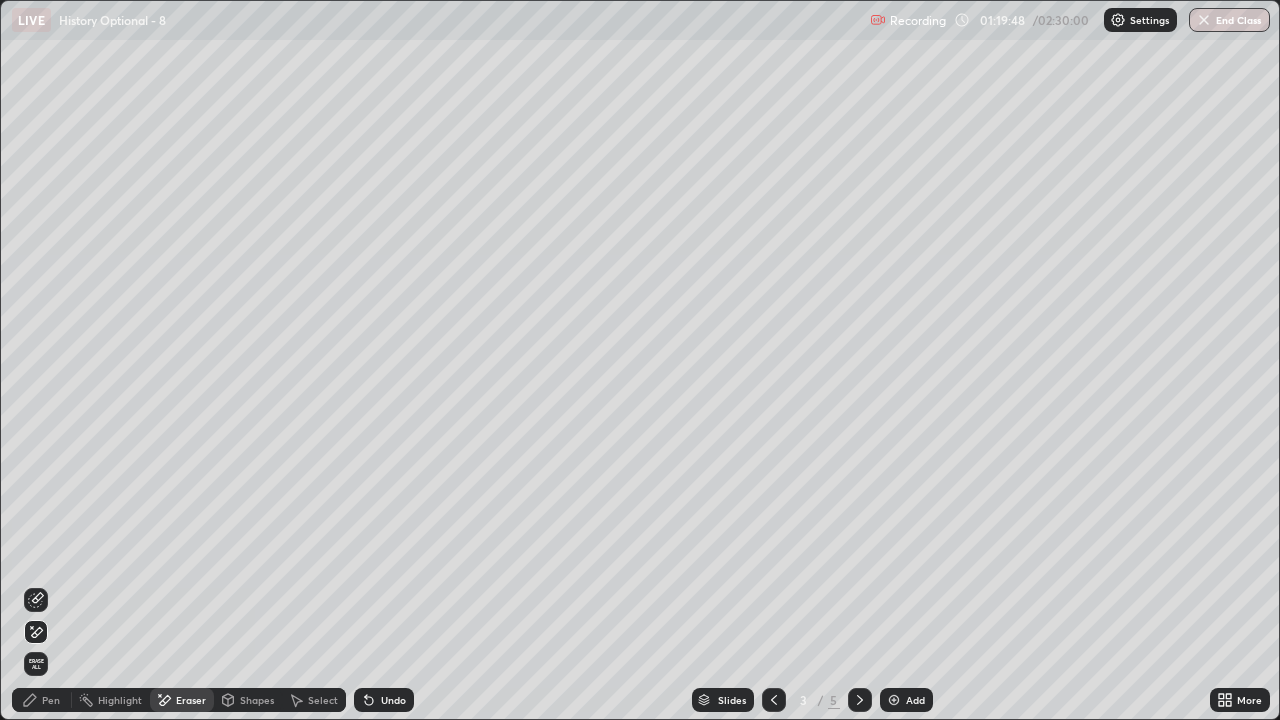 click on "Pen" at bounding box center (42, 700) 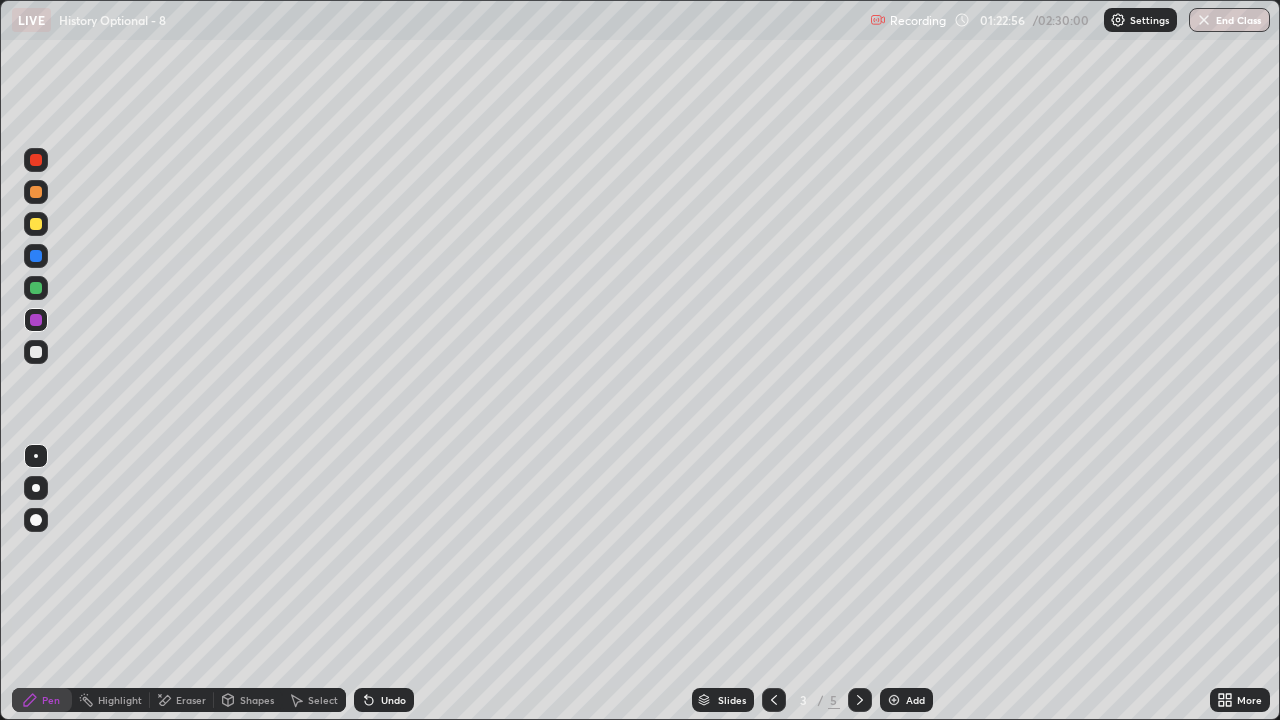 click on "Add" at bounding box center [906, 700] 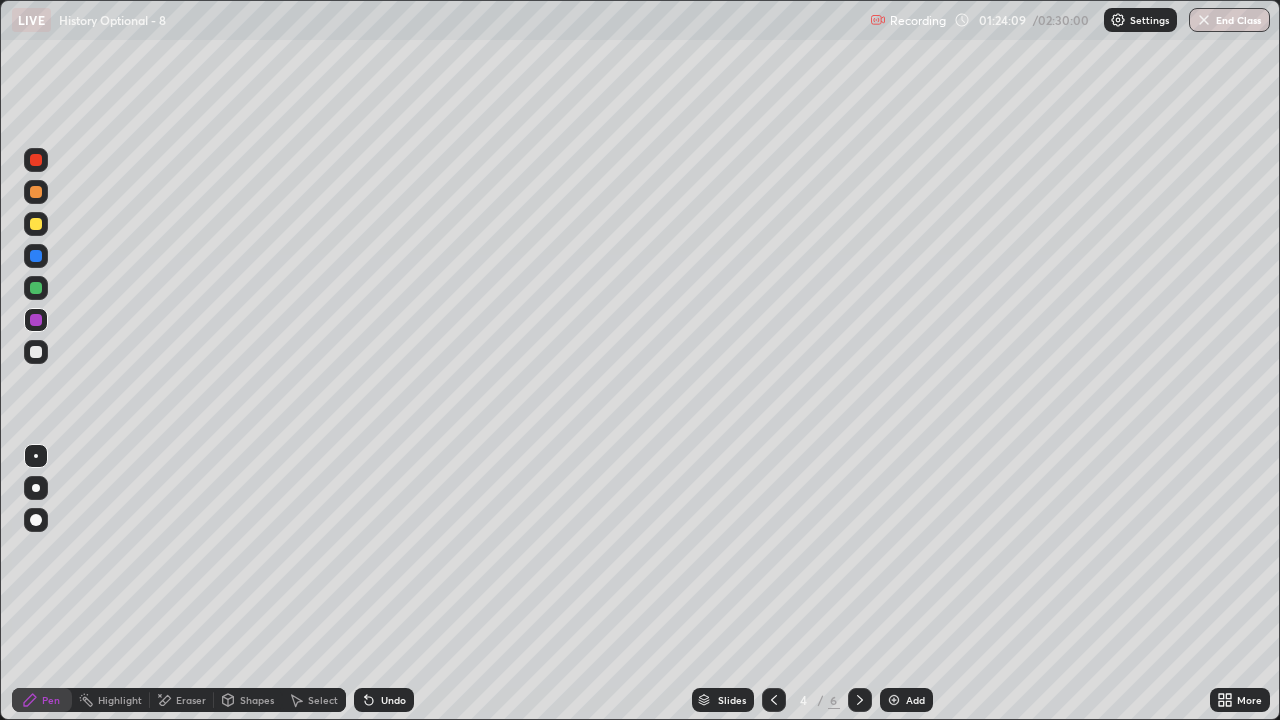 click at bounding box center (36, 288) 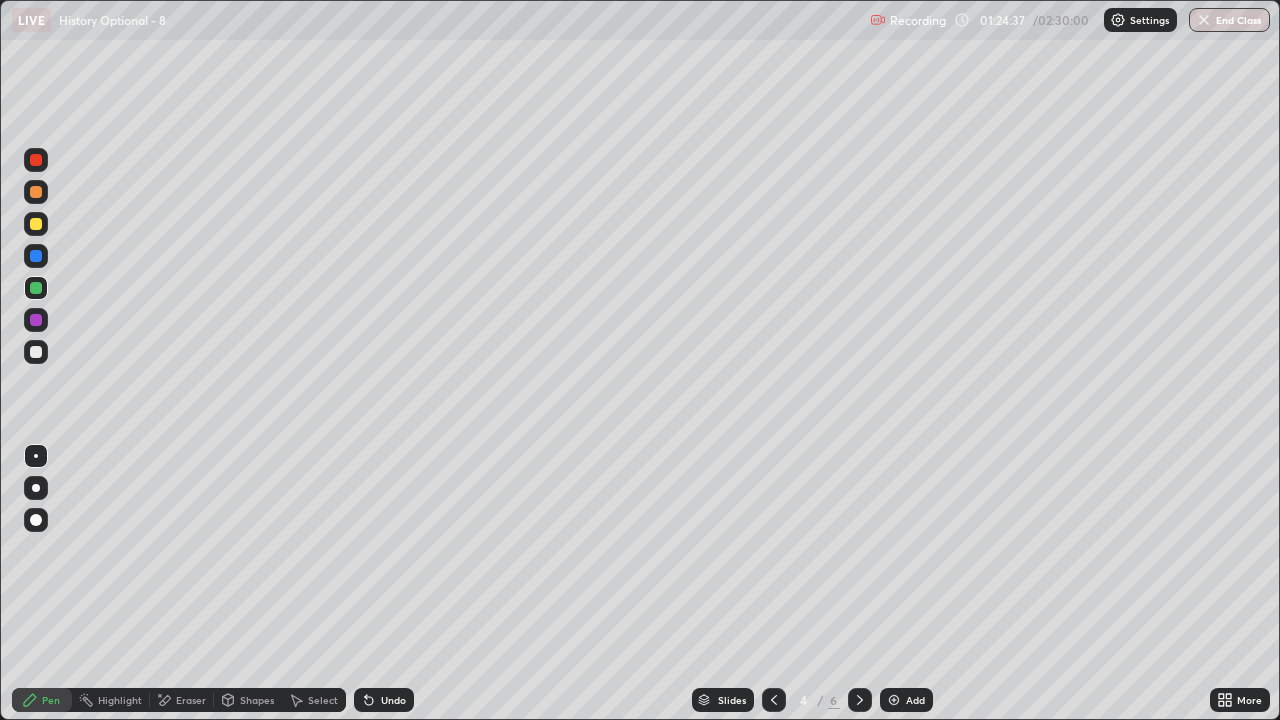 click at bounding box center [36, 320] 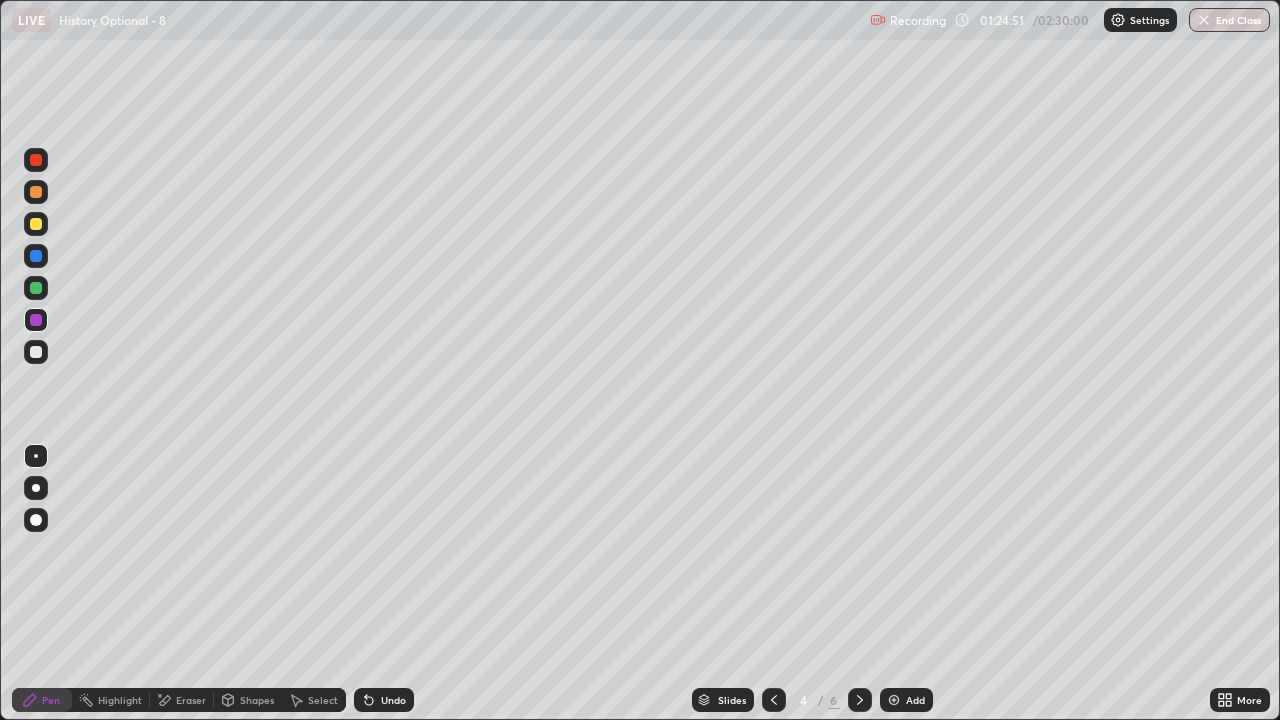 click at bounding box center [36, 160] 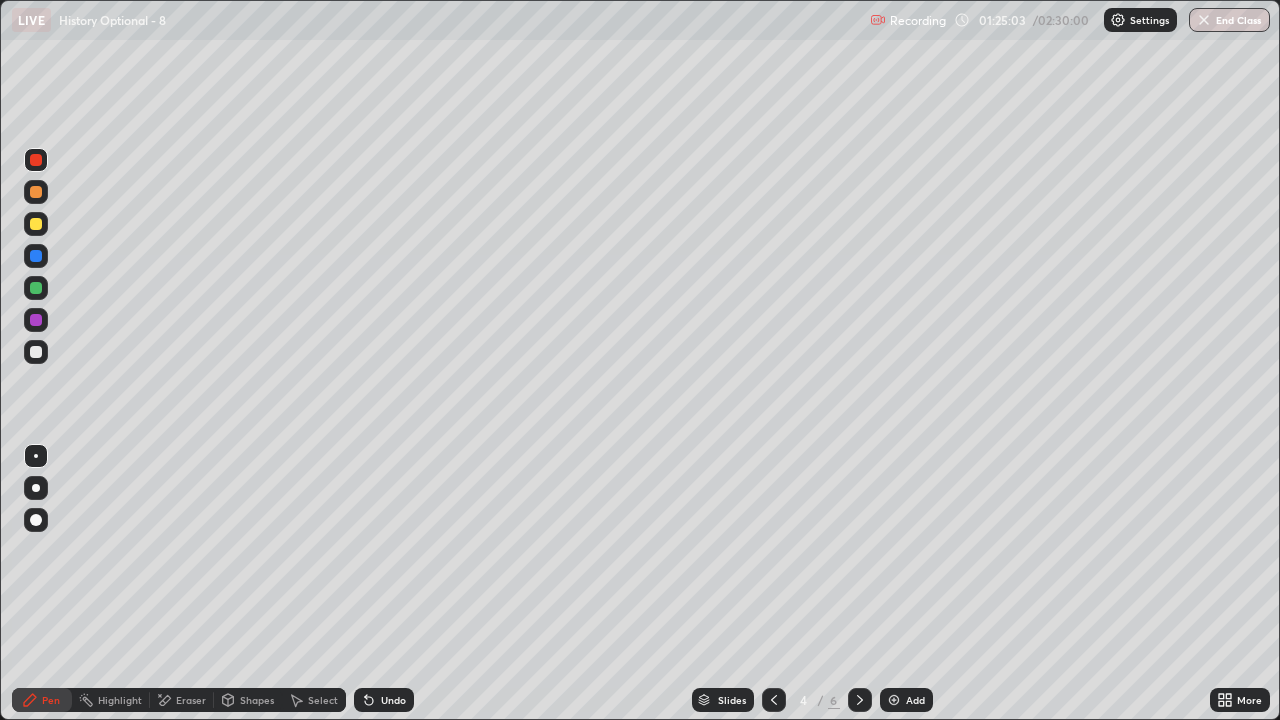 click 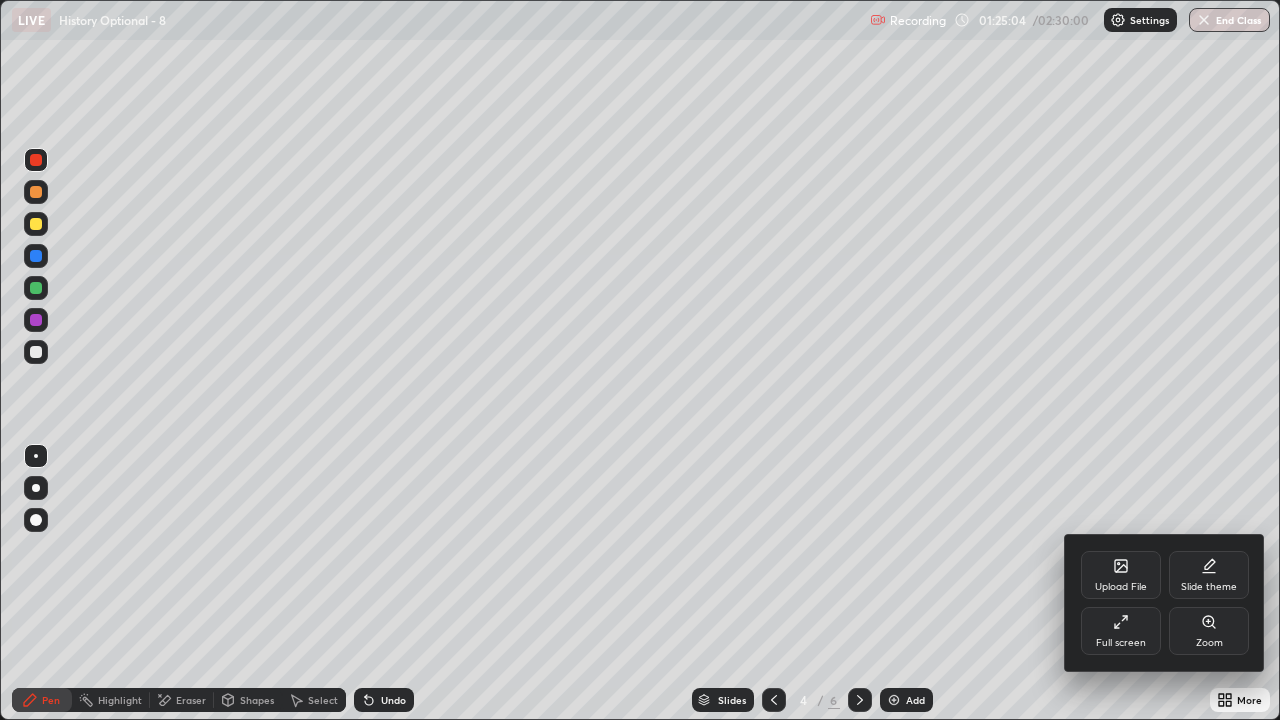 click on "Full screen" at bounding box center [1121, 631] 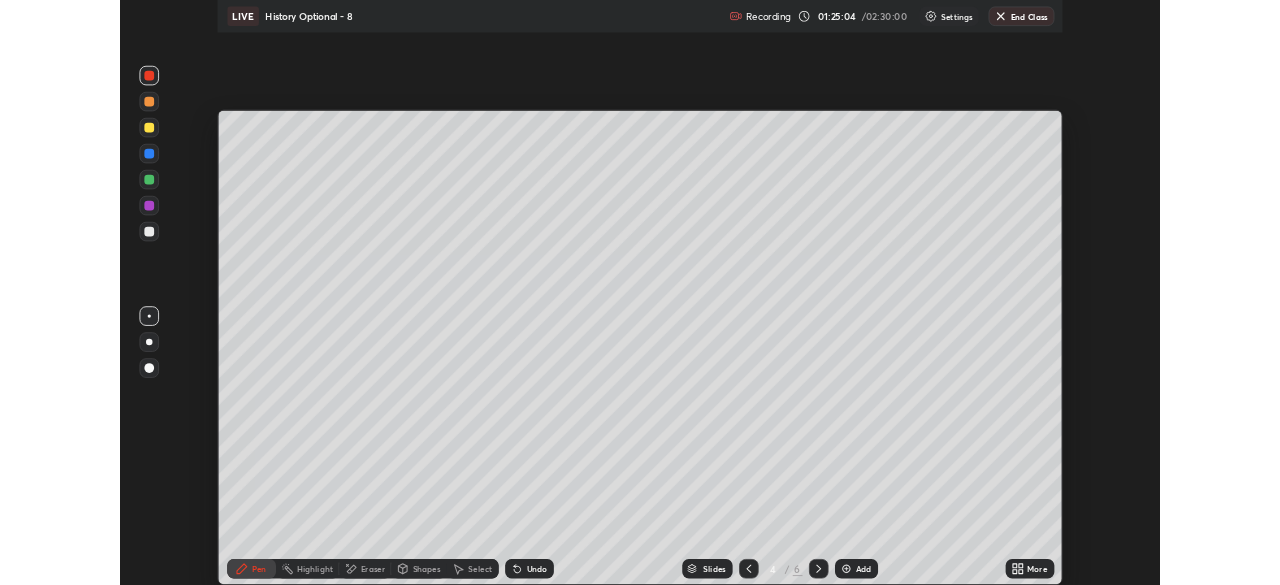 scroll, scrollTop: 585, scrollLeft: 1280, axis: both 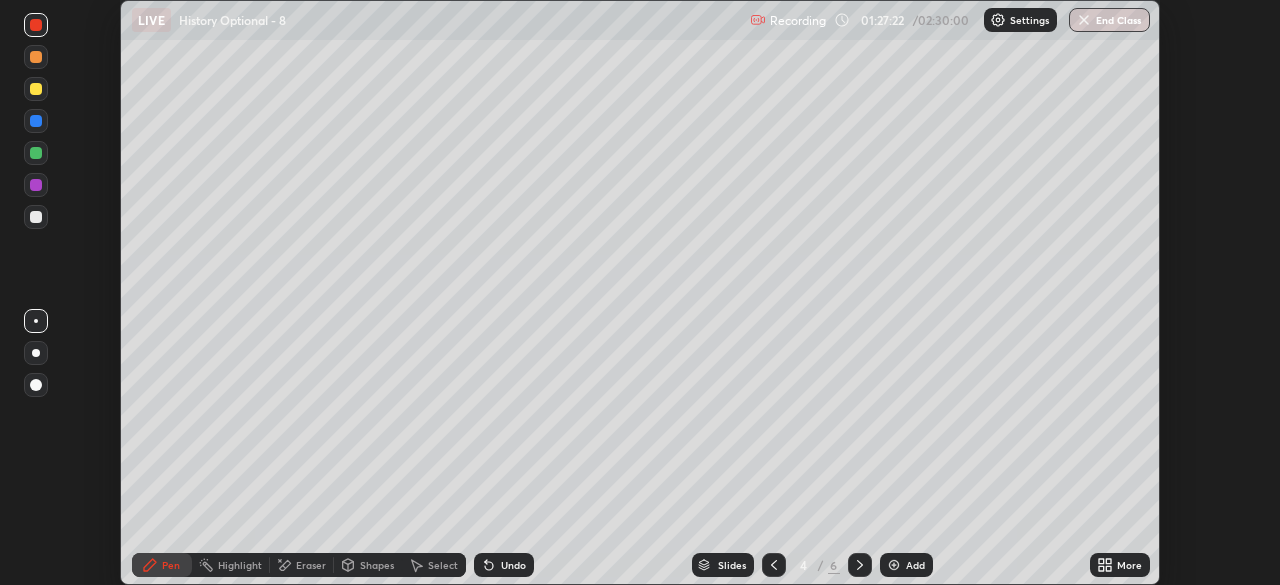 click on "More" at bounding box center [1120, 565] 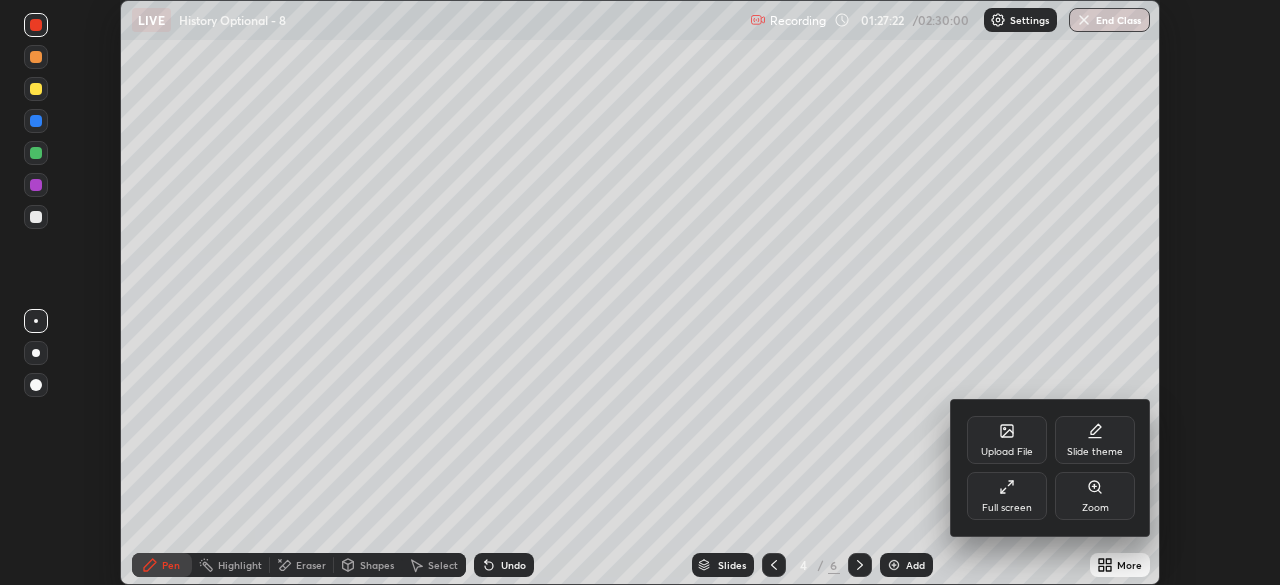 click on "Full screen" at bounding box center [1007, 496] 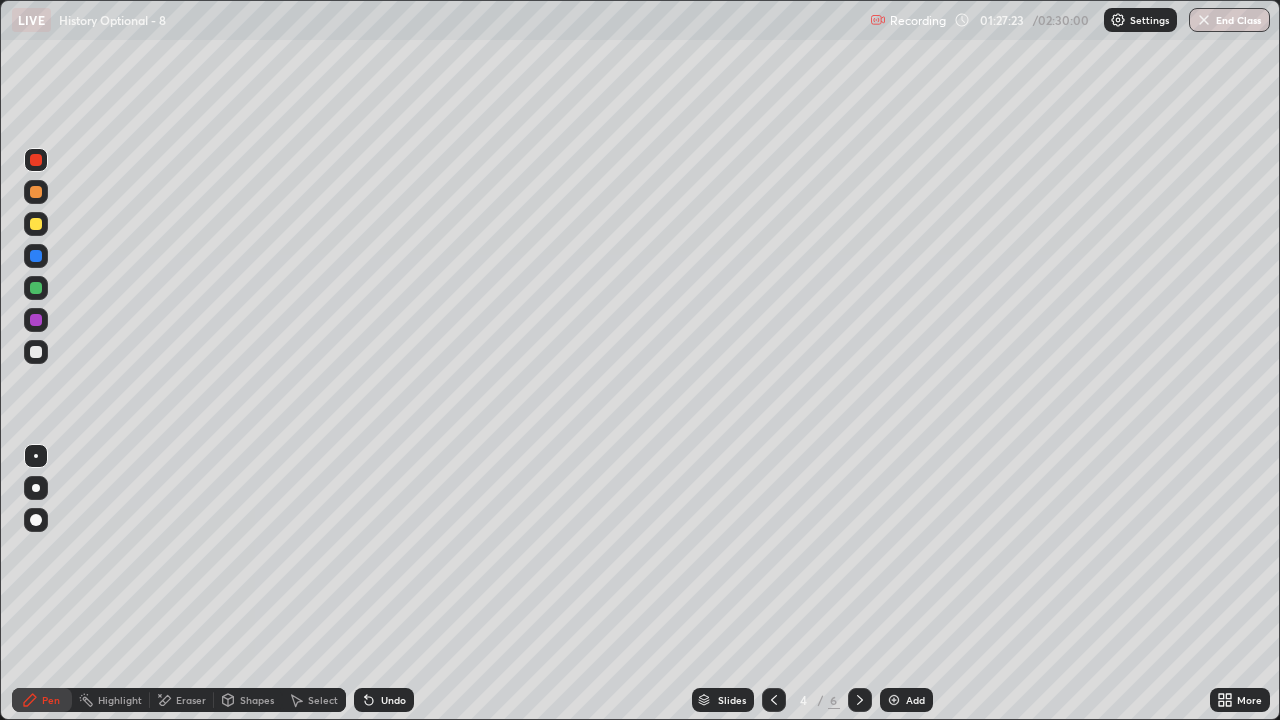 scroll, scrollTop: 99280, scrollLeft: 98720, axis: both 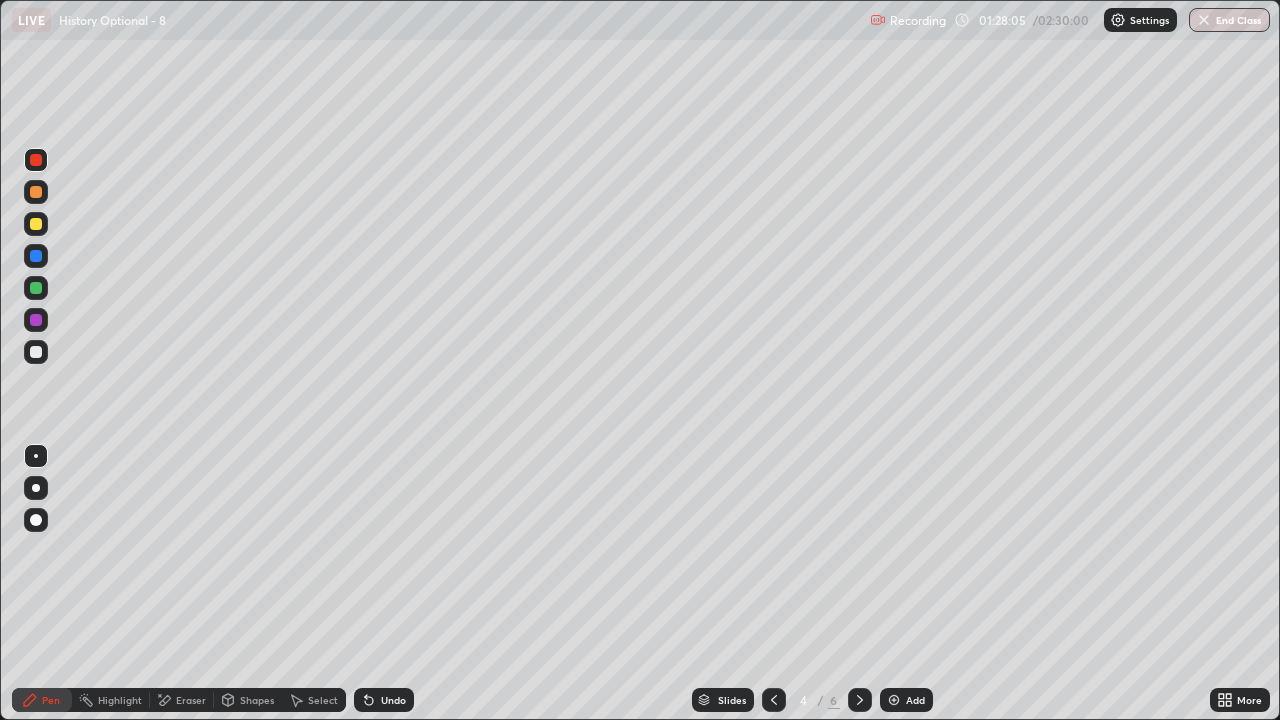 click 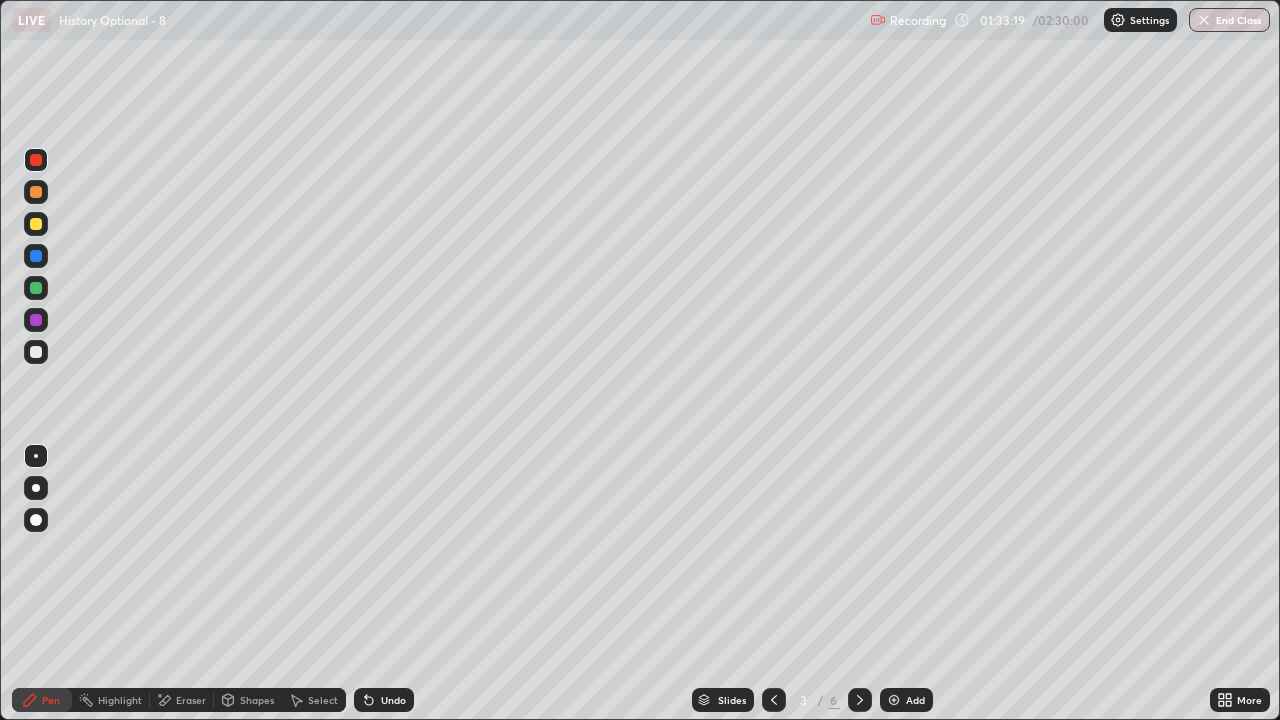 click 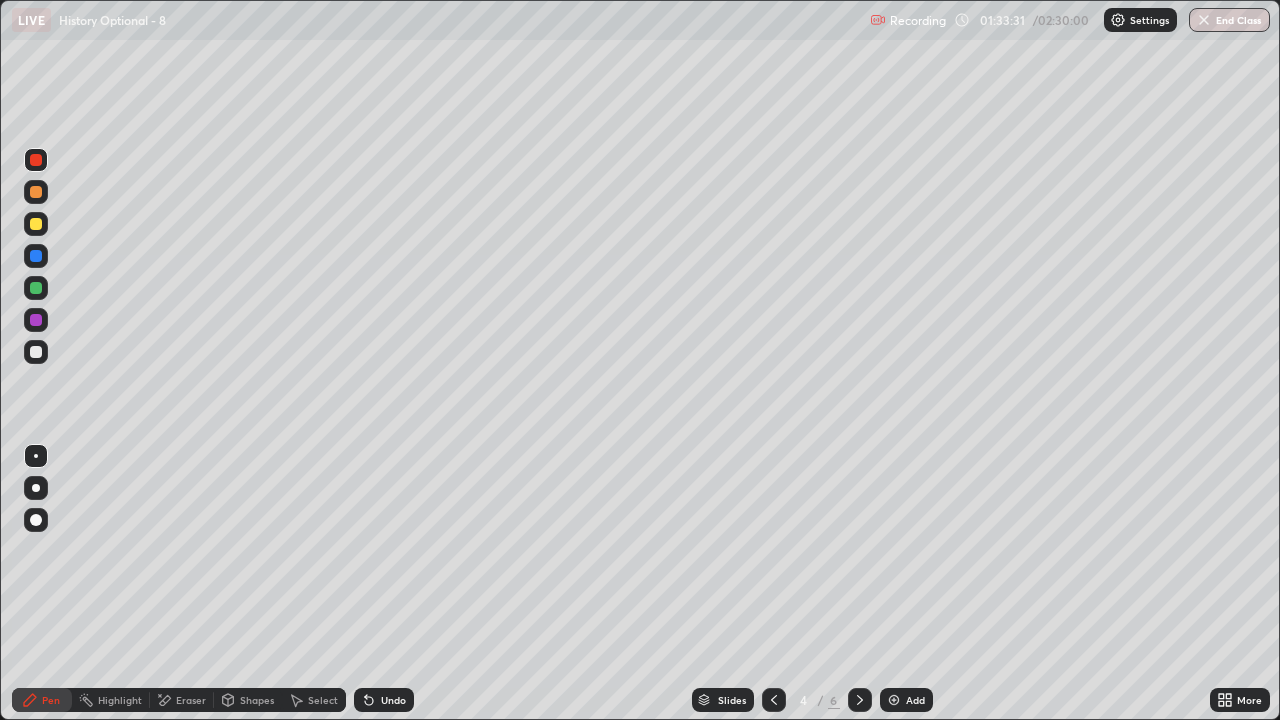 click at bounding box center [36, 352] 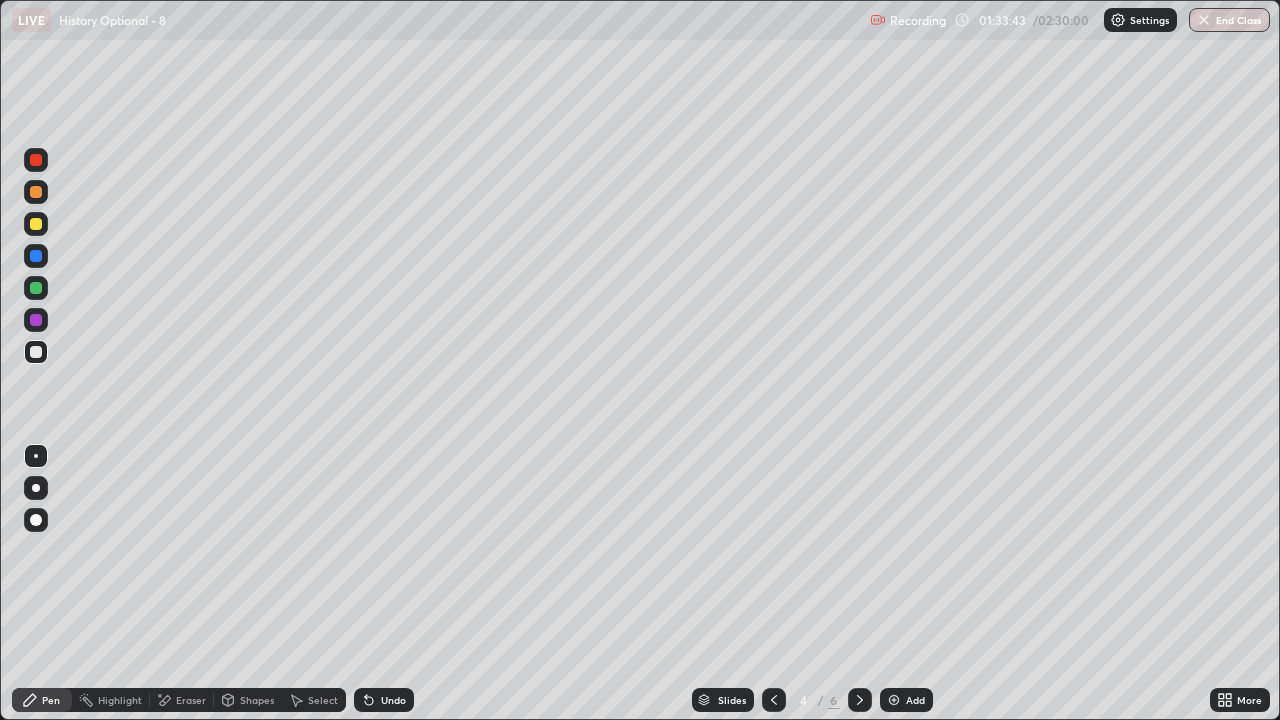 click on "Eraser" at bounding box center (191, 700) 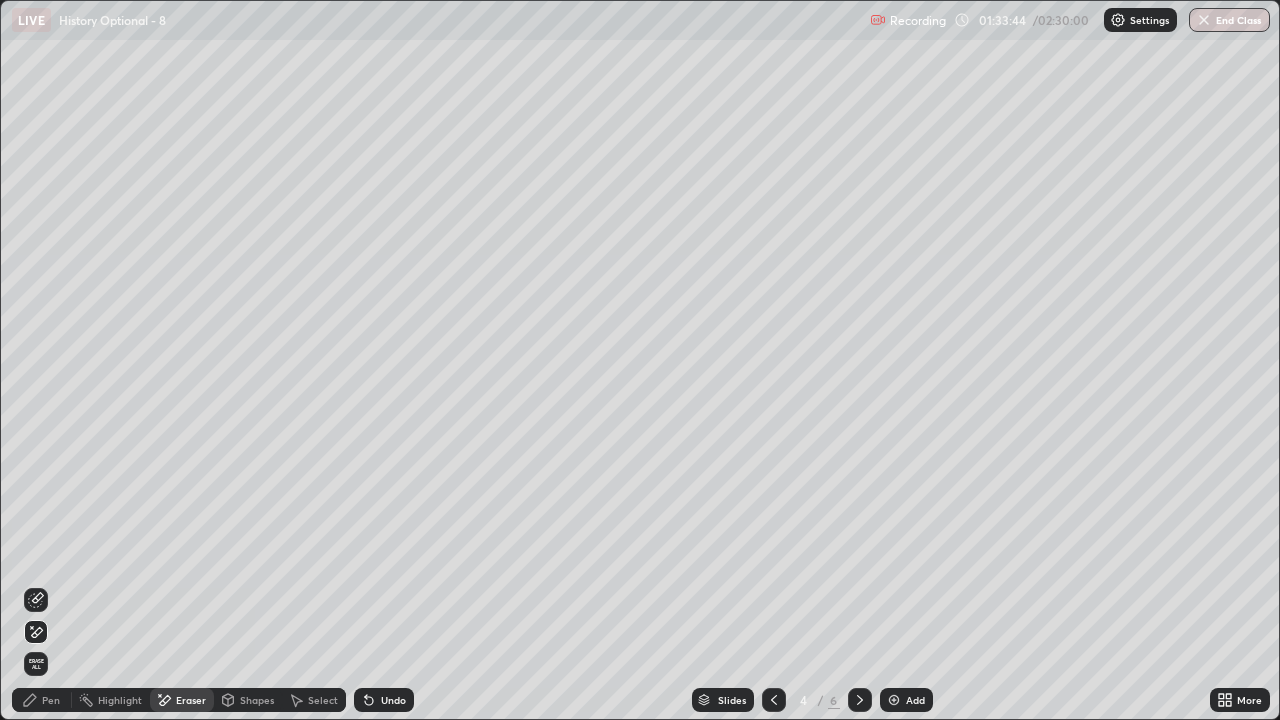 click 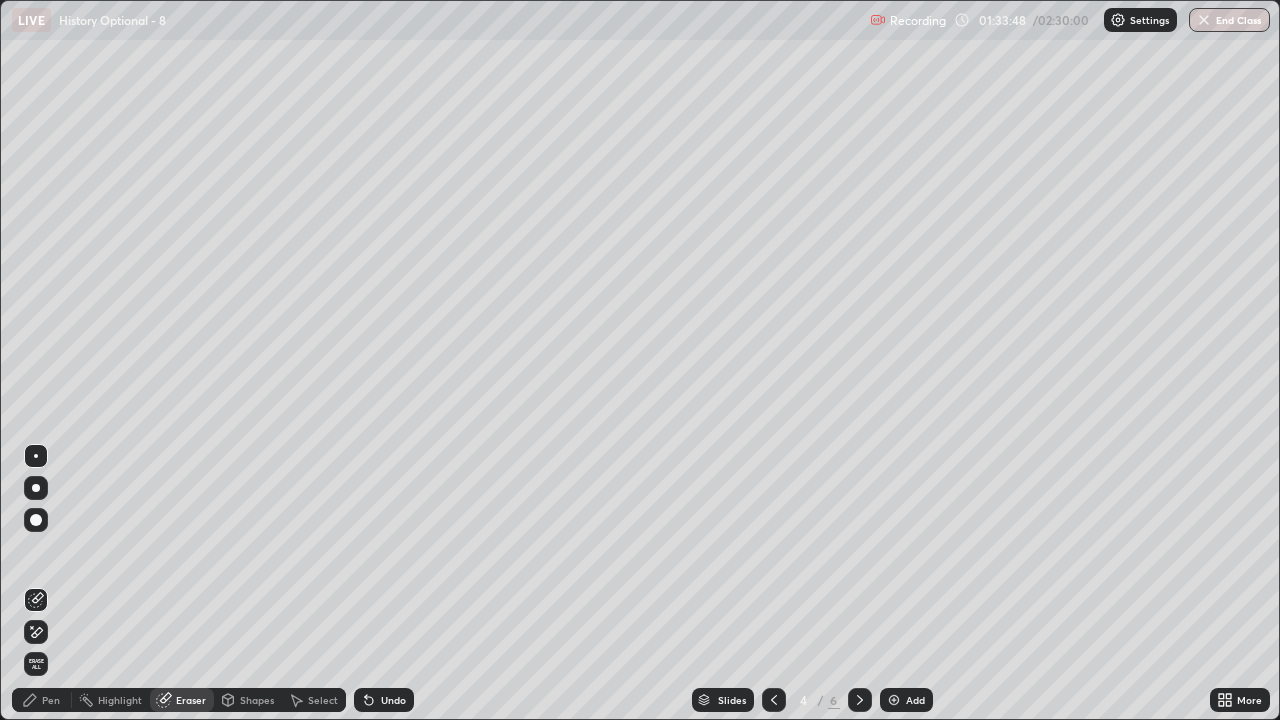 click on "Pen" at bounding box center [42, 700] 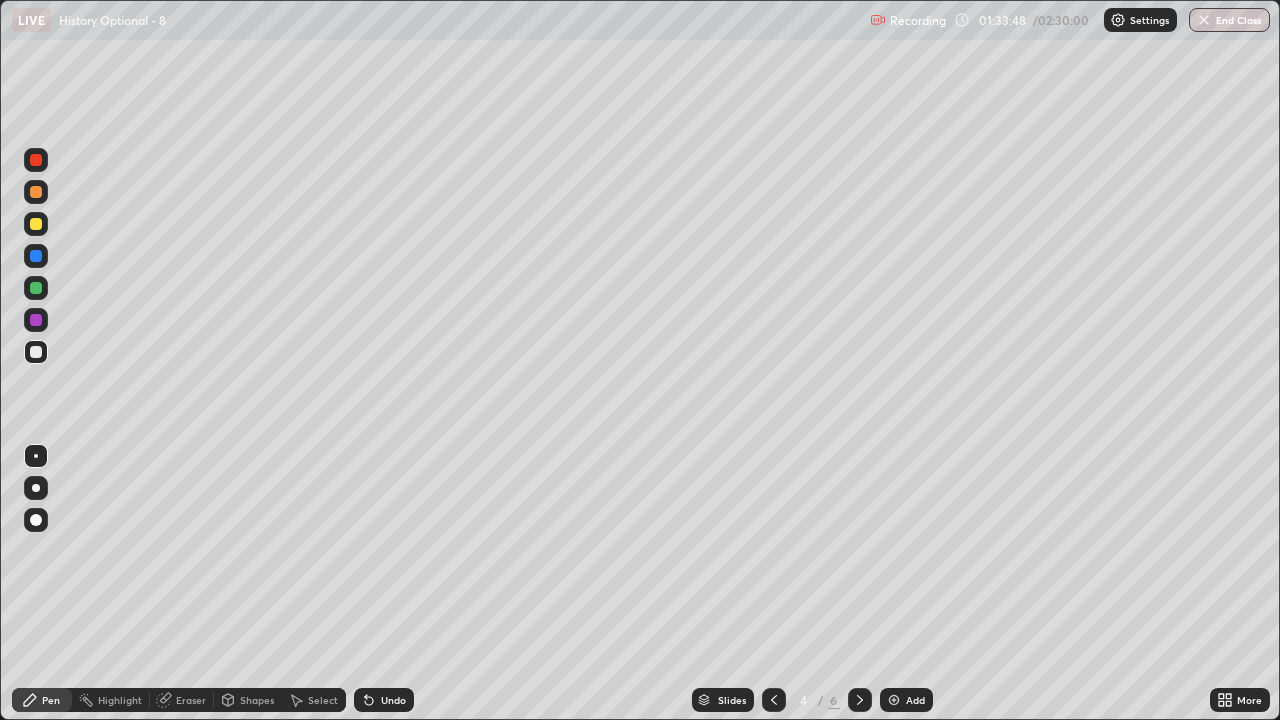 click at bounding box center (36, 288) 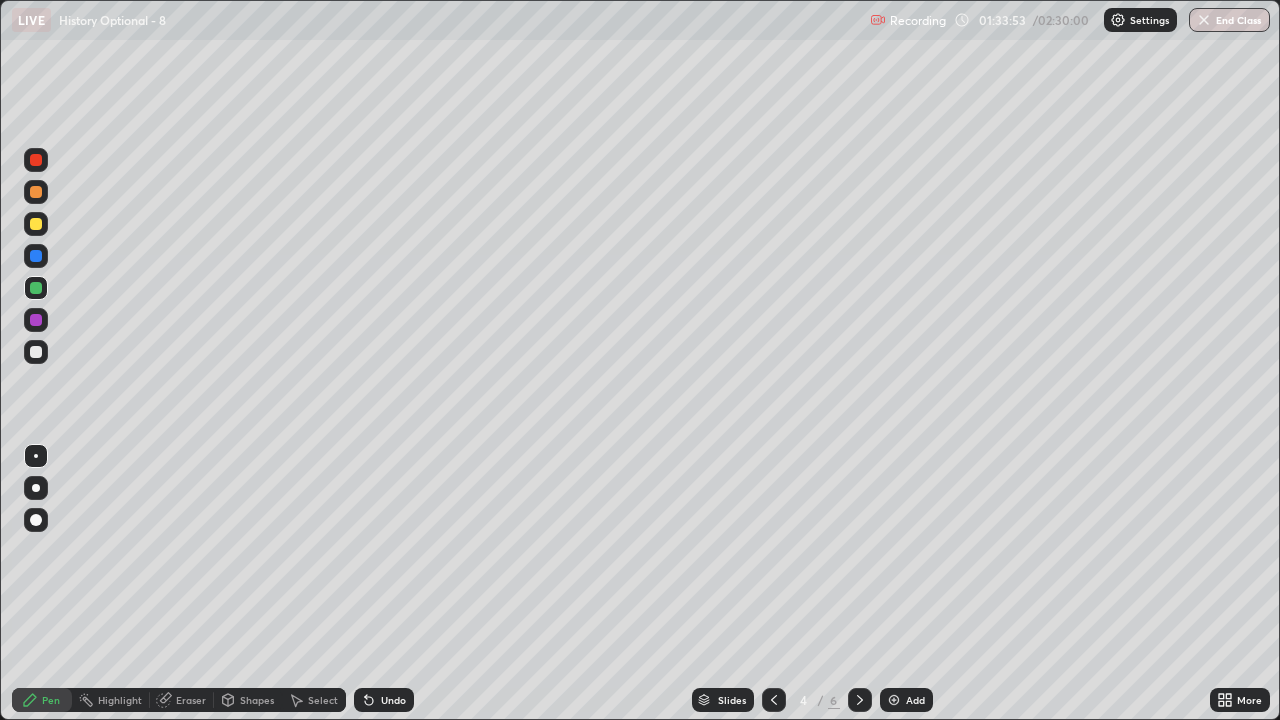 click on "Eraser" at bounding box center [191, 700] 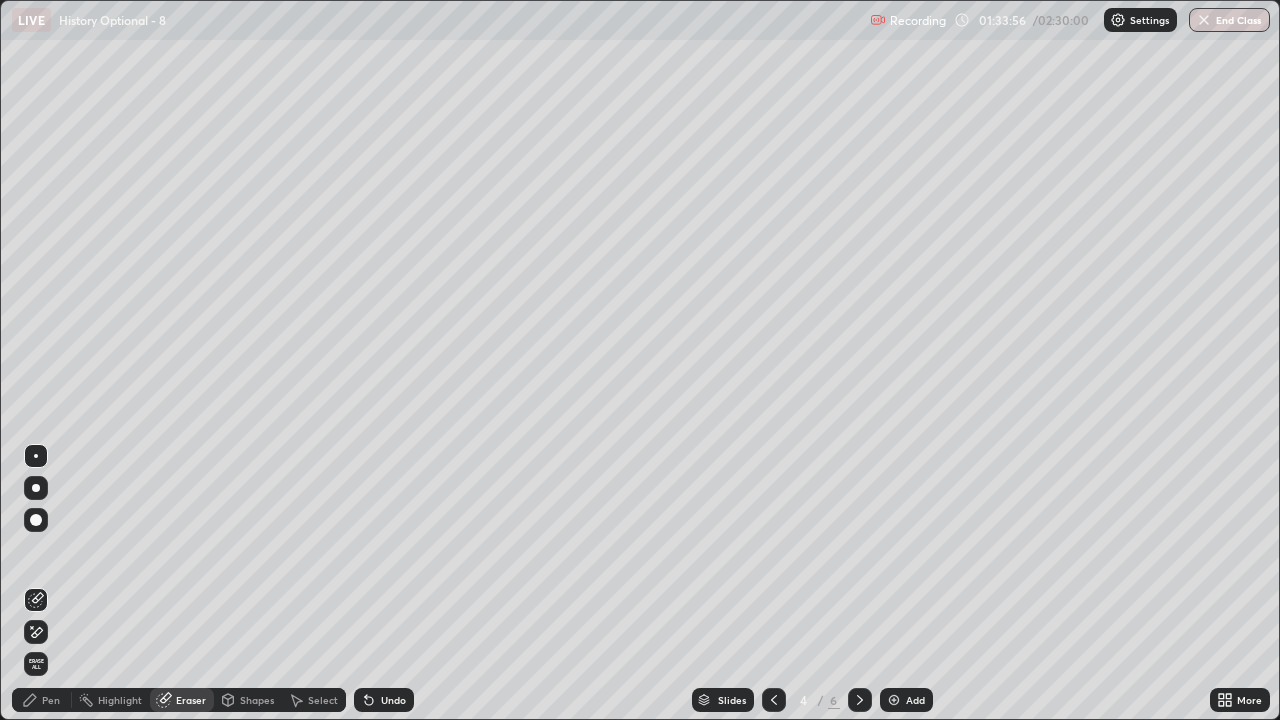 click at bounding box center [36, 520] 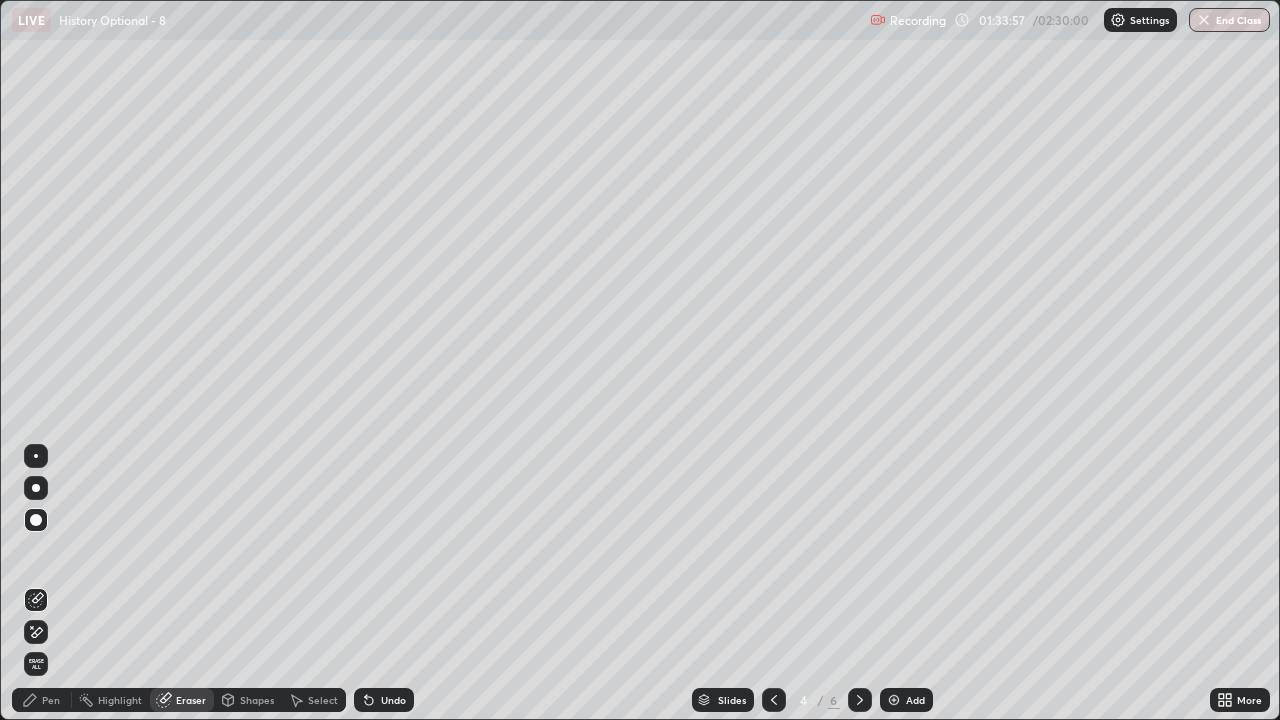 click on "Pen" at bounding box center (51, 700) 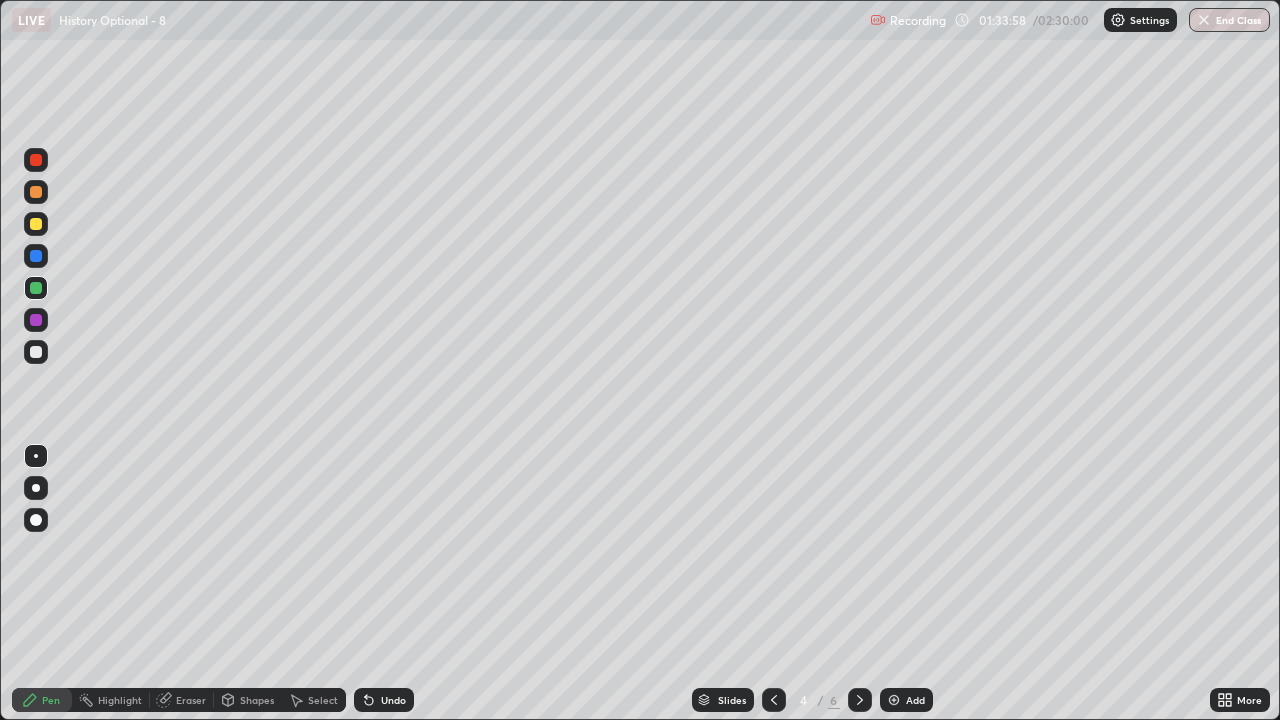 click at bounding box center (36, 224) 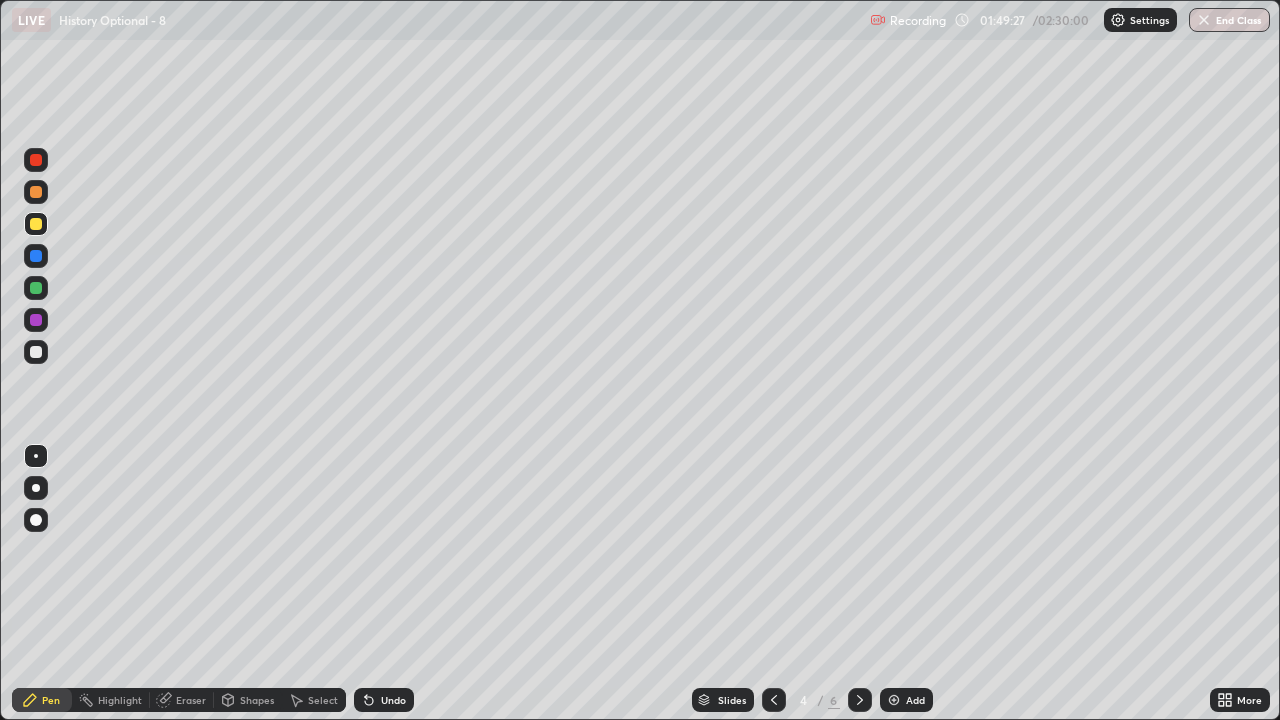 click 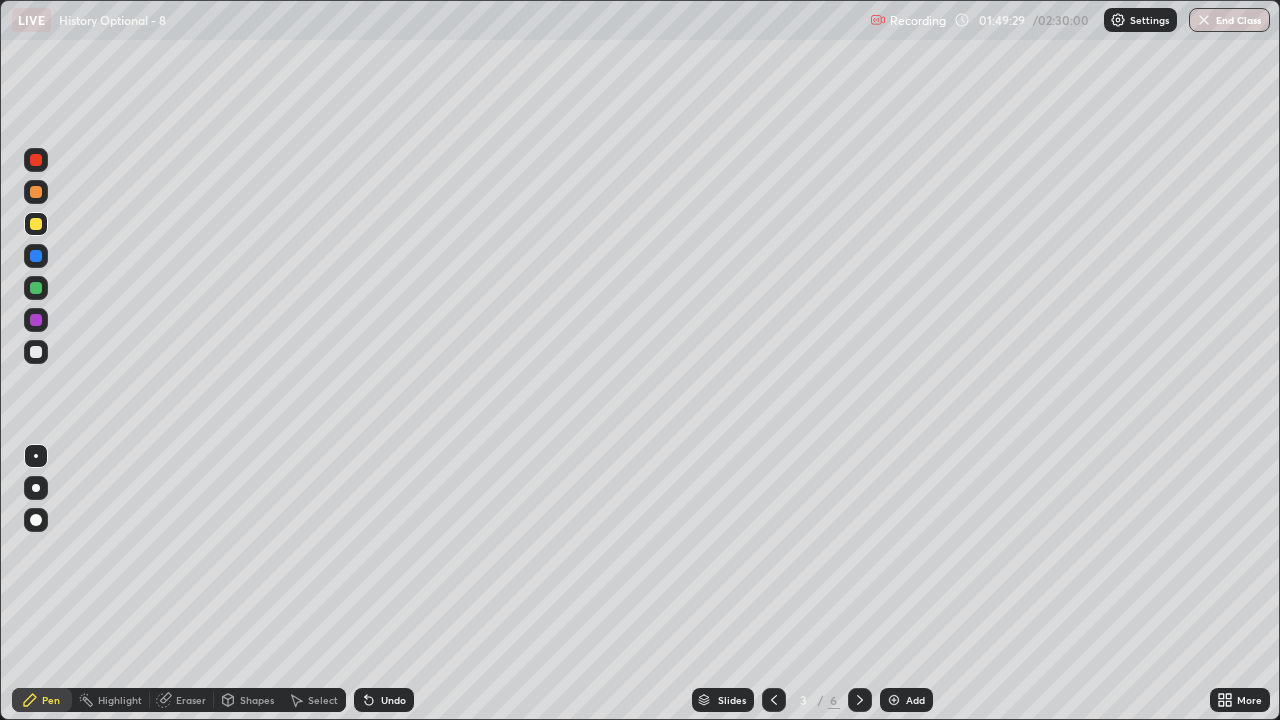 click 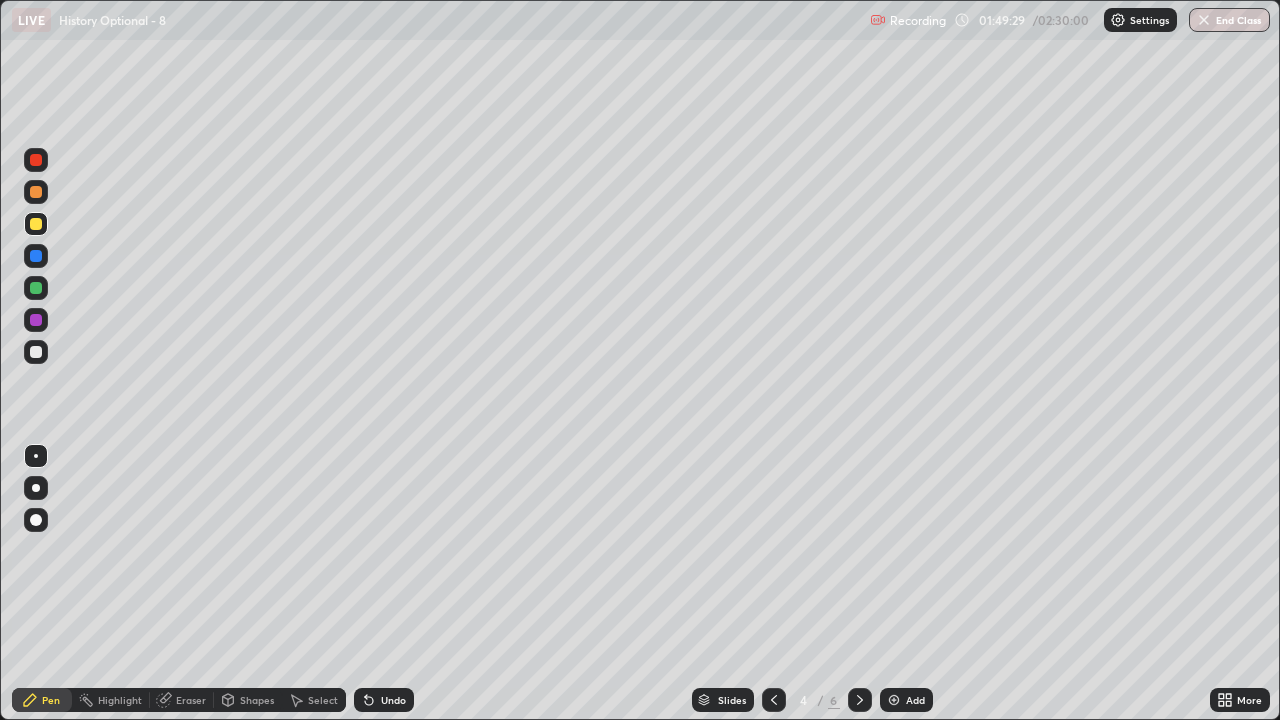 click 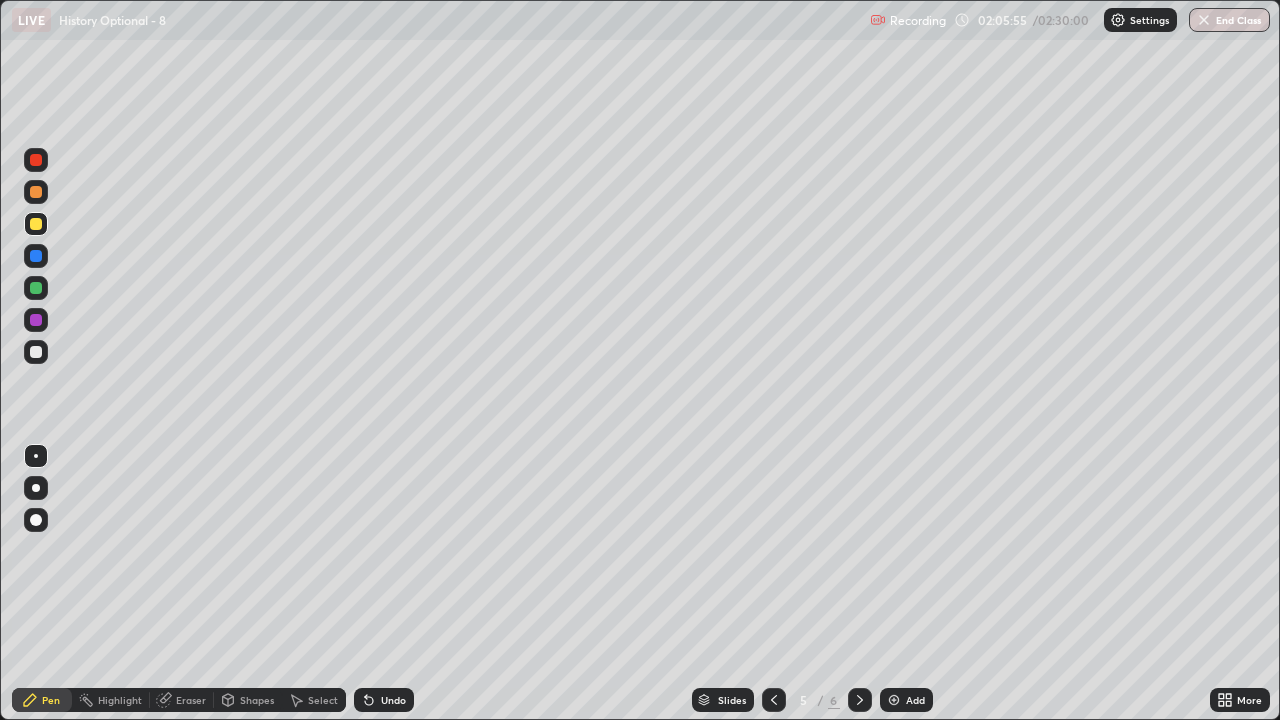 click 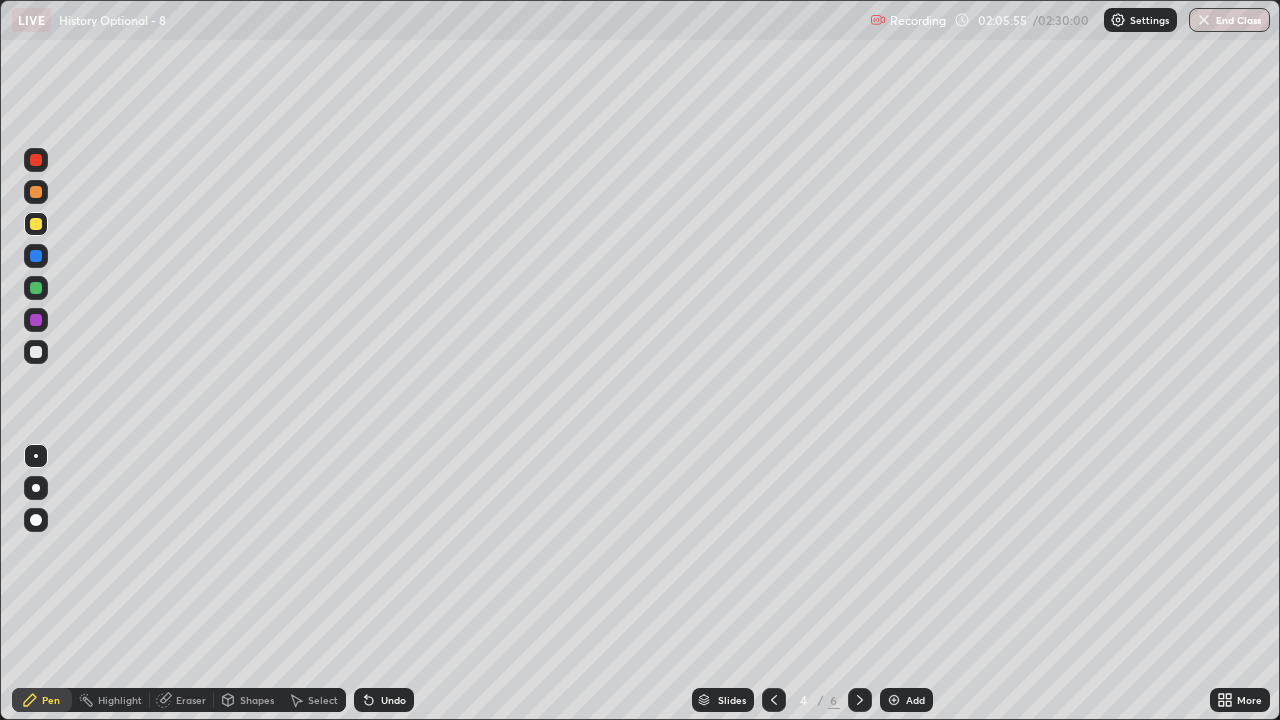 click at bounding box center [774, 700] 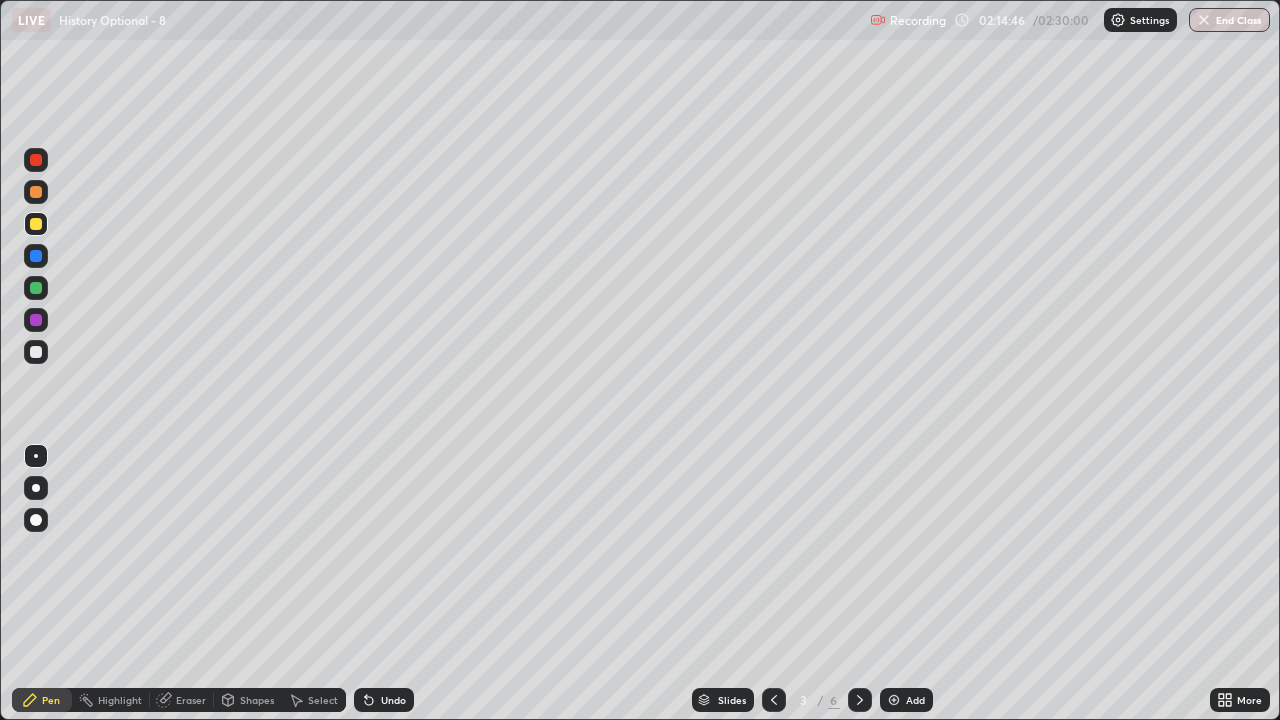 click on "End Class" at bounding box center [1229, 20] 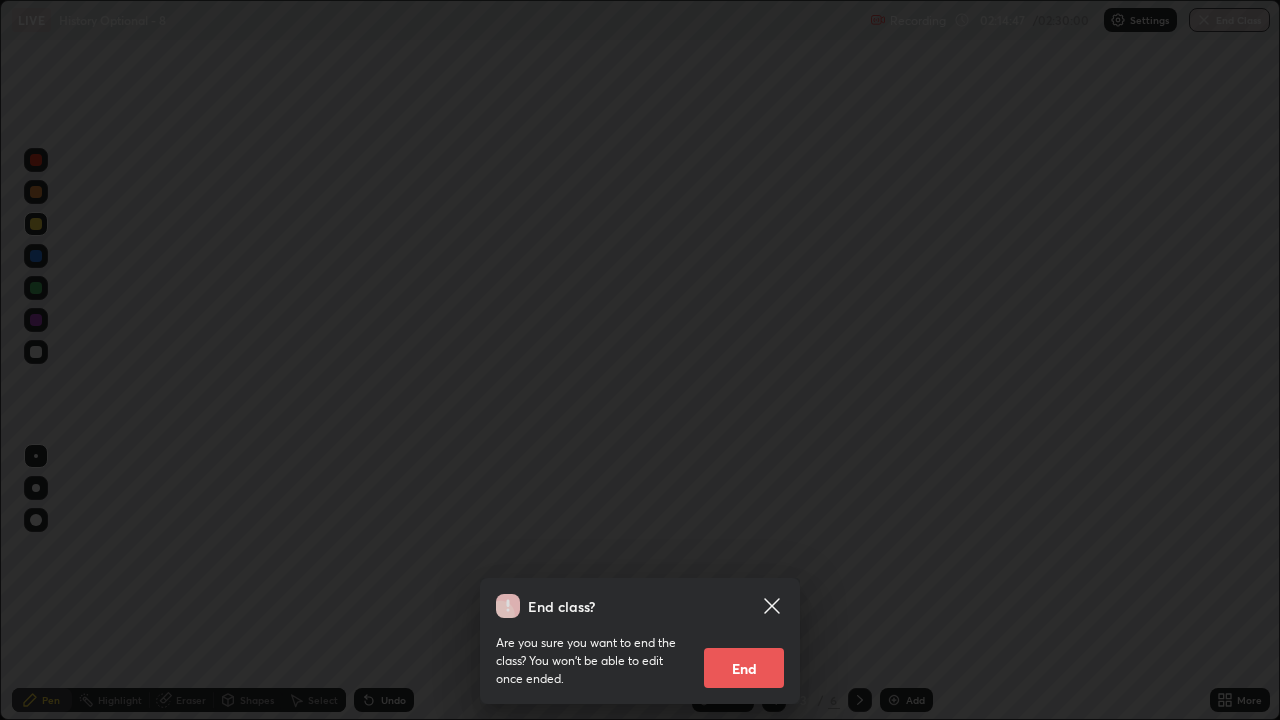 click on "End" at bounding box center (744, 668) 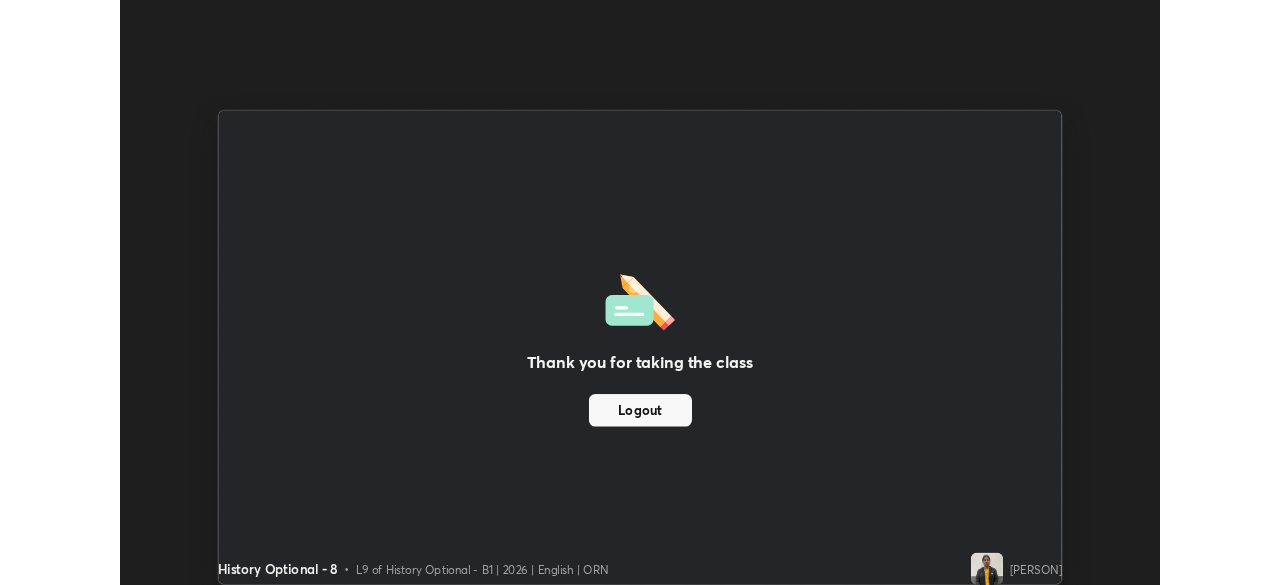 scroll, scrollTop: 585, scrollLeft: 1280, axis: both 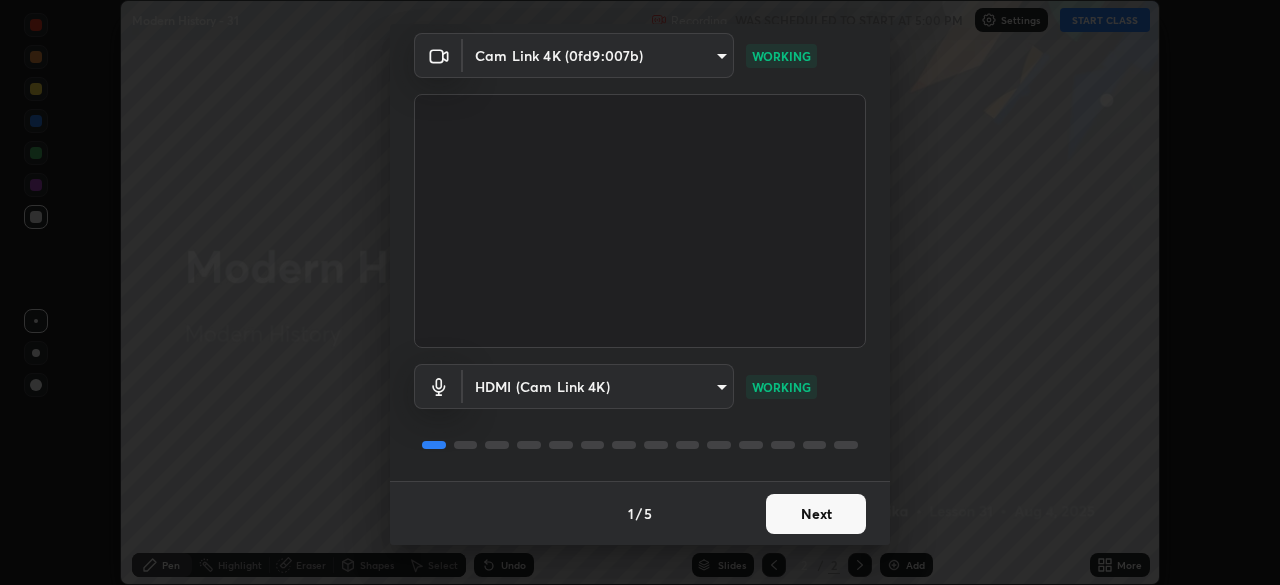 click on "Next" at bounding box center [816, 514] 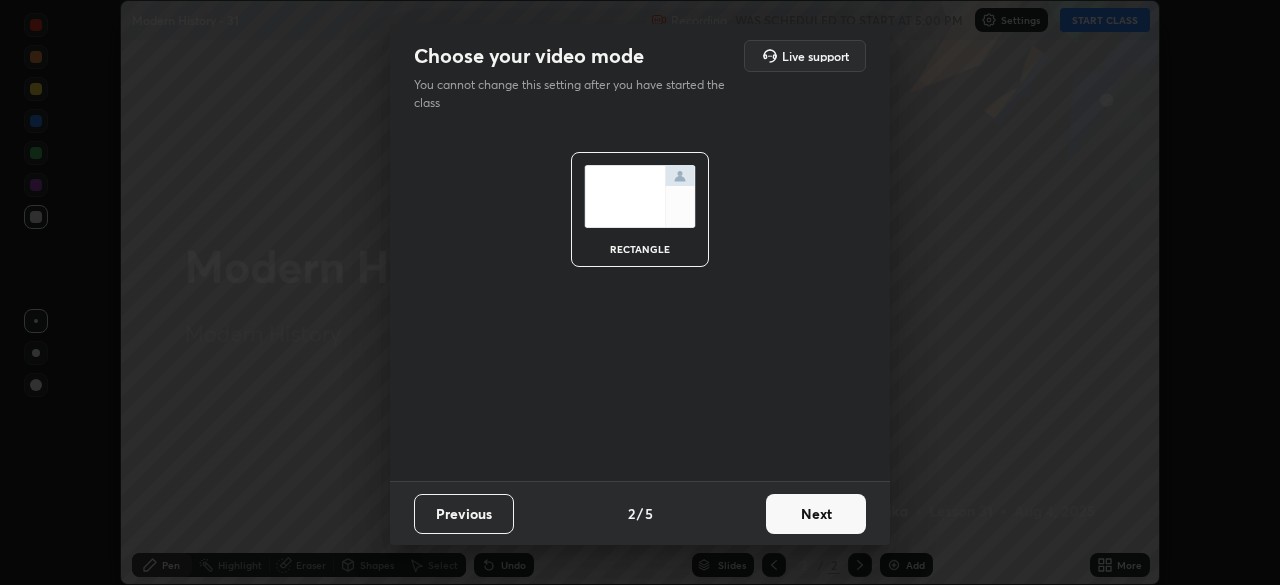 click on "Next" at bounding box center (816, 514) 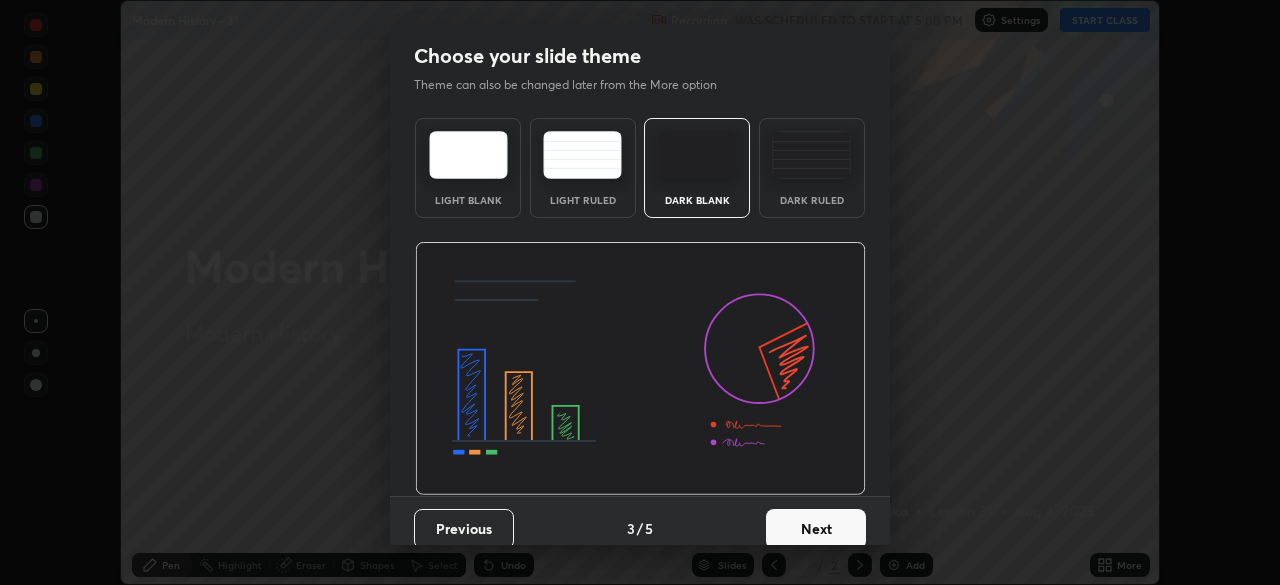 click on "Next" at bounding box center (816, 529) 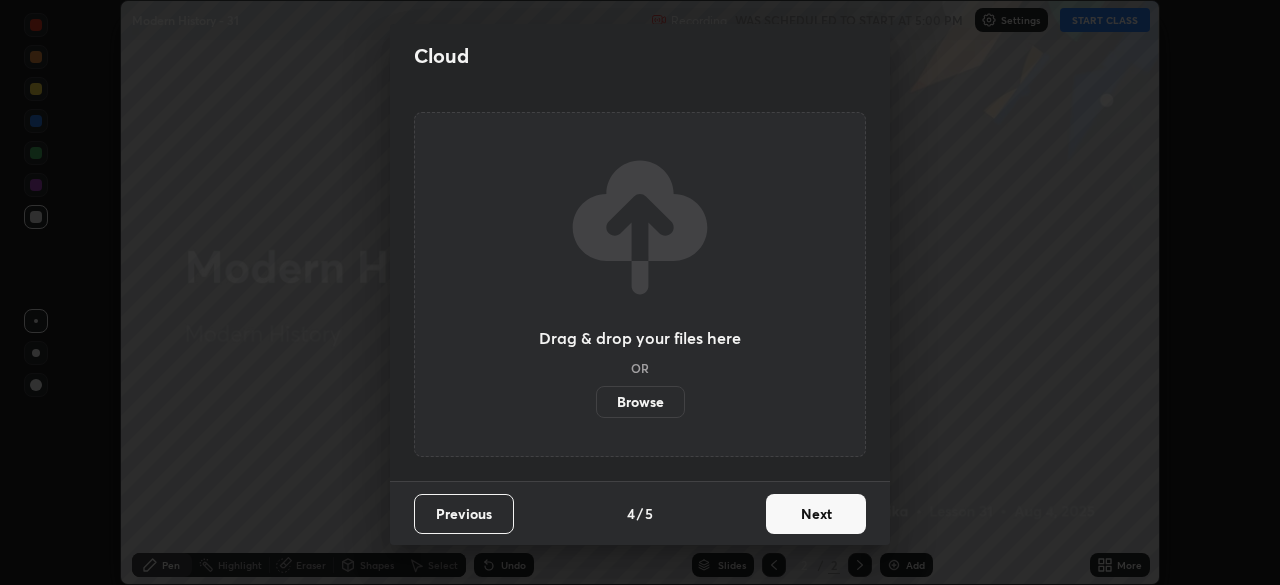 click on "Next" at bounding box center (816, 514) 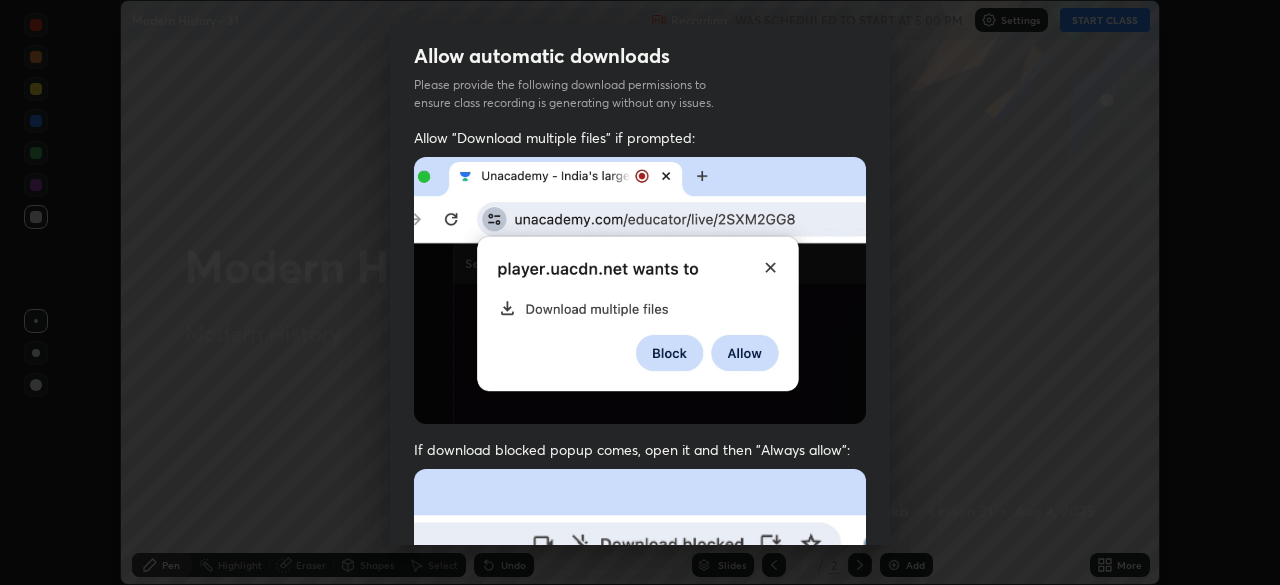 click at bounding box center (640, 687) 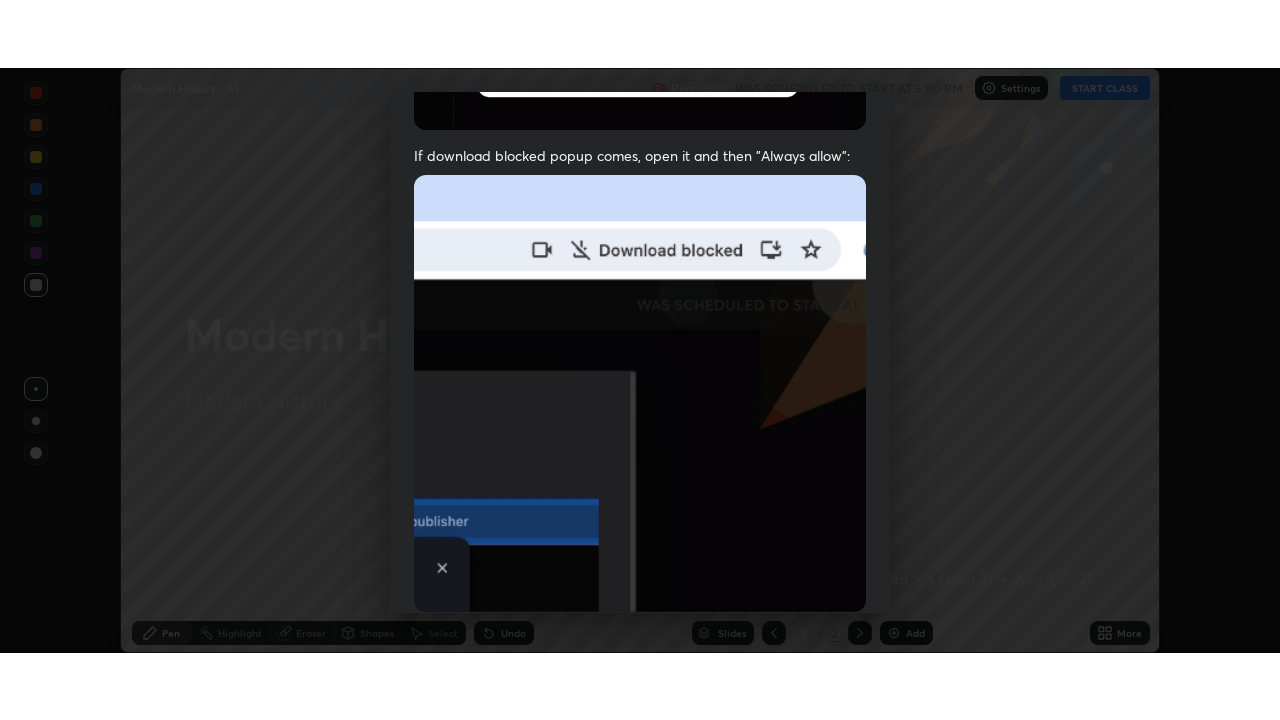 scroll, scrollTop: 479, scrollLeft: 0, axis: vertical 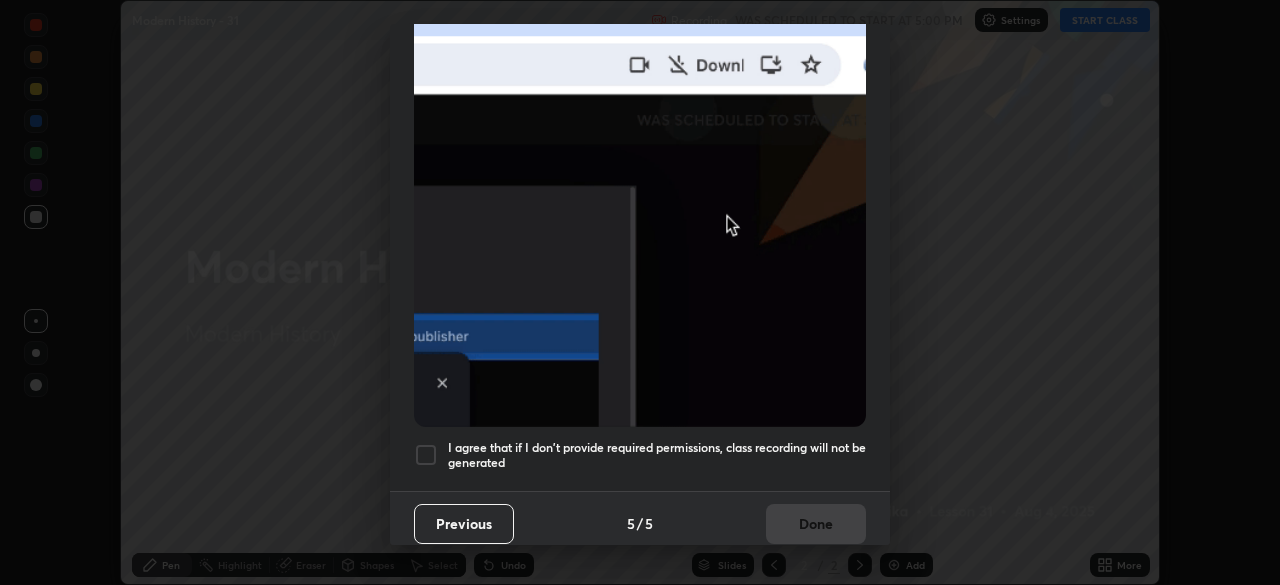 click at bounding box center [426, 455] 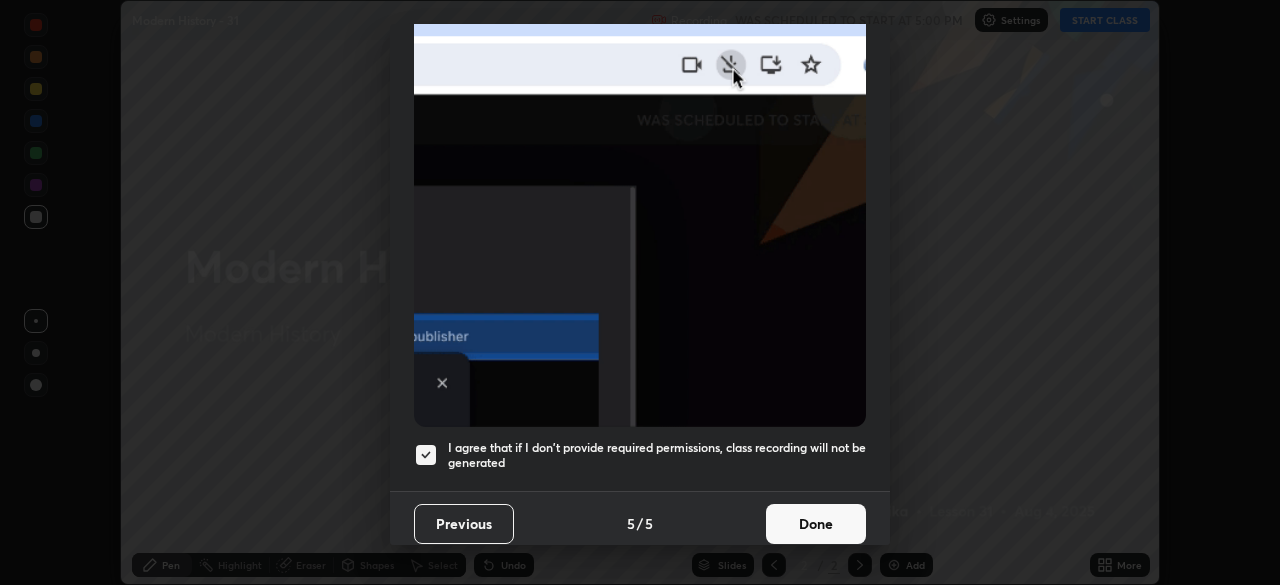 click on "Done" at bounding box center (816, 524) 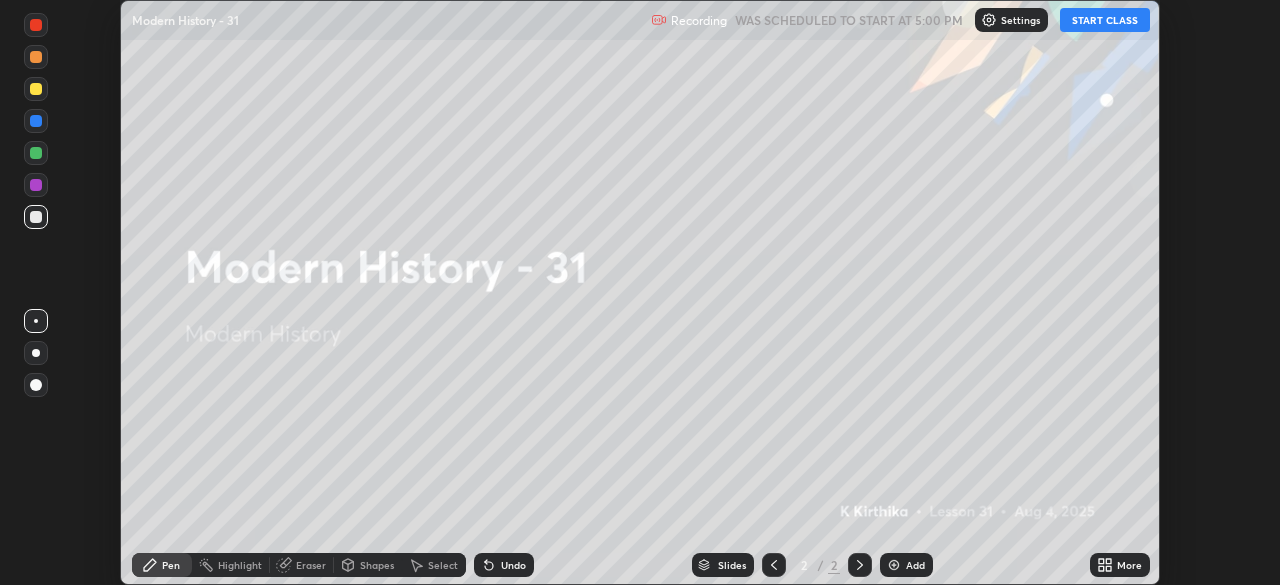 click 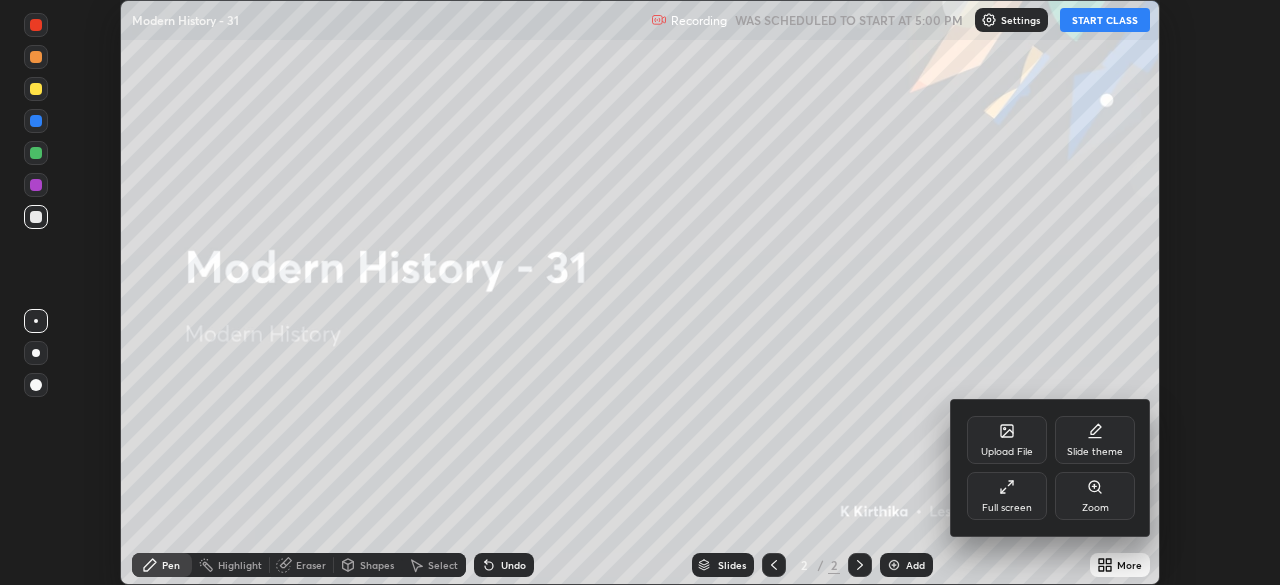 click on "Full screen" at bounding box center [1007, 496] 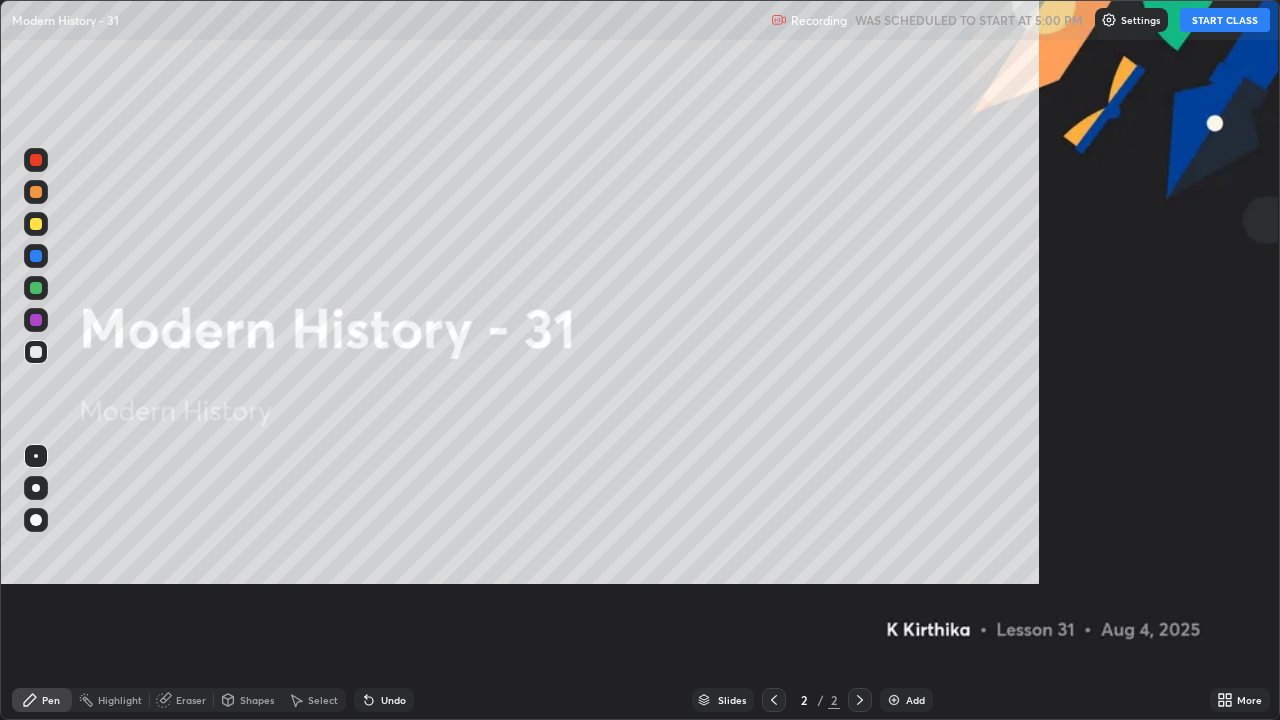 scroll, scrollTop: 99280, scrollLeft: 98720, axis: both 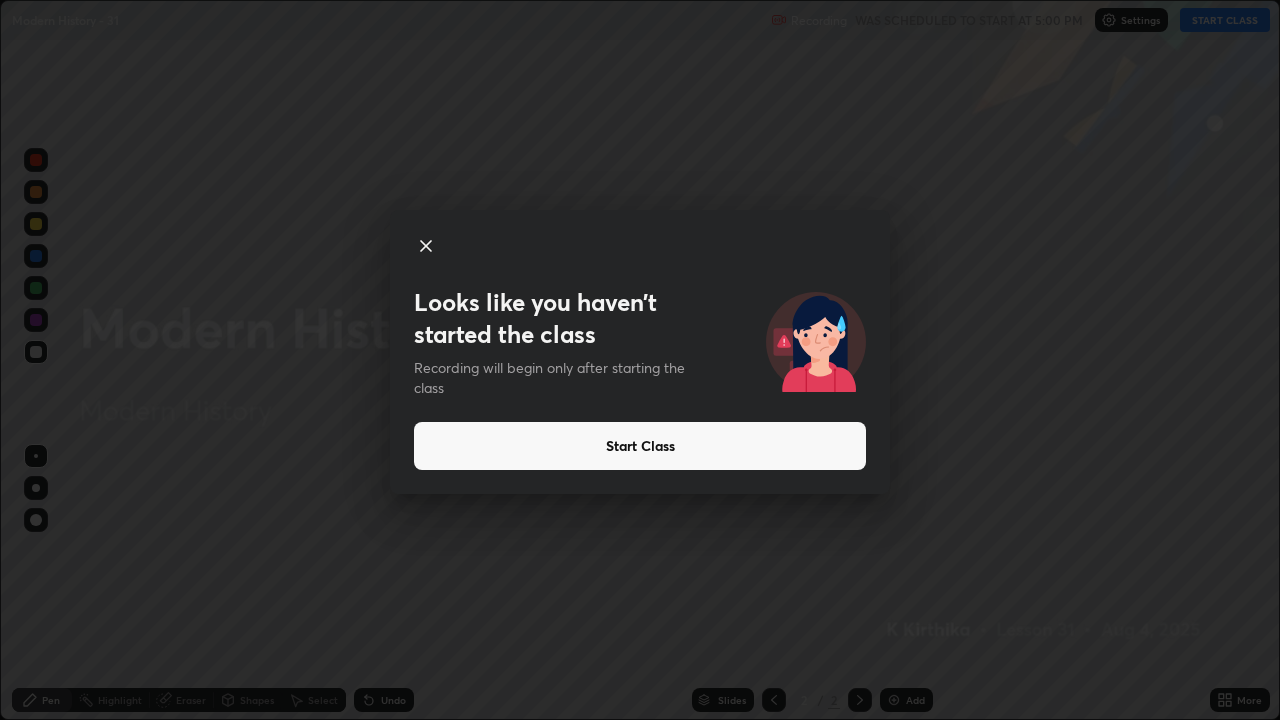click on "Start Class" at bounding box center (640, 446) 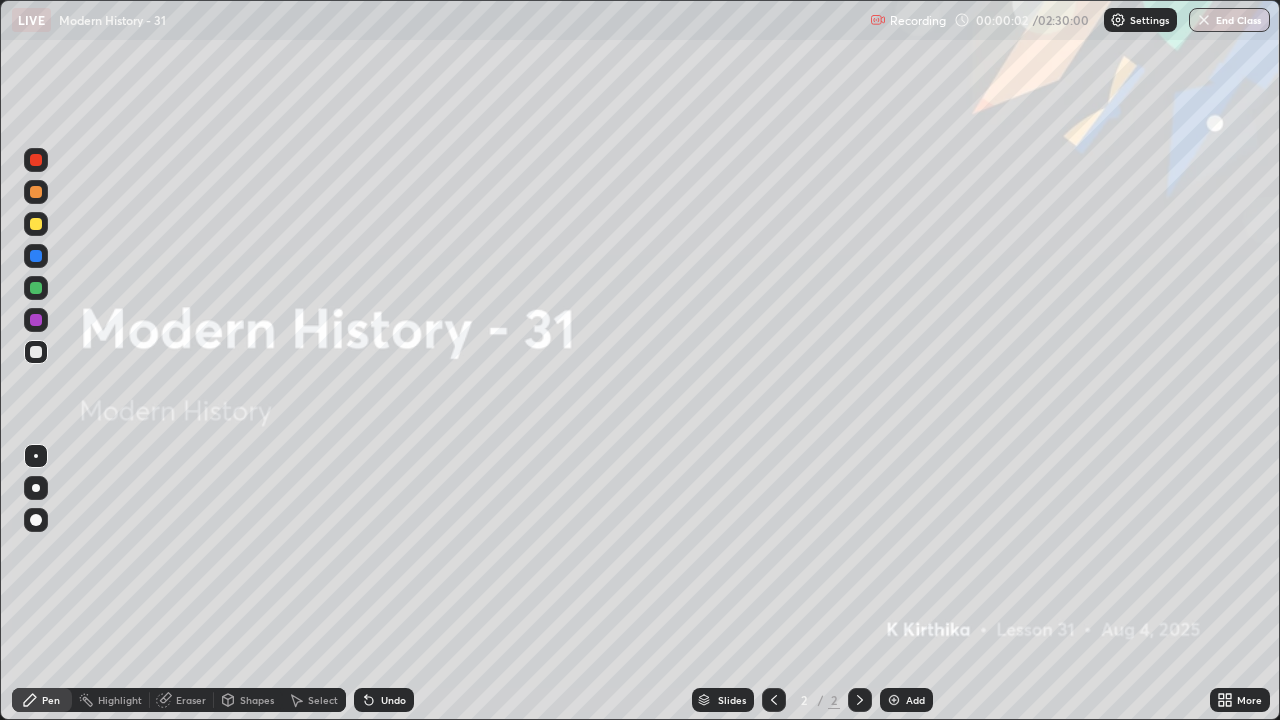 click 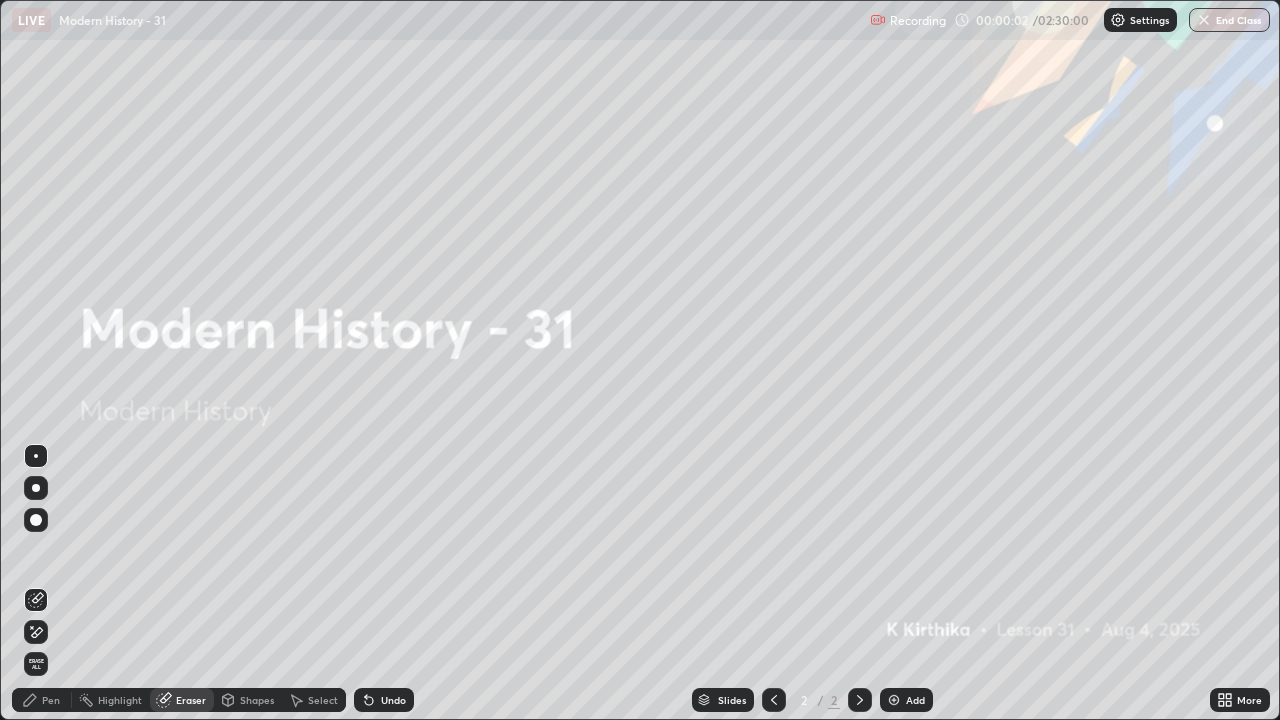 click 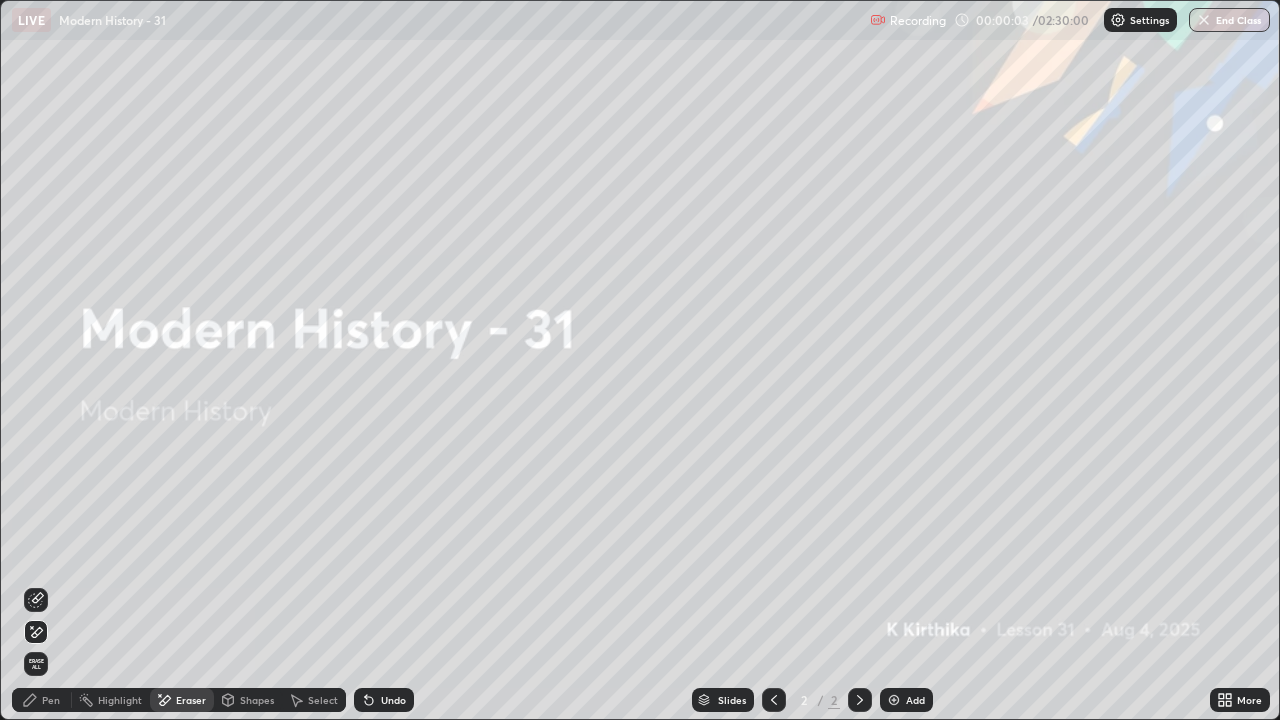 click on "Pen" at bounding box center (42, 700) 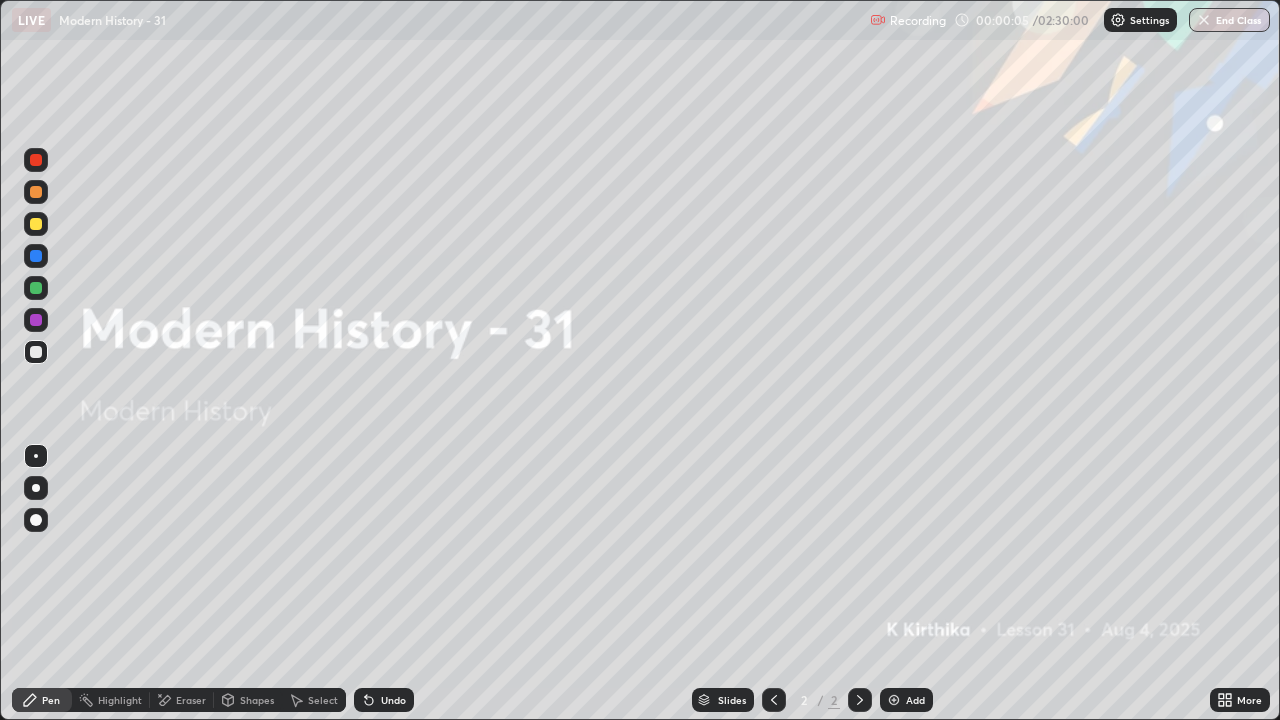 click at bounding box center (894, 700) 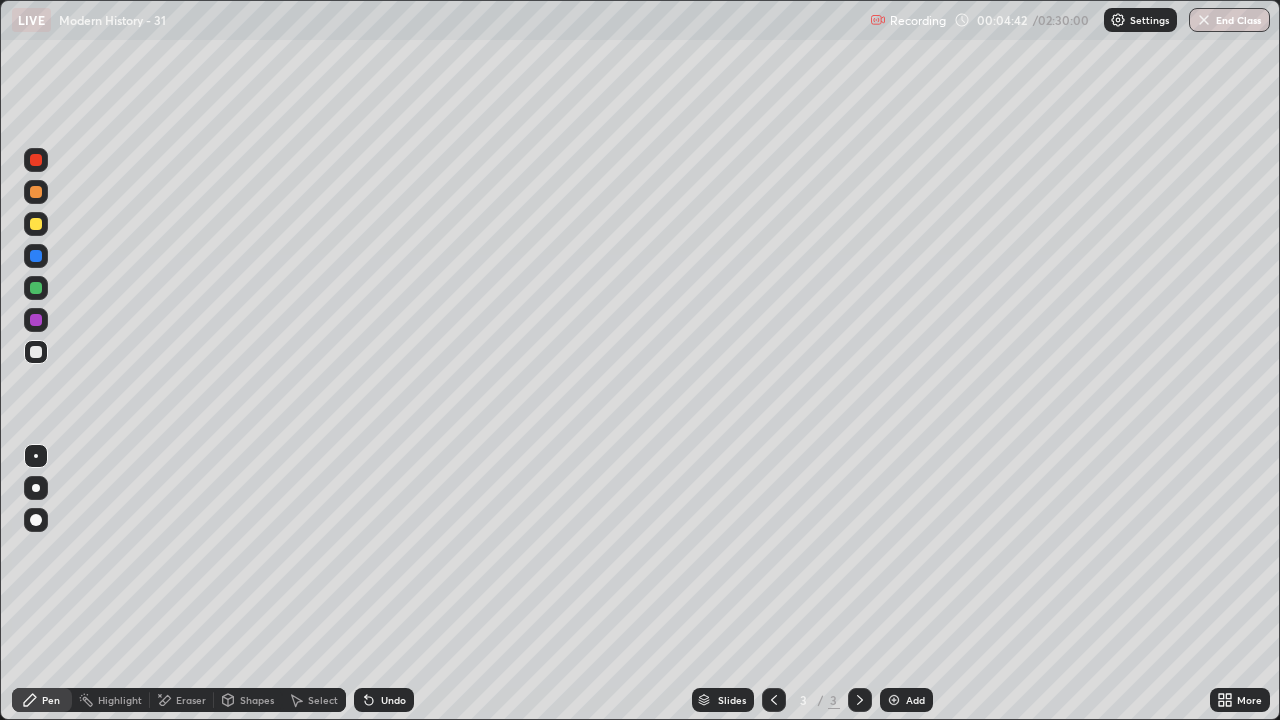 click at bounding box center (36, 352) 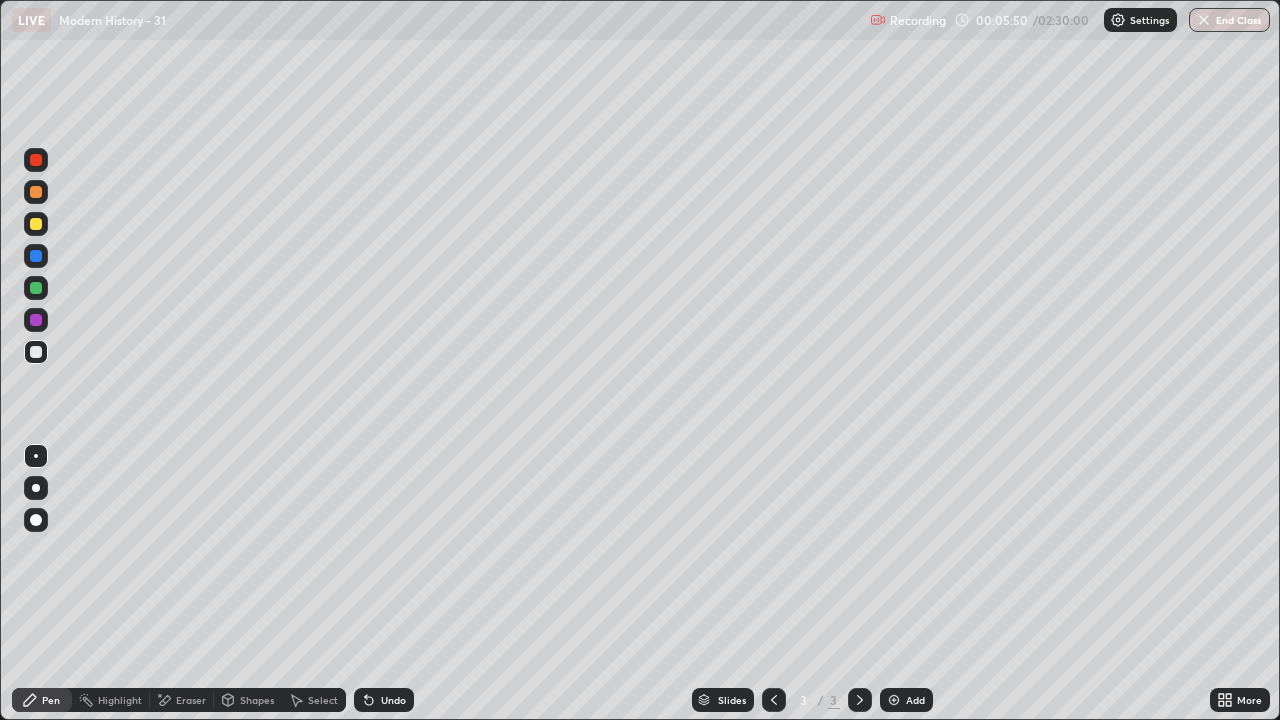 click at bounding box center (36, 352) 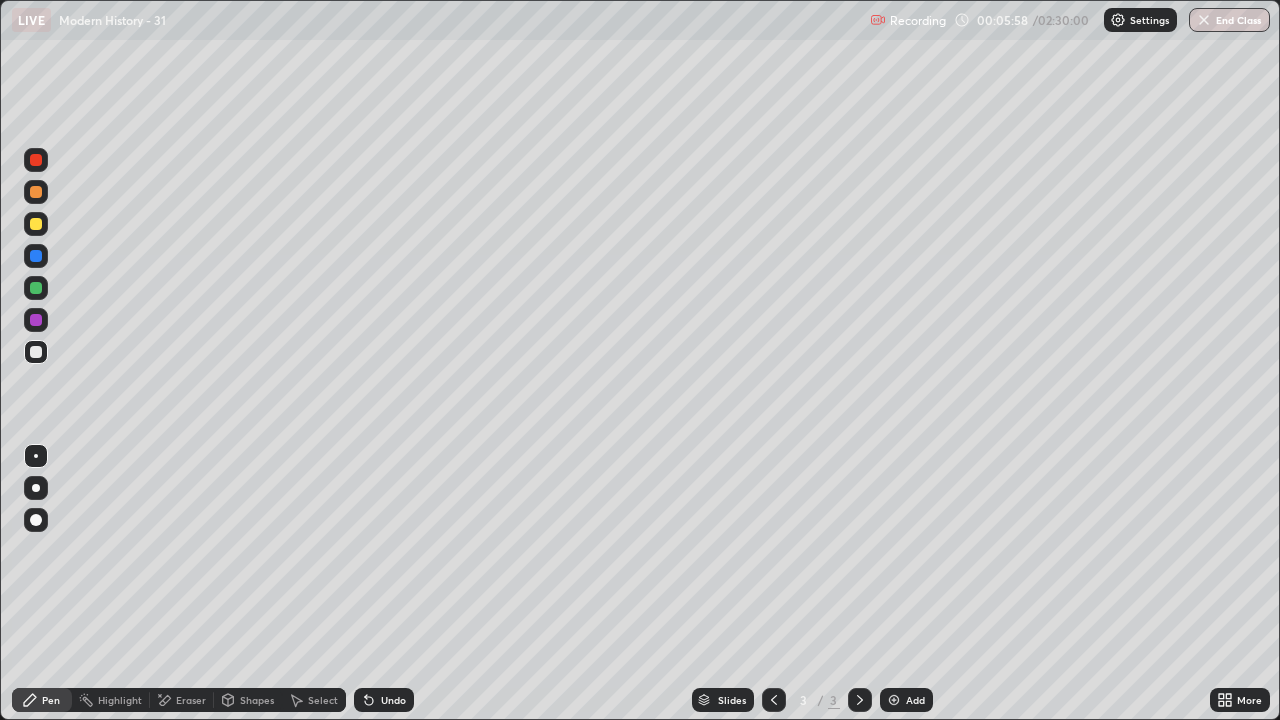 click at bounding box center (36, 352) 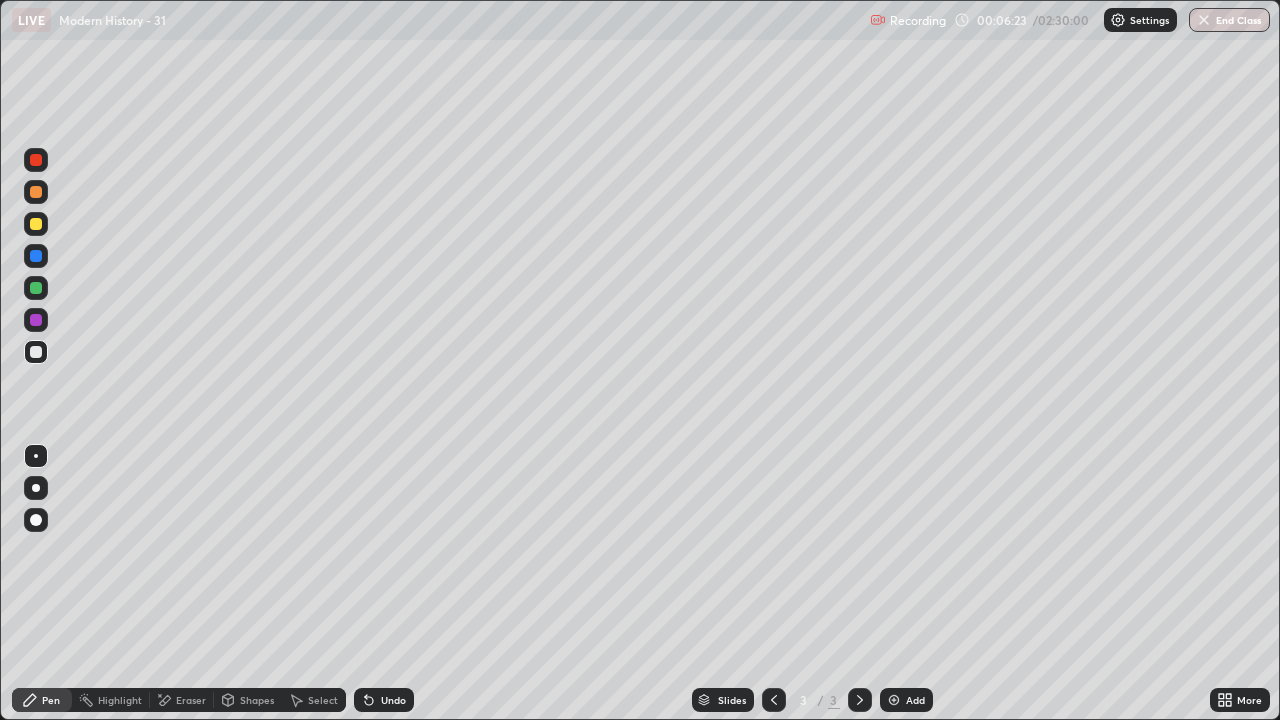 click on "Eraser" at bounding box center (182, 700) 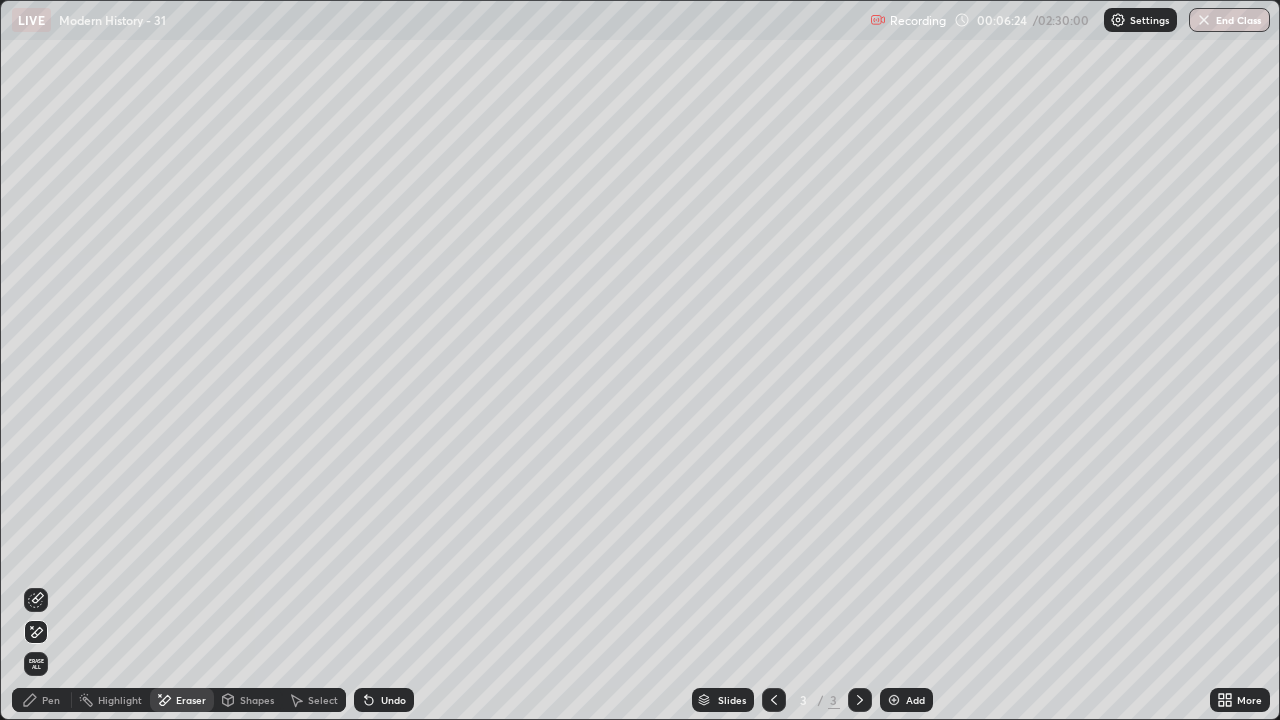 click on "Pen" at bounding box center (42, 700) 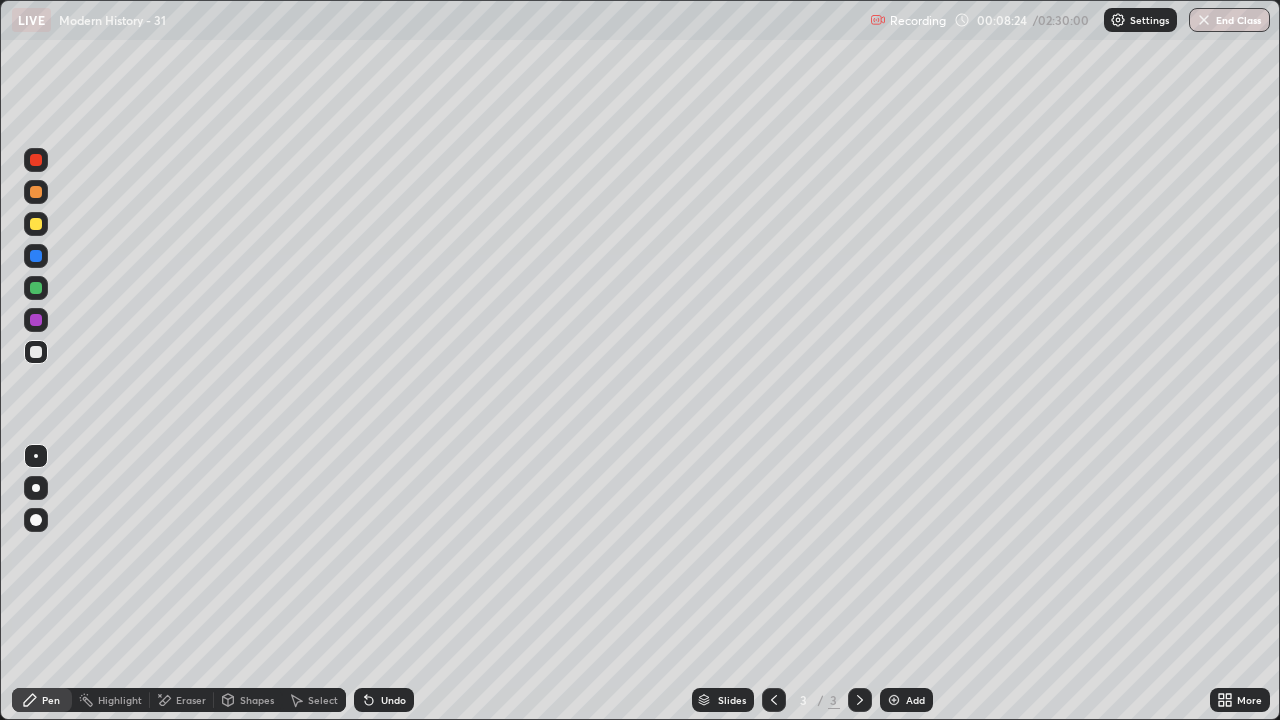 click at bounding box center (860, 700) 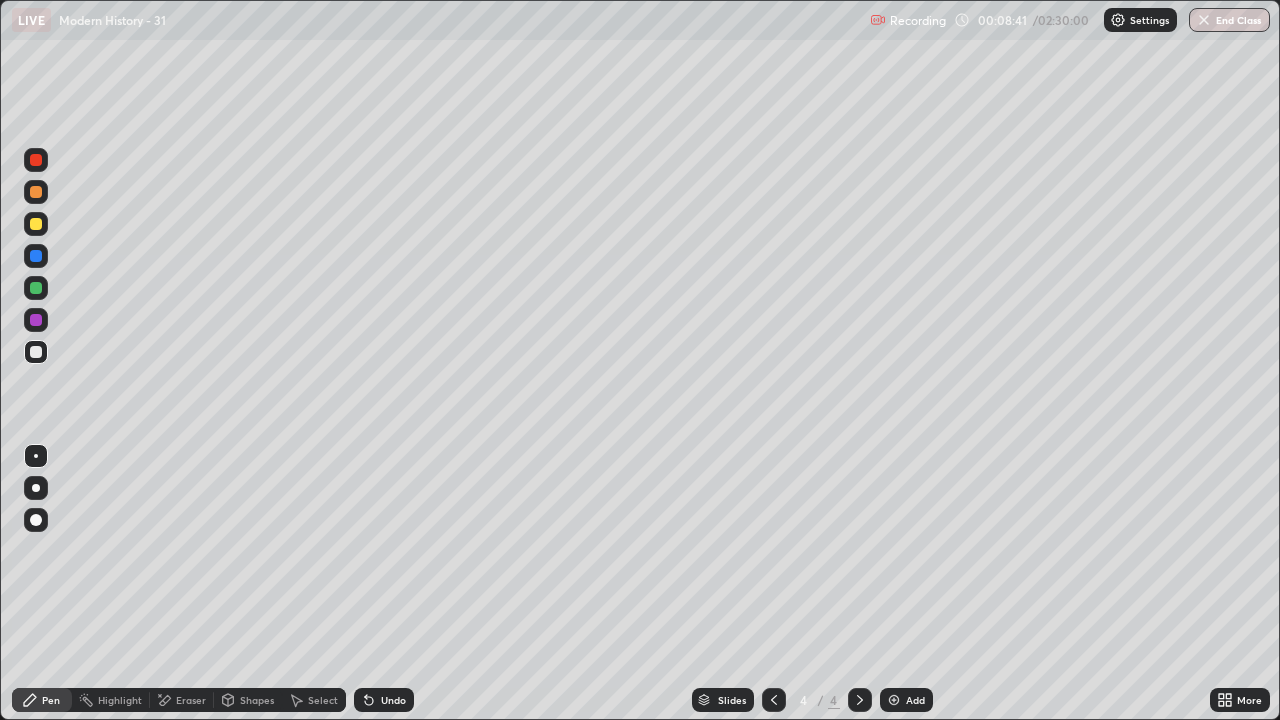 click at bounding box center [36, 224] 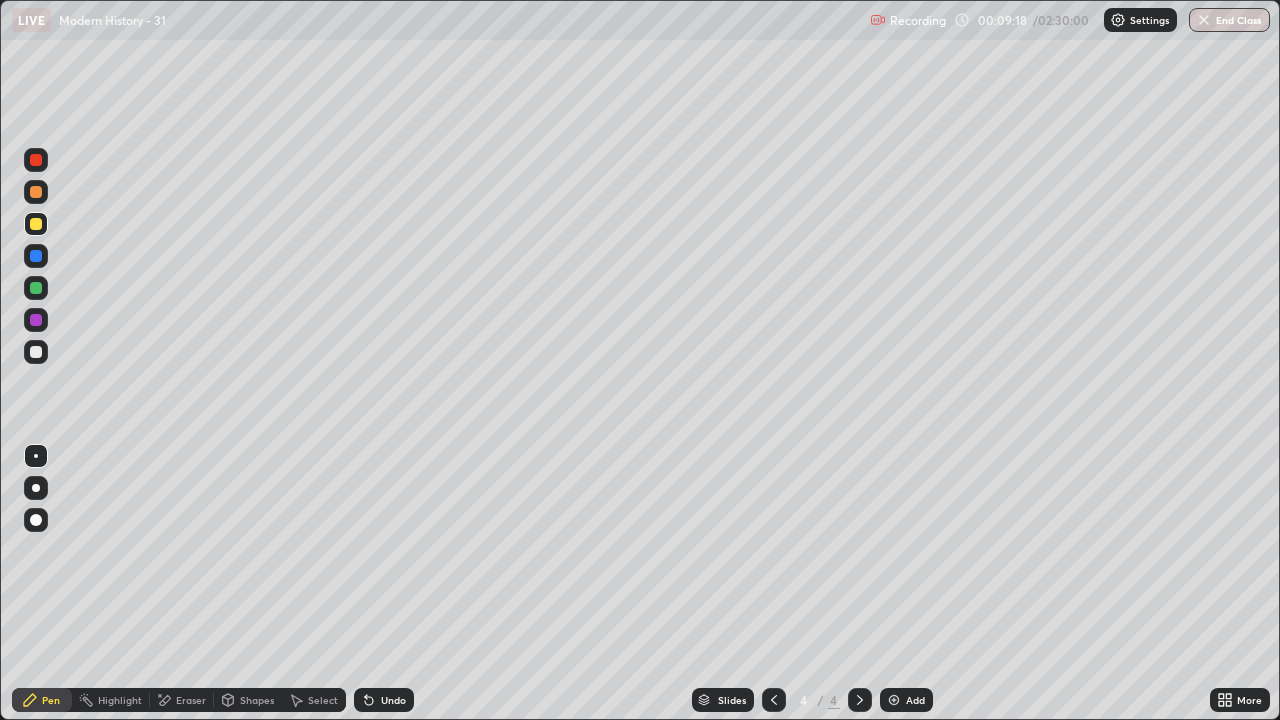 click at bounding box center [36, 288] 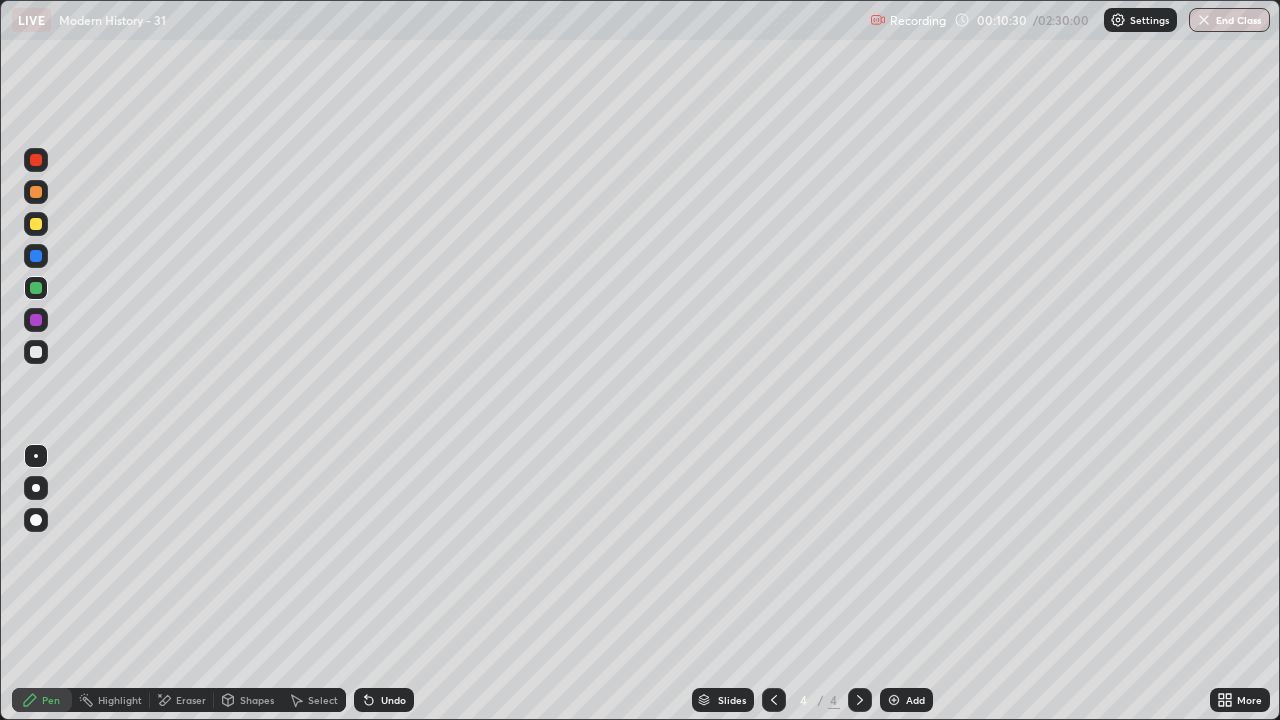 click at bounding box center (36, 160) 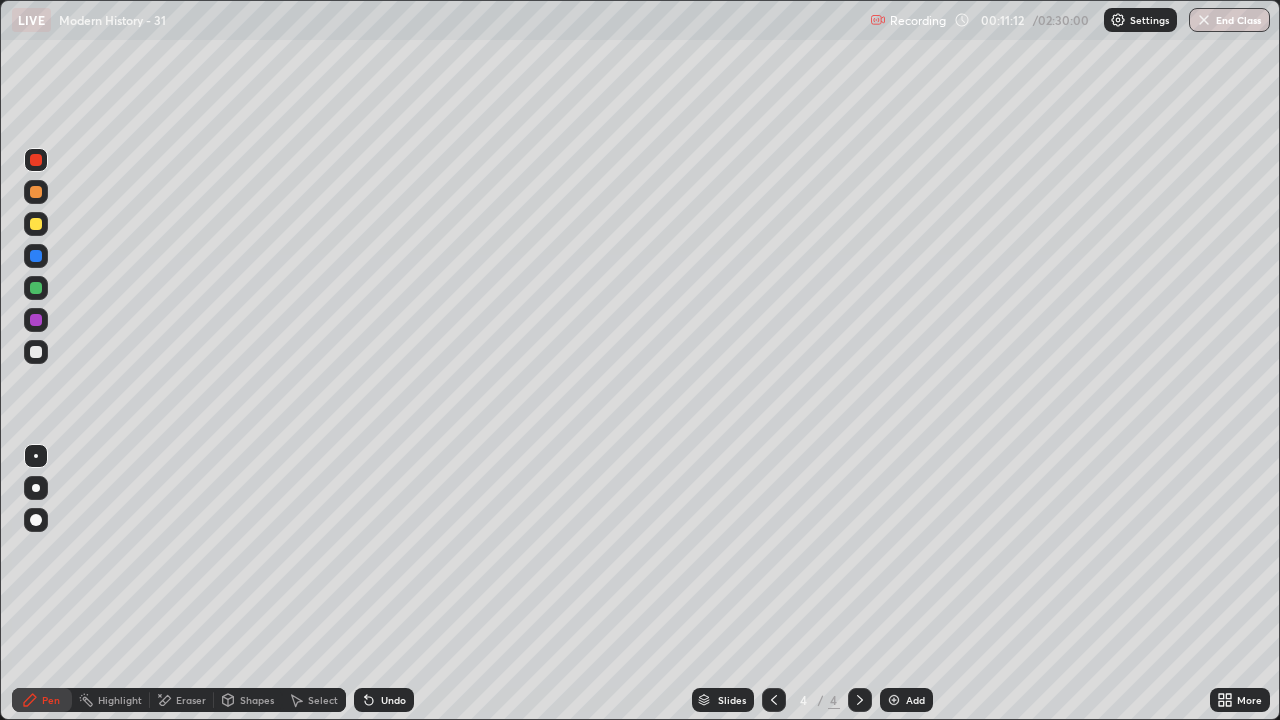 click at bounding box center [36, 288] 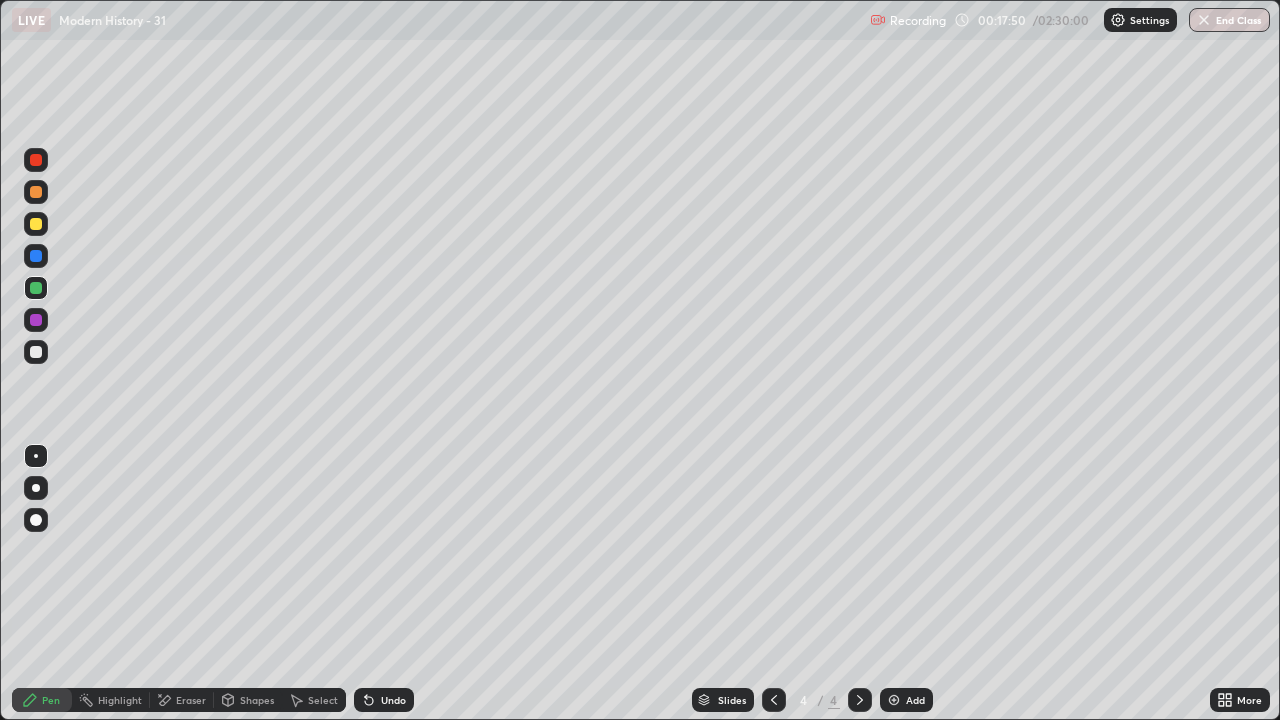 click 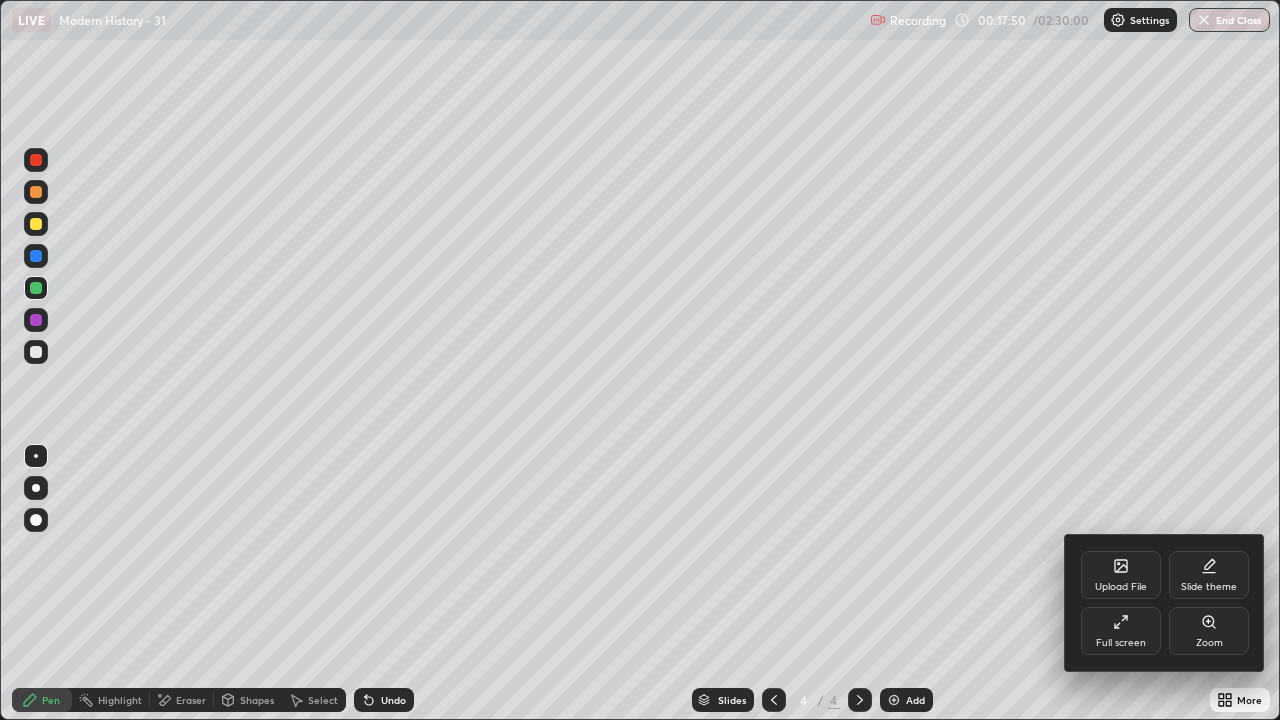 click 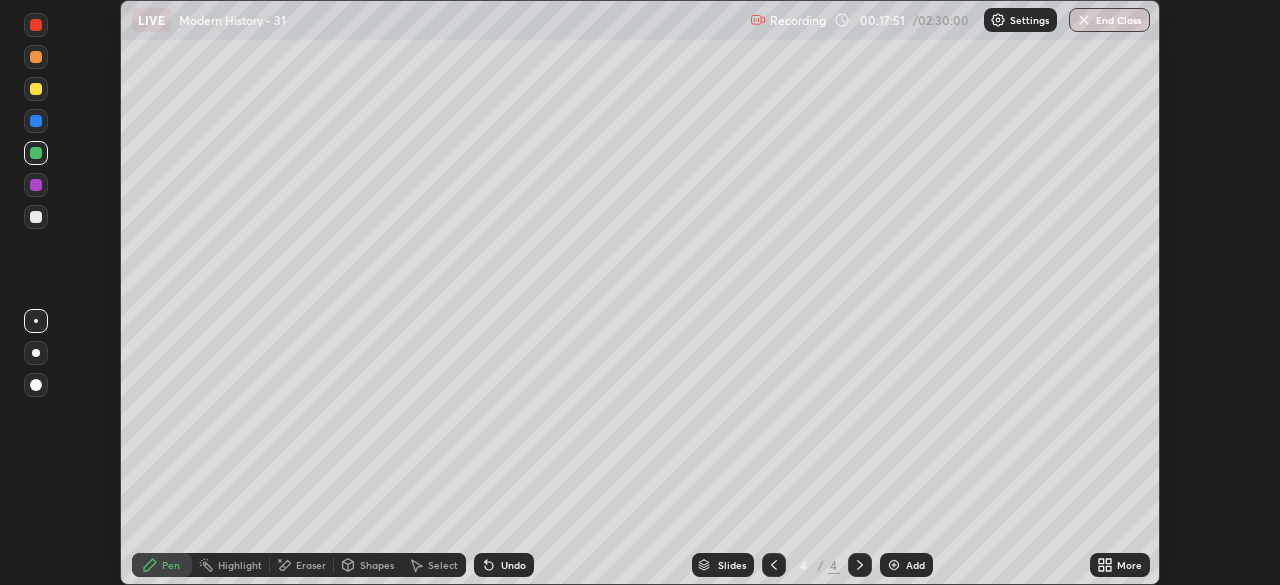 scroll, scrollTop: 585, scrollLeft: 1280, axis: both 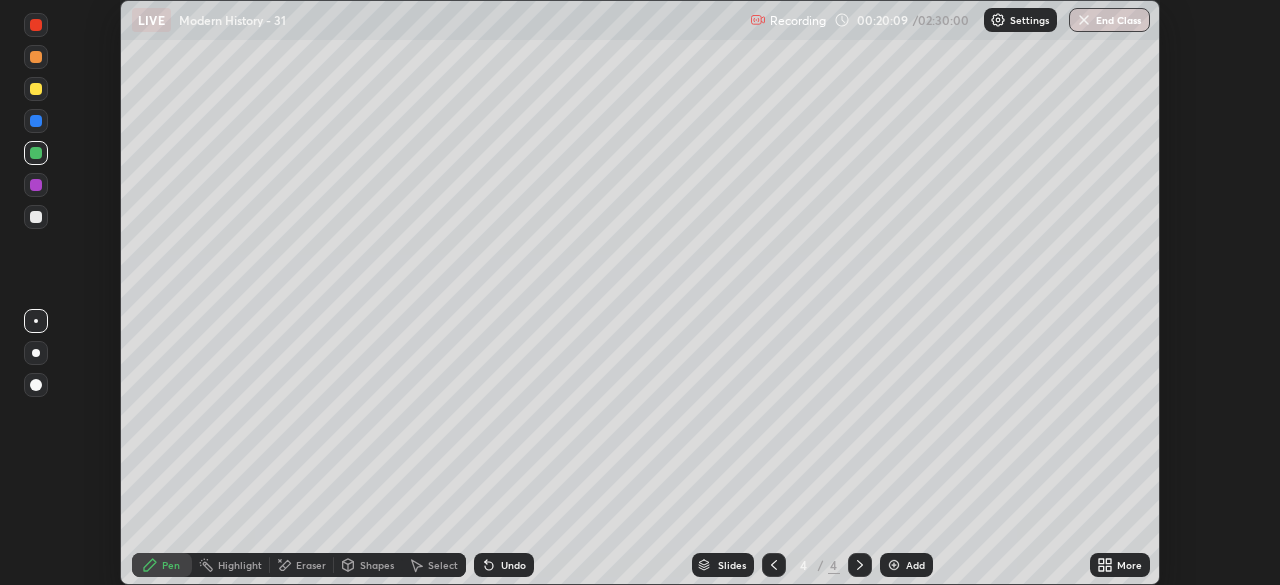 click 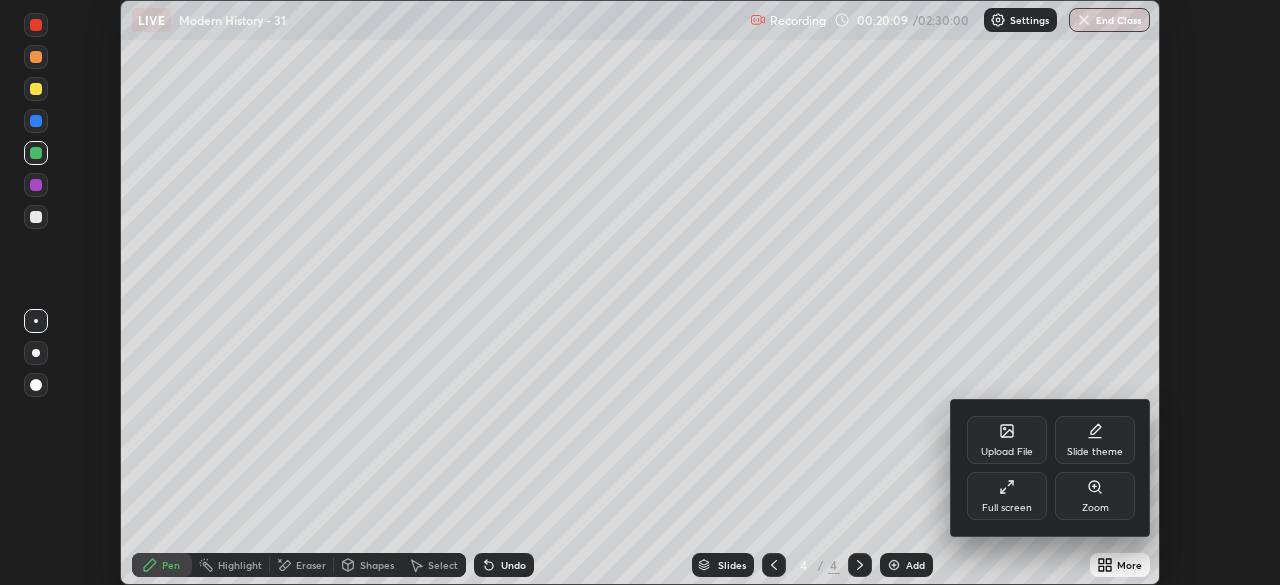 click on "Full screen" at bounding box center [1007, 496] 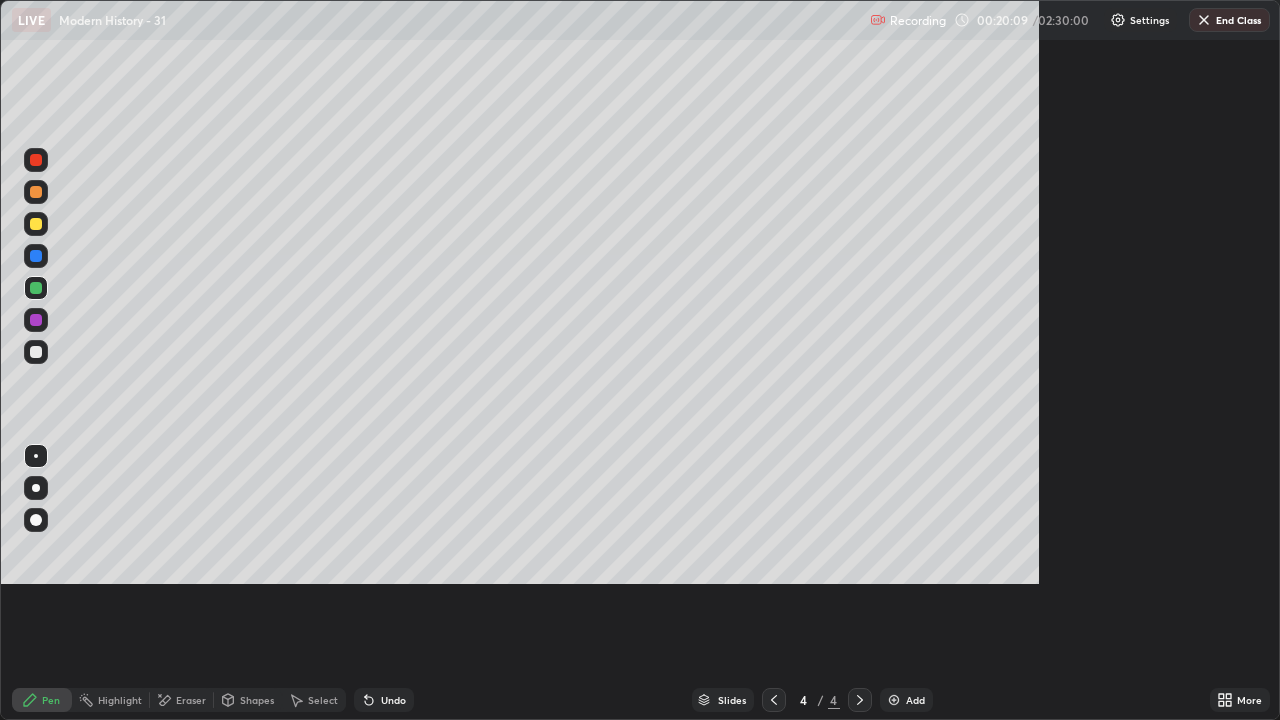 scroll, scrollTop: 99280, scrollLeft: 98720, axis: both 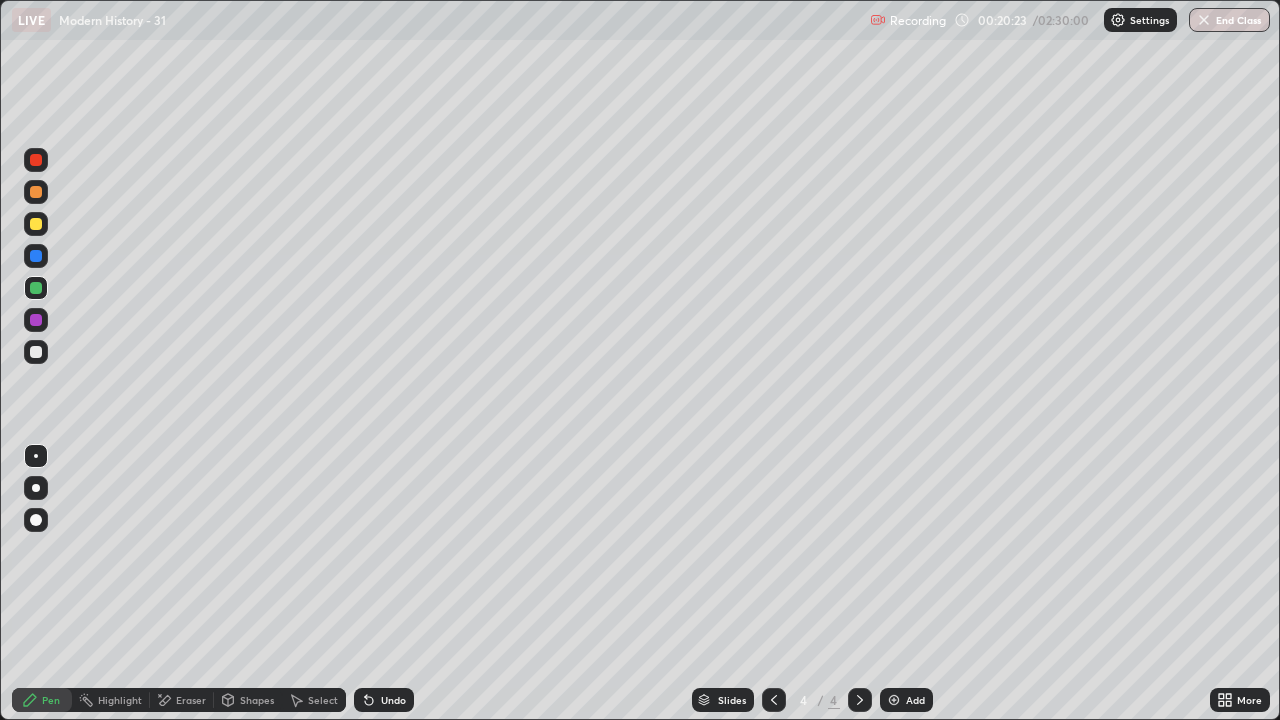 click 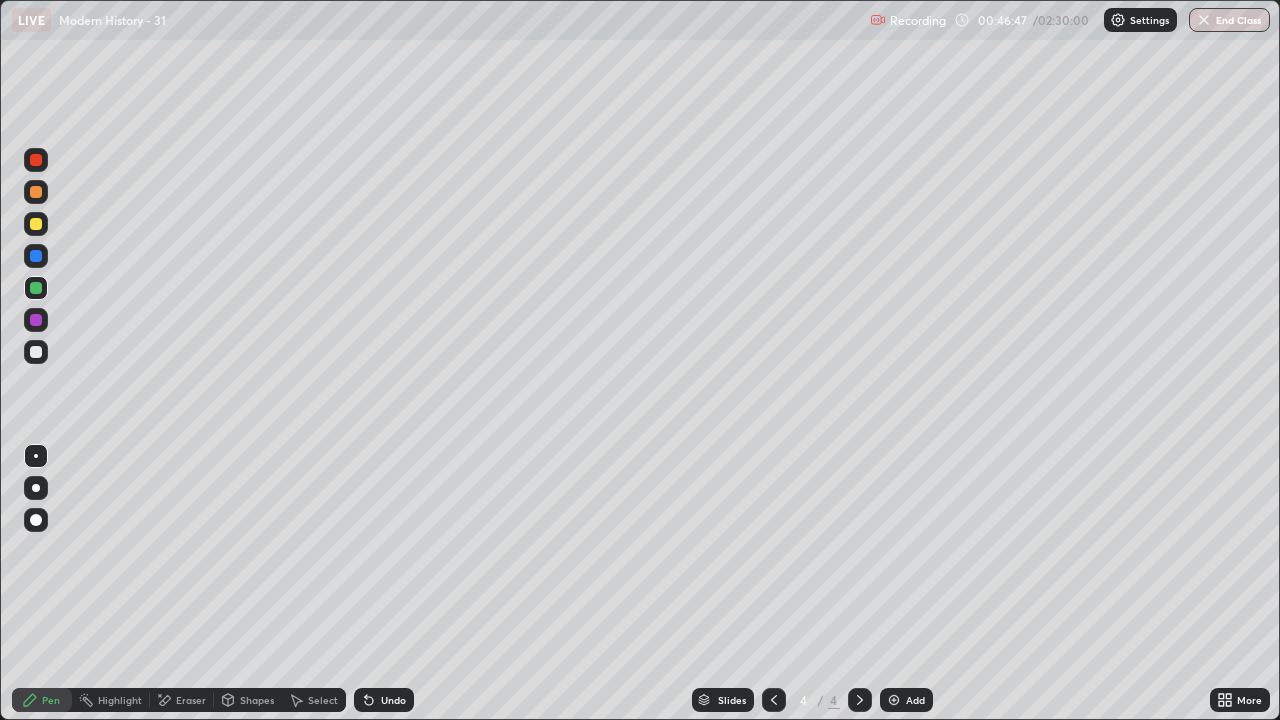 click on "Eraser" at bounding box center [182, 700] 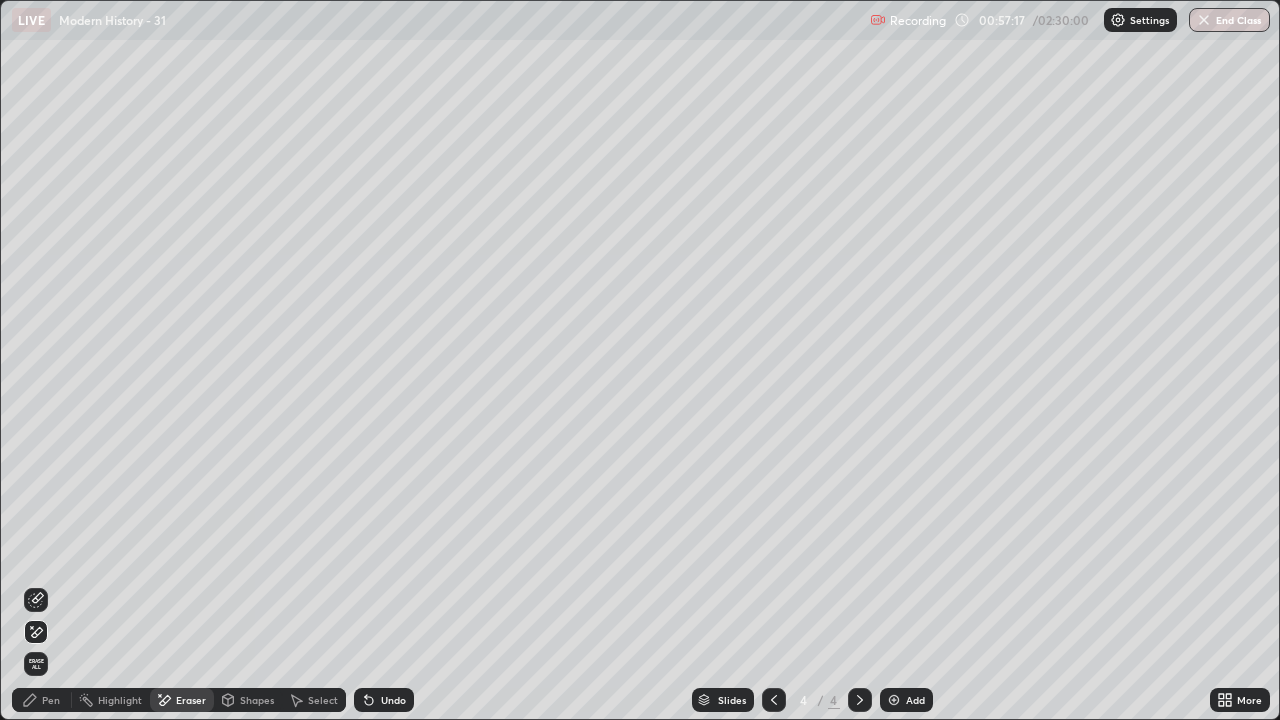 click on "Add" at bounding box center (915, 700) 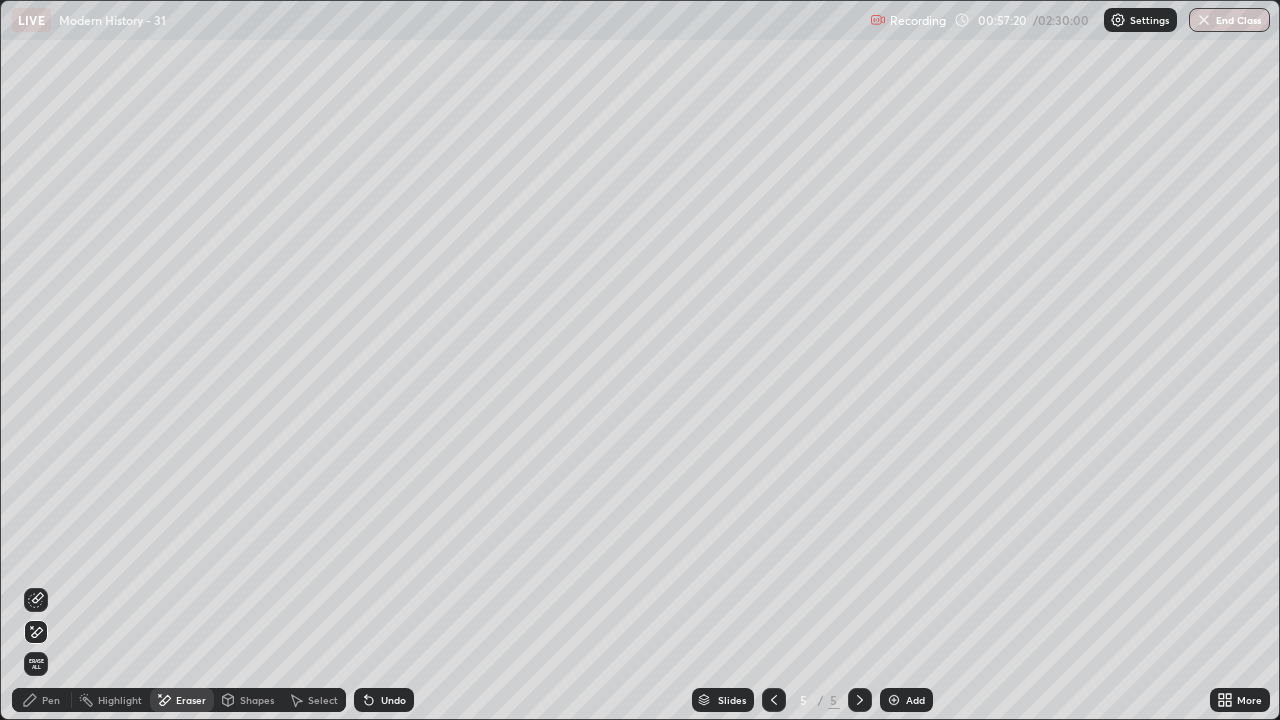 click on "Pen" at bounding box center (42, 700) 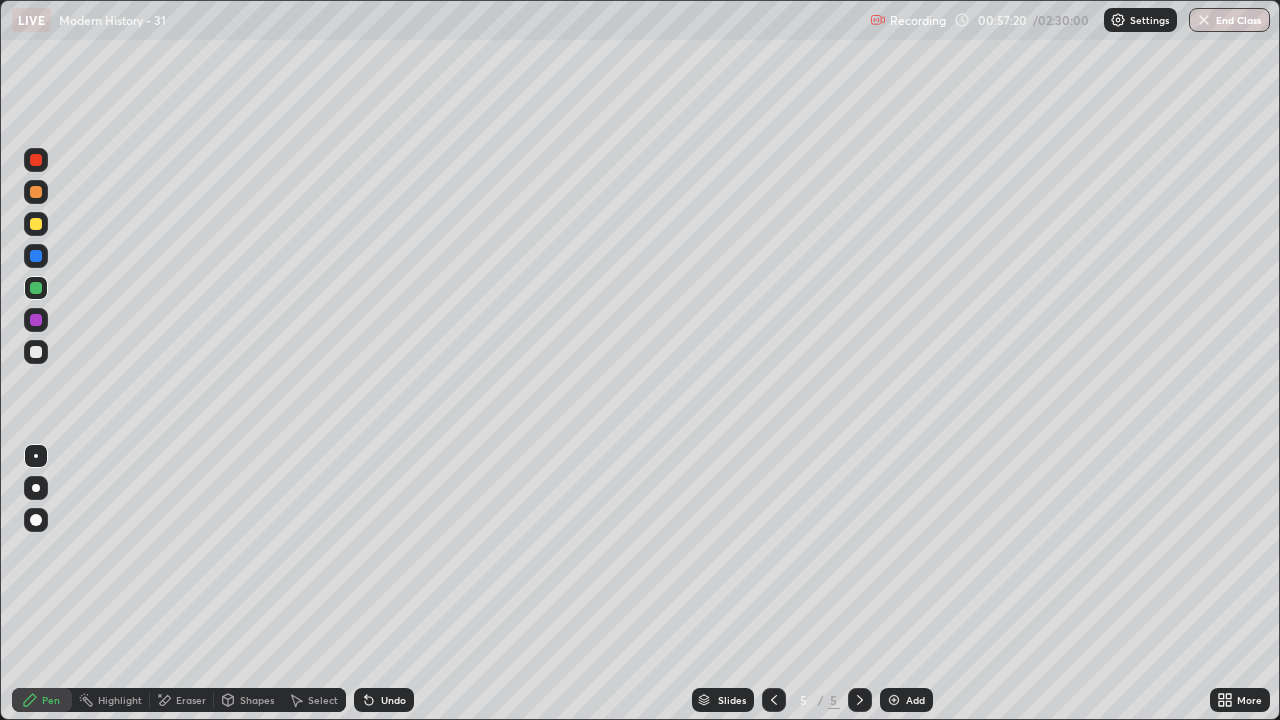 click at bounding box center (36, 352) 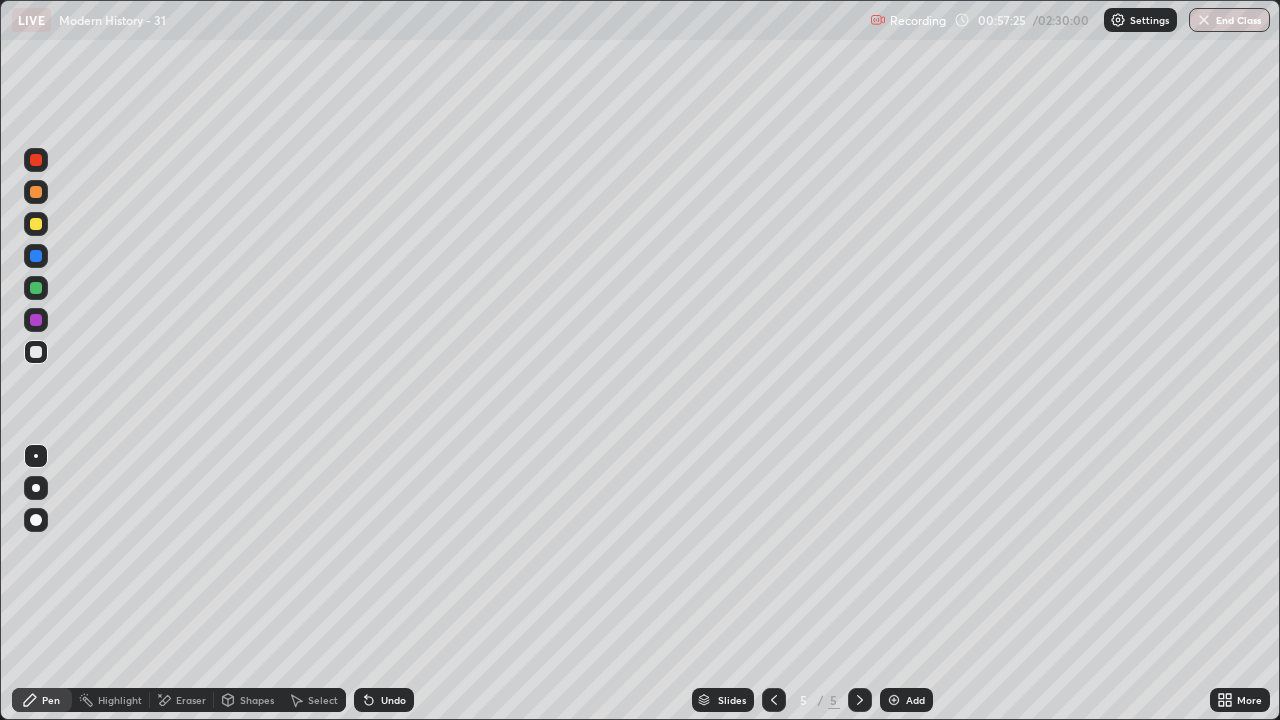 click at bounding box center (36, 288) 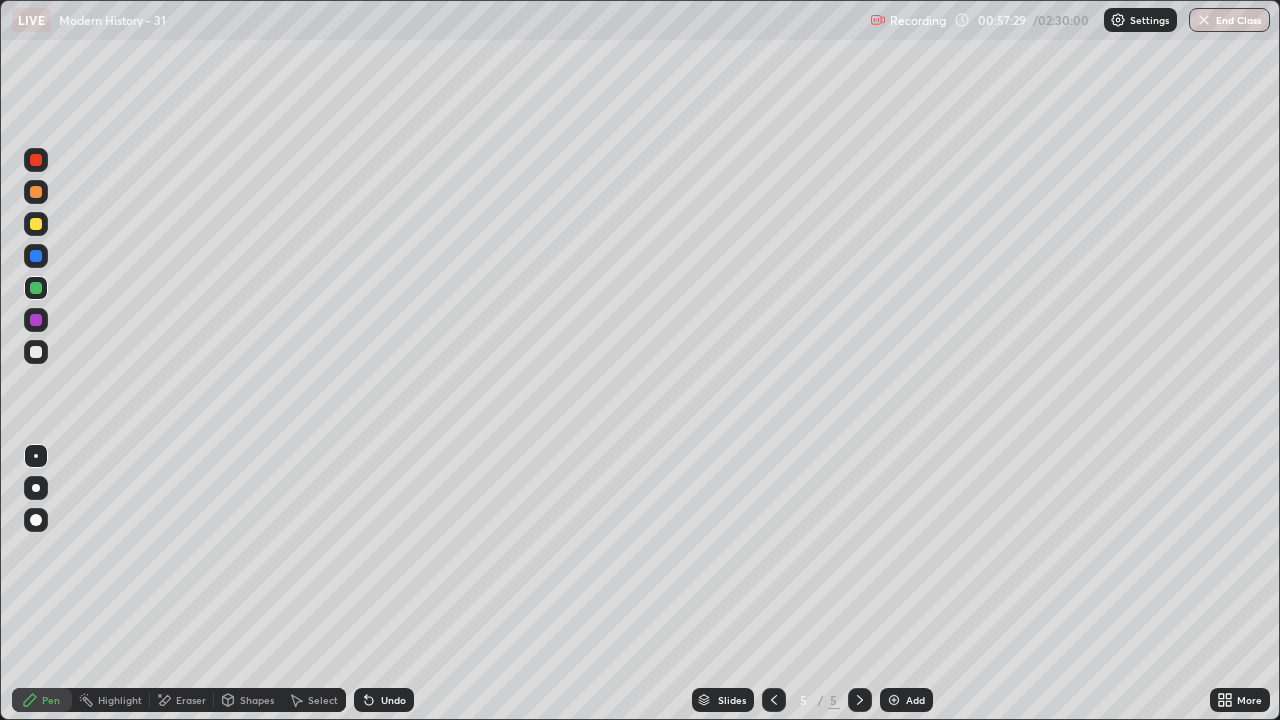 click at bounding box center [36, 352] 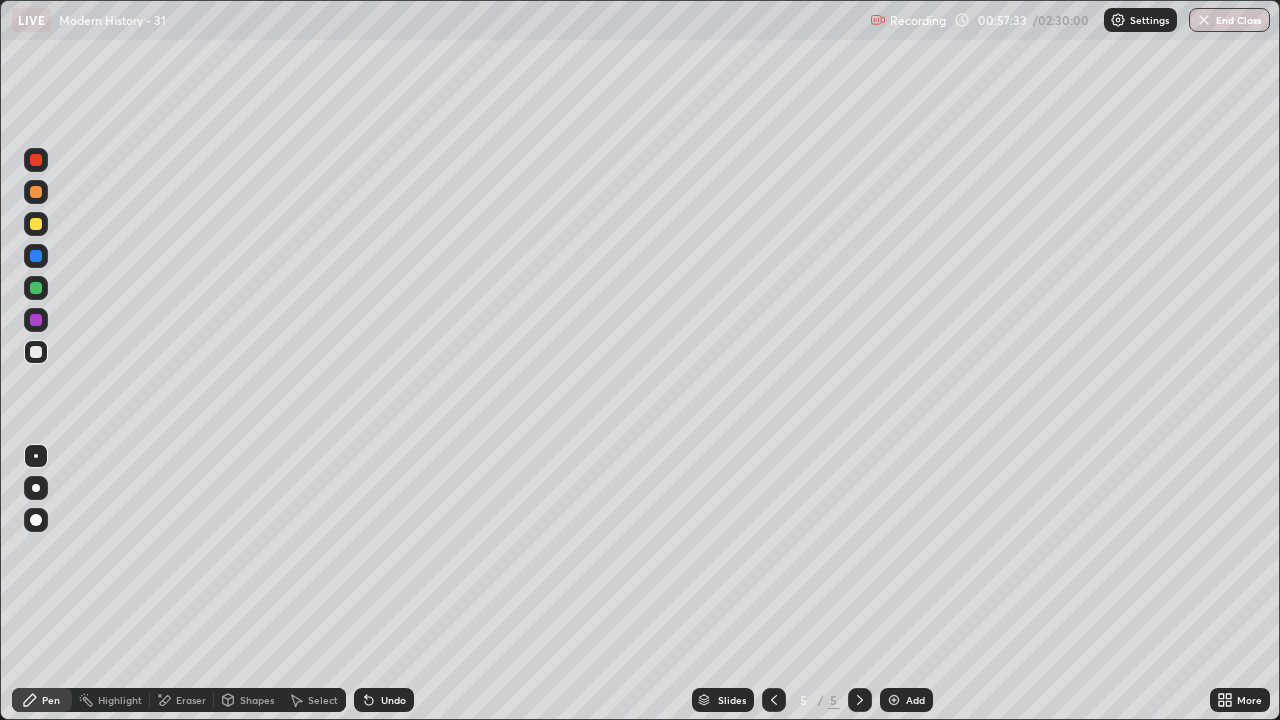 click at bounding box center (36, 288) 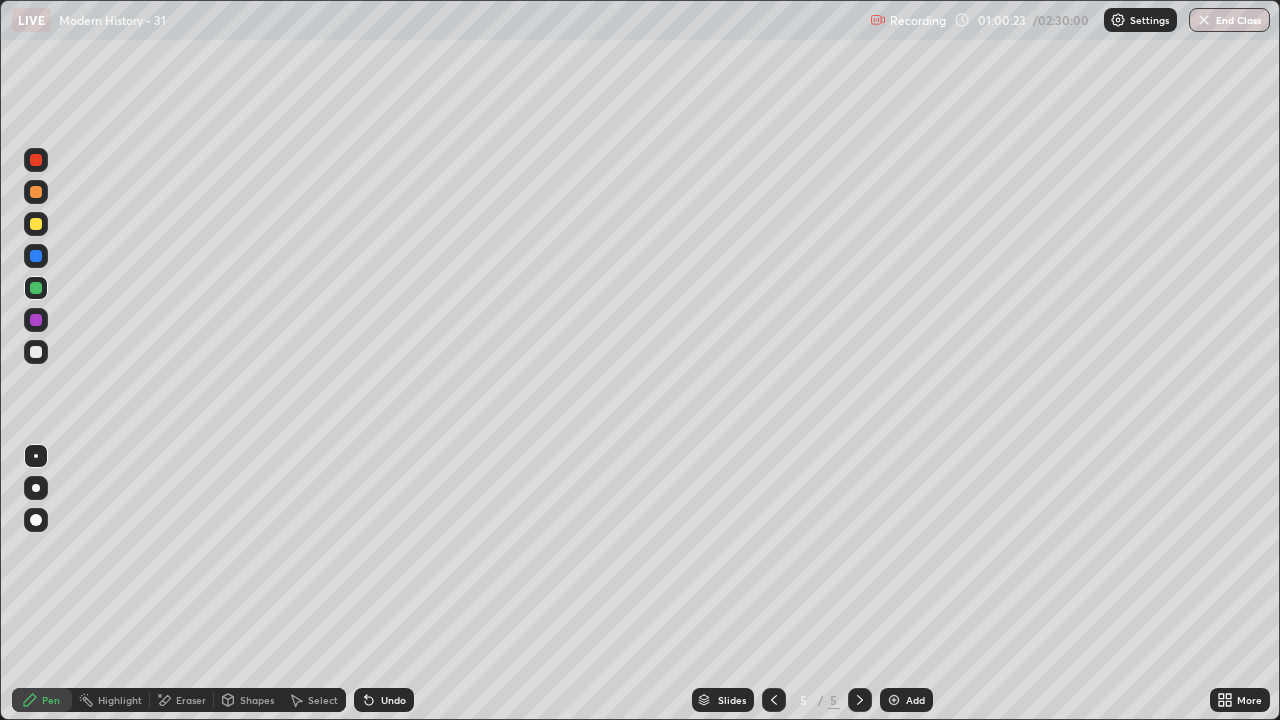 click 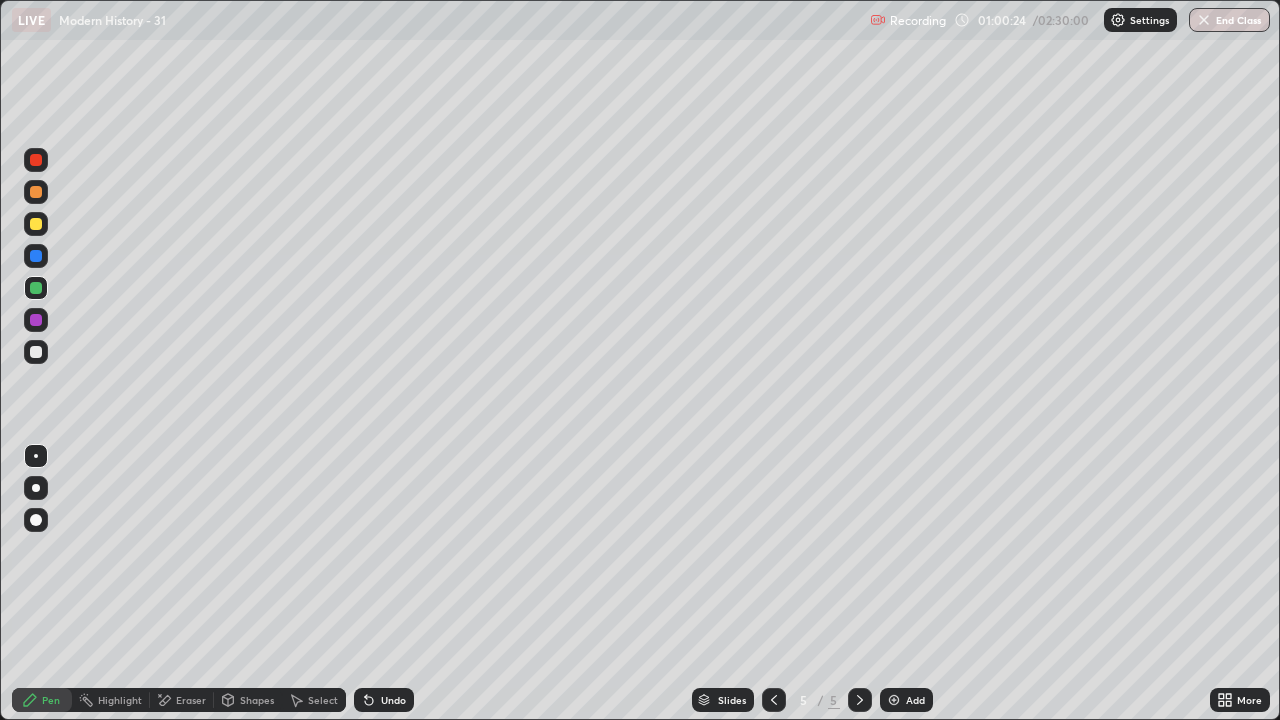 click on "Add" at bounding box center [906, 700] 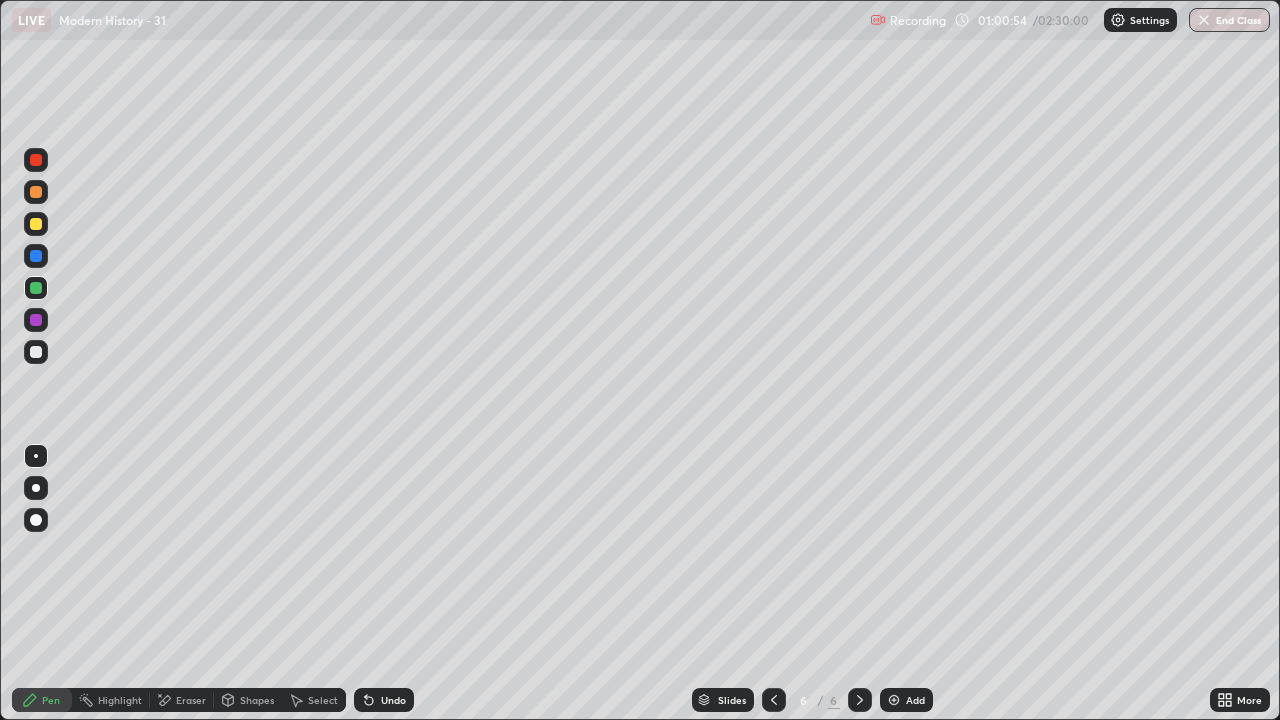 click at bounding box center [36, 192] 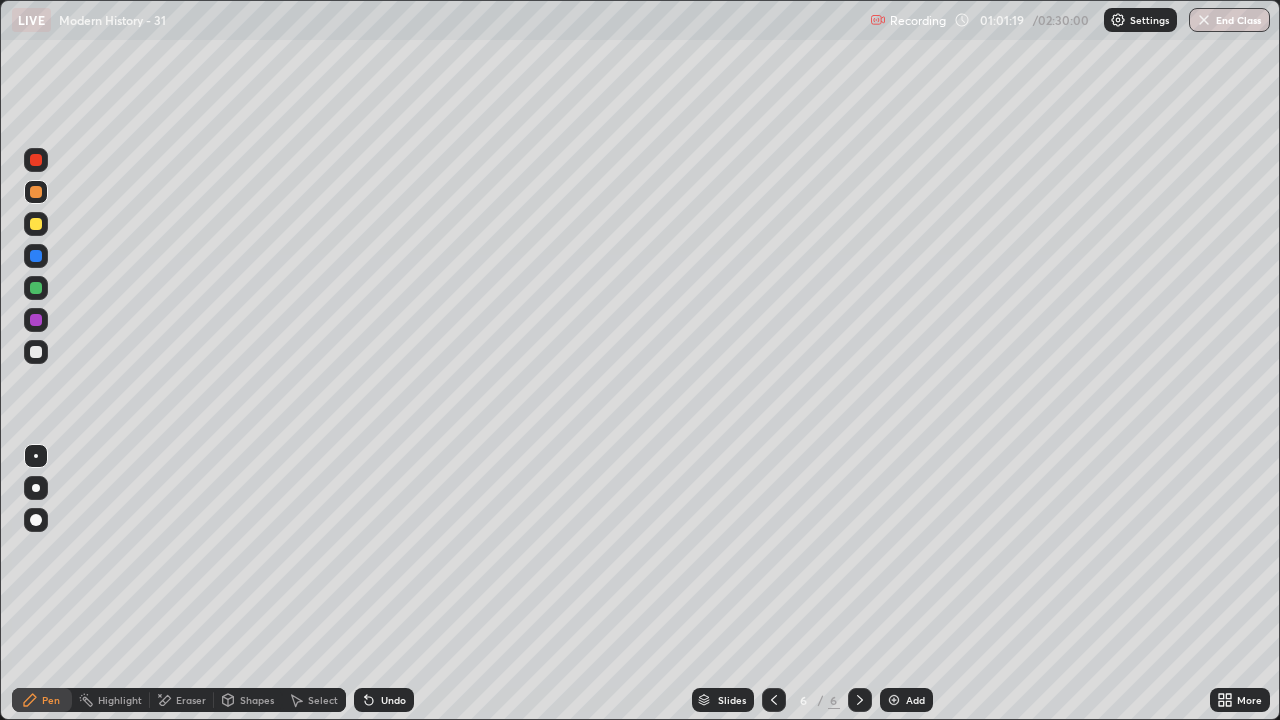 click at bounding box center [36, 256] 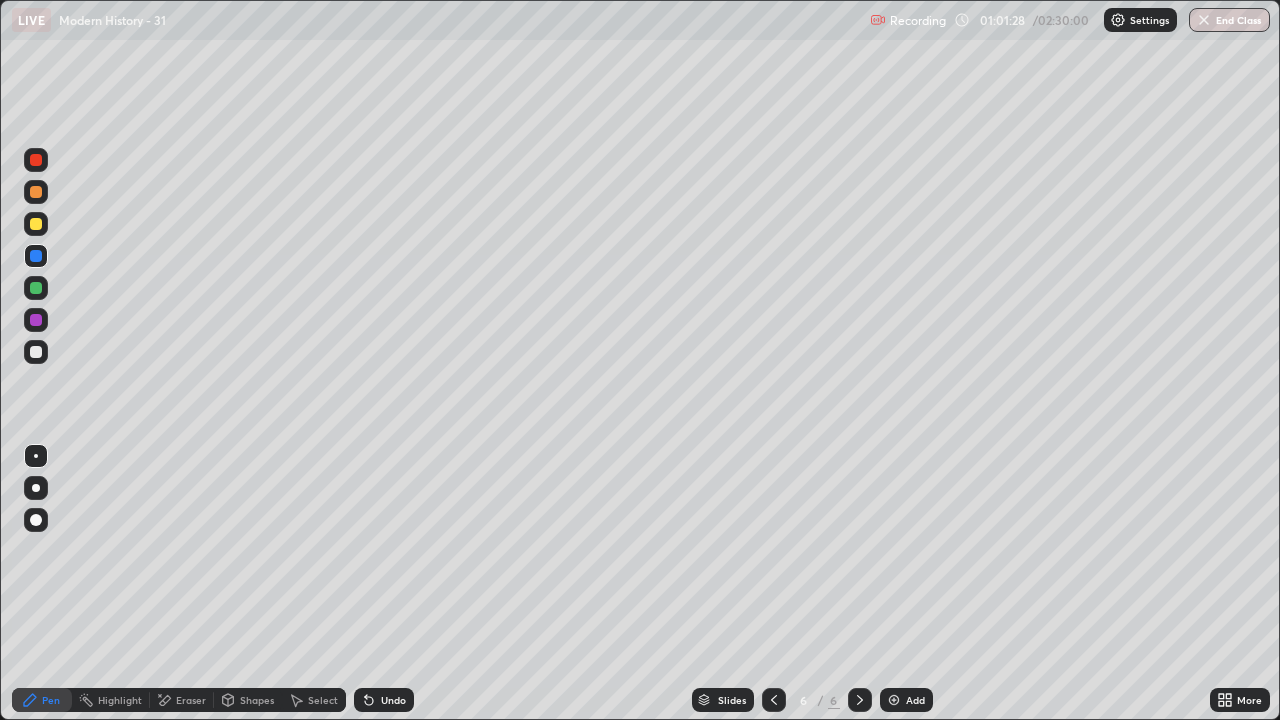 click at bounding box center (36, 288) 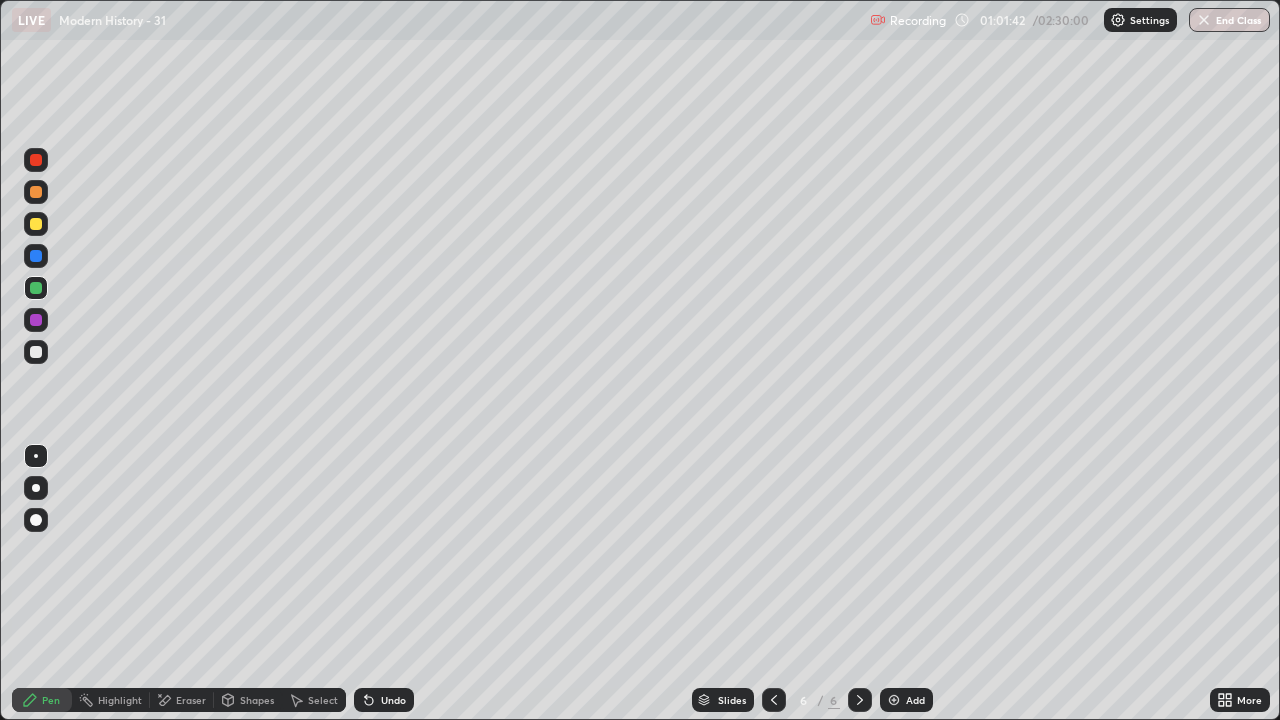 click at bounding box center [36, 192] 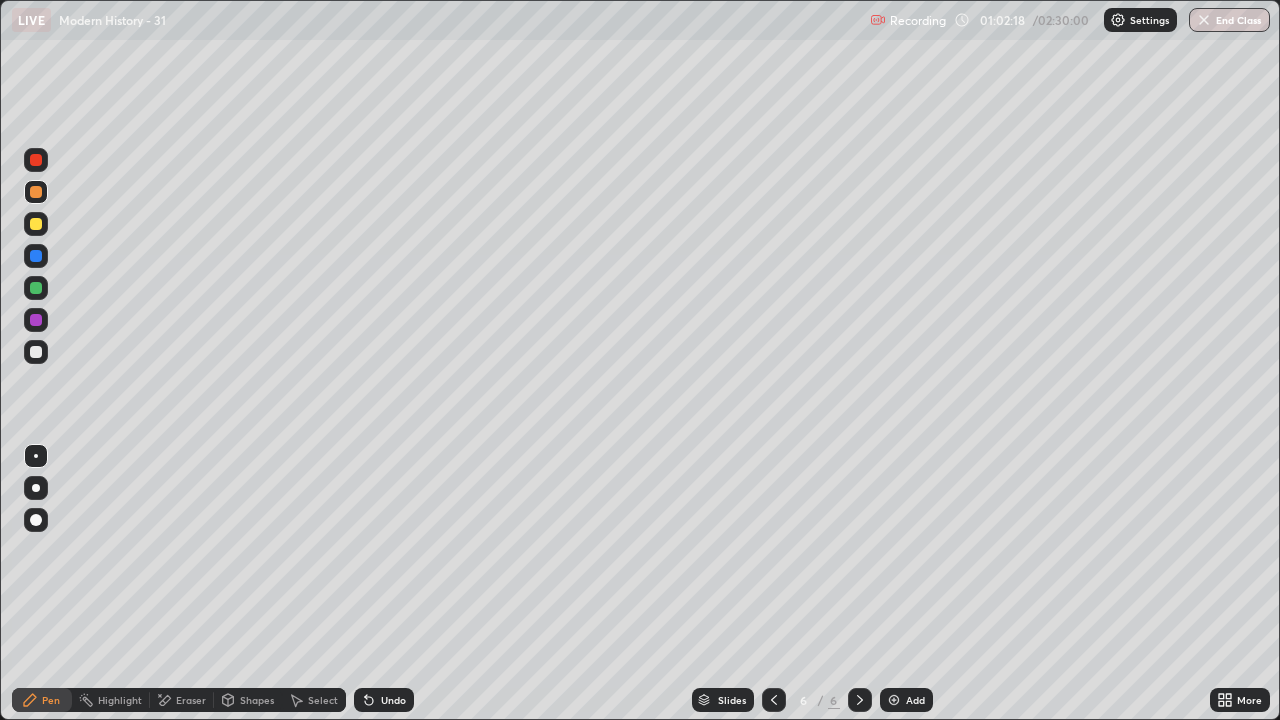 click at bounding box center [36, 288] 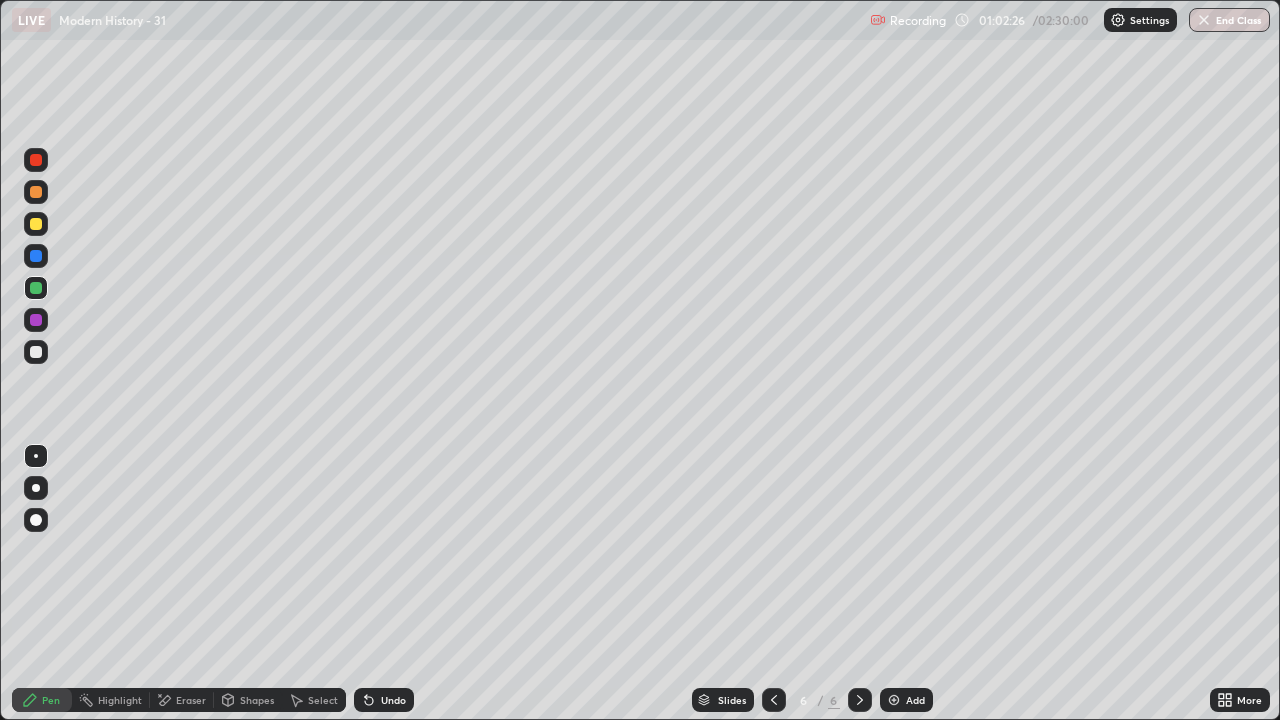 click at bounding box center [36, 256] 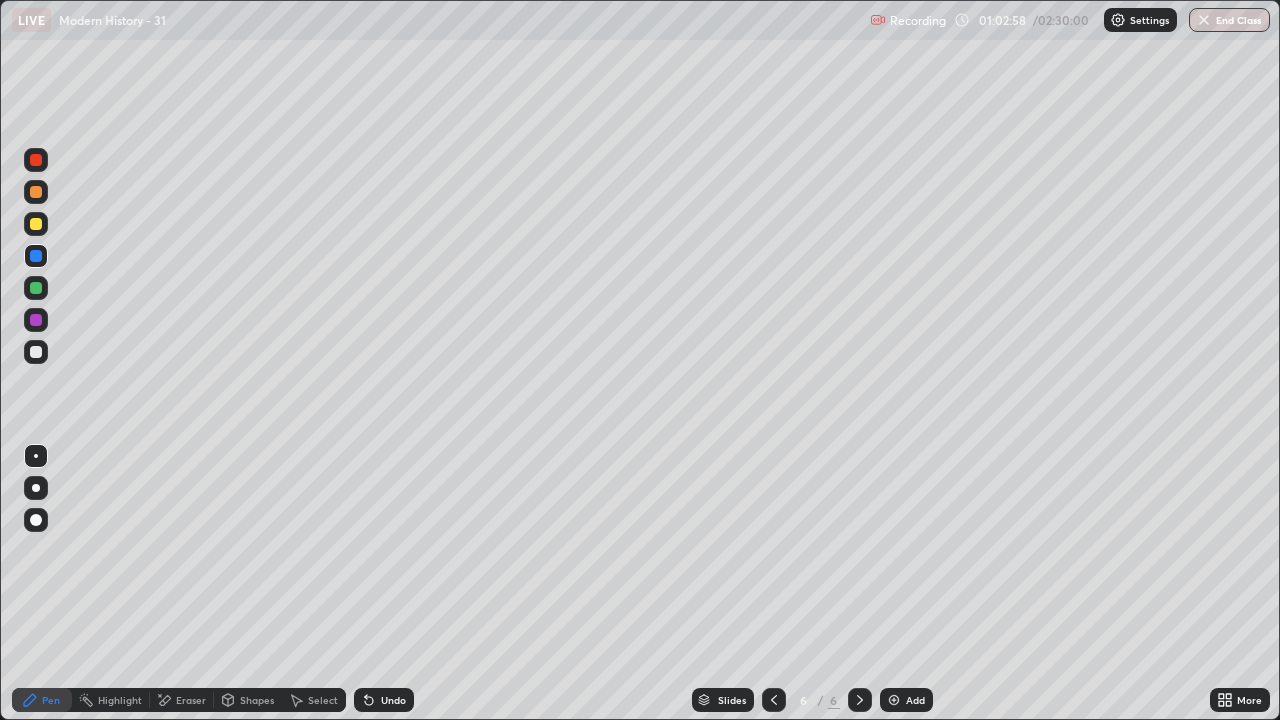 click at bounding box center (36, 288) 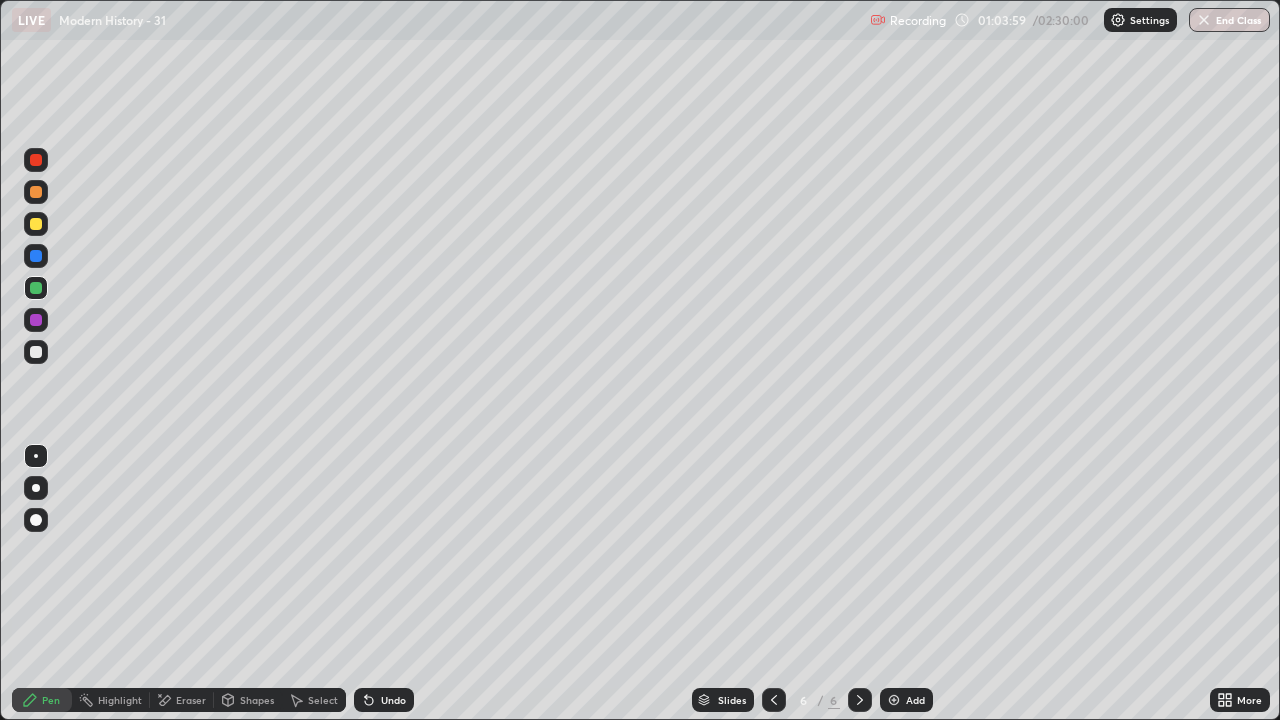 click at bounding box center (36, 320) 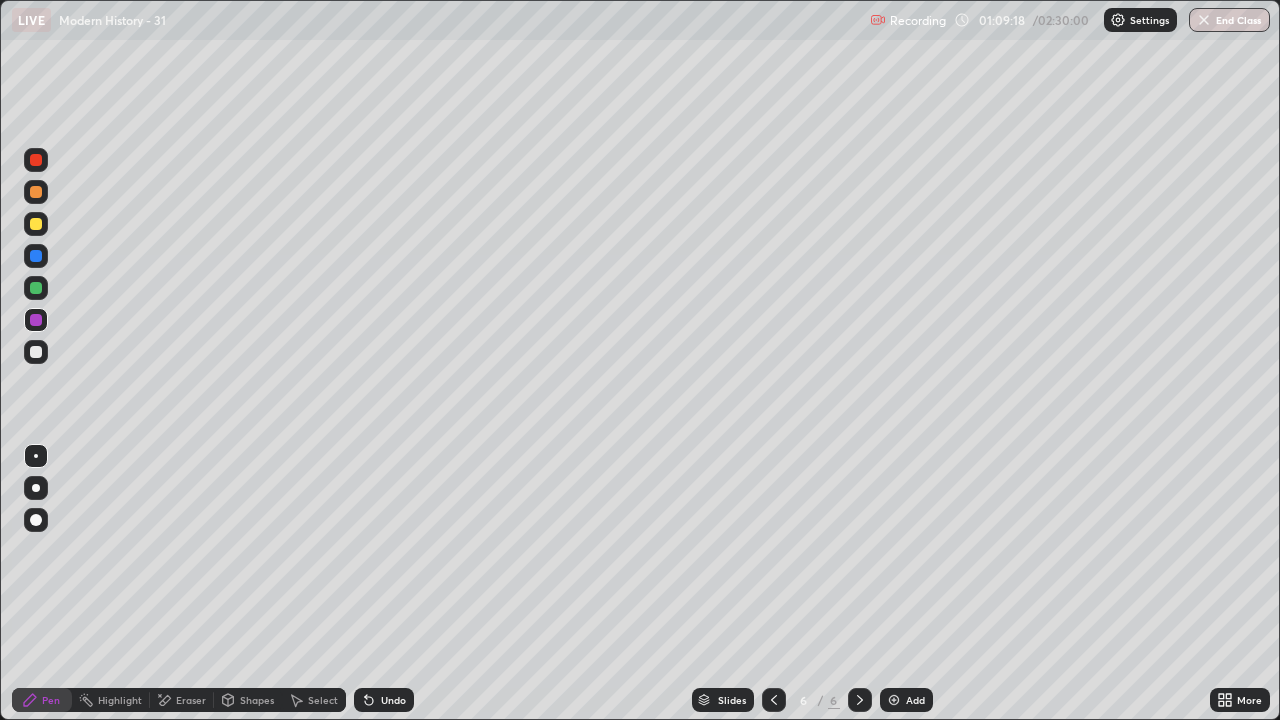 click 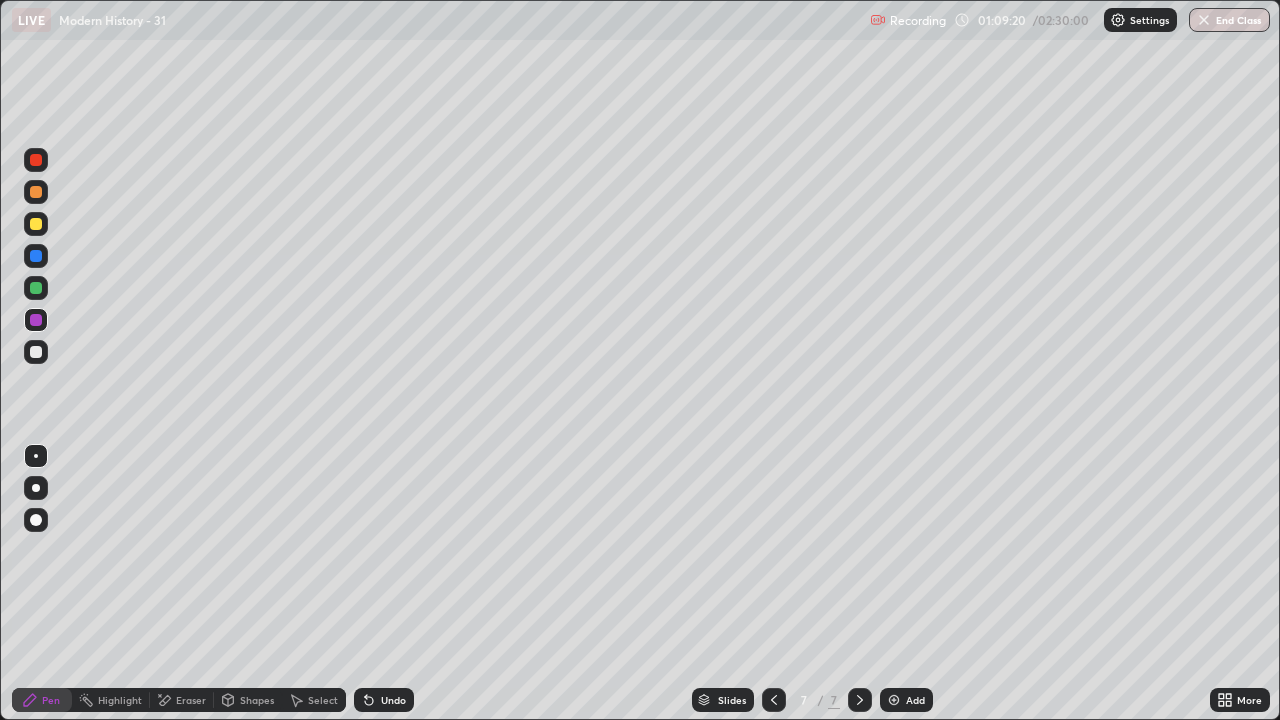 click at bounding box center [36, 352] 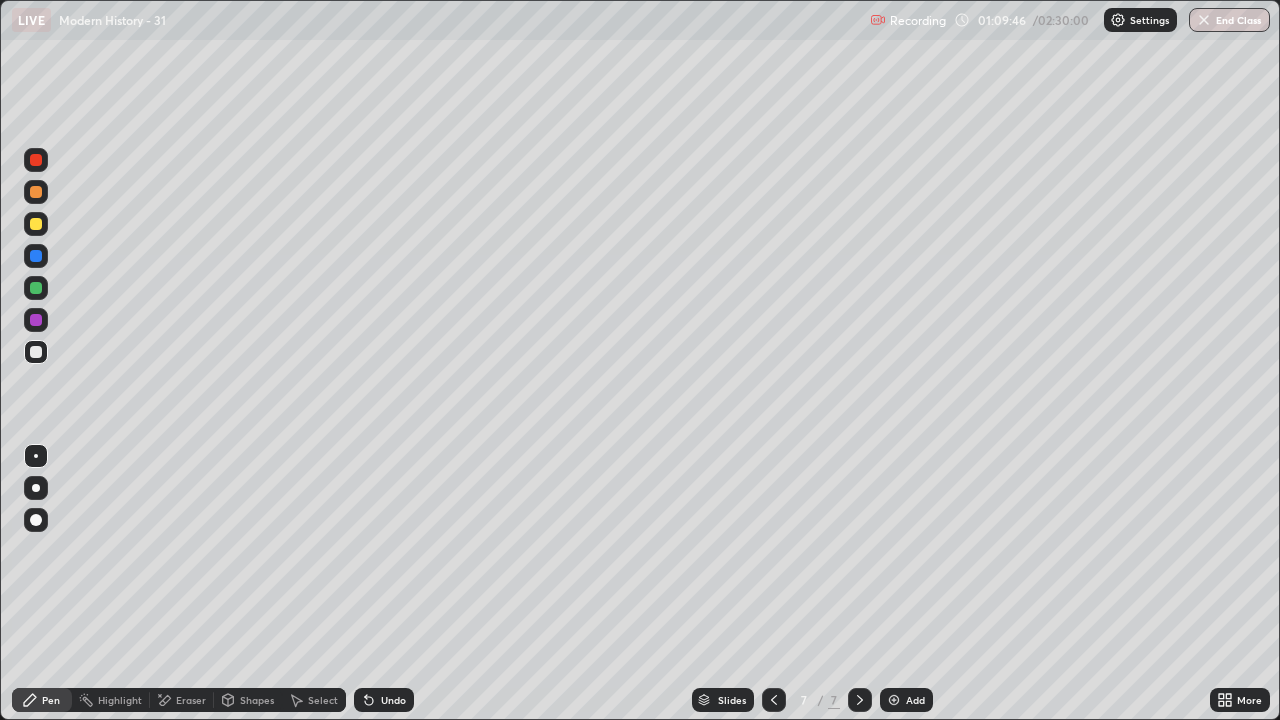 click at bounding box center [36, 256] 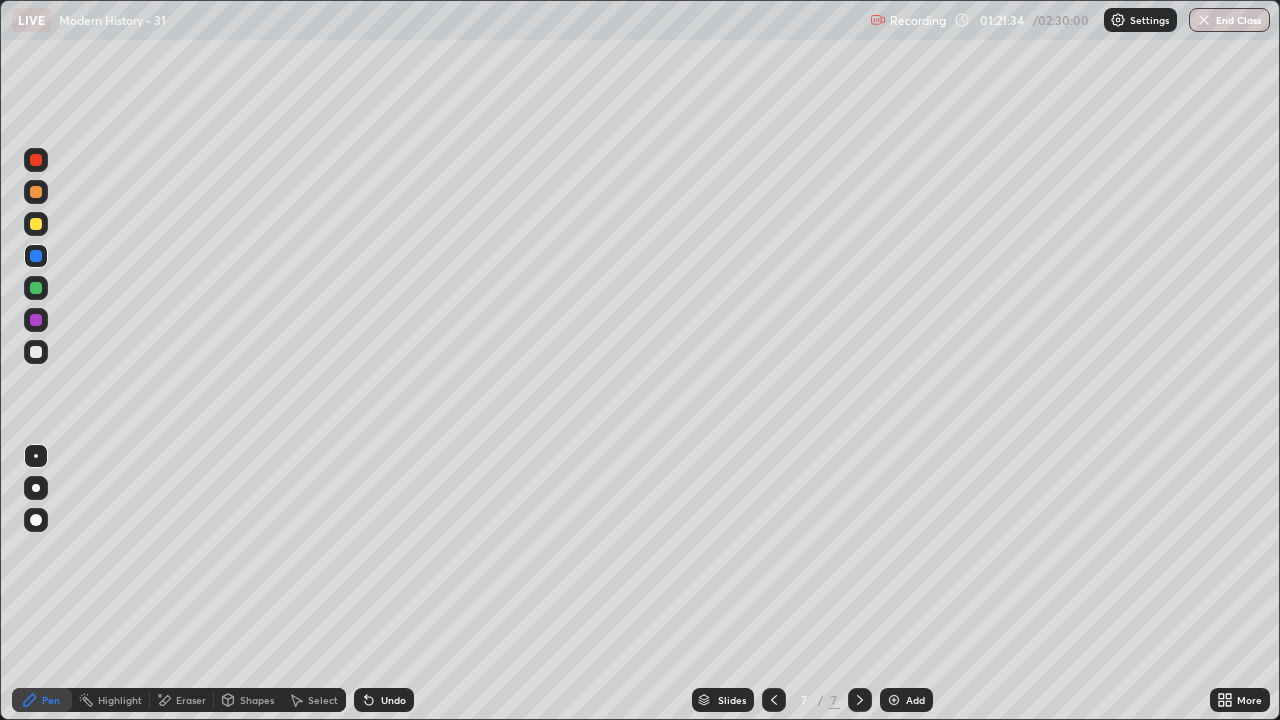 click at bounding box center (36, 352) 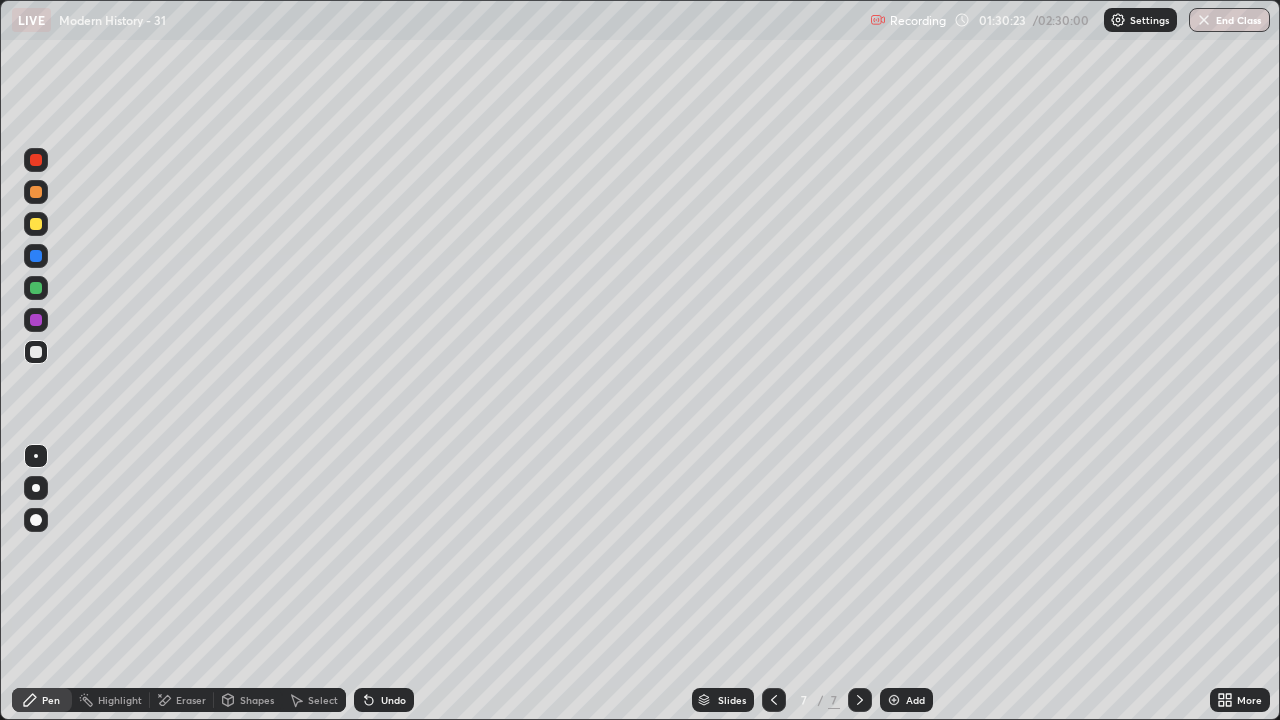 click on "Add" at bounding box center (906, 700) 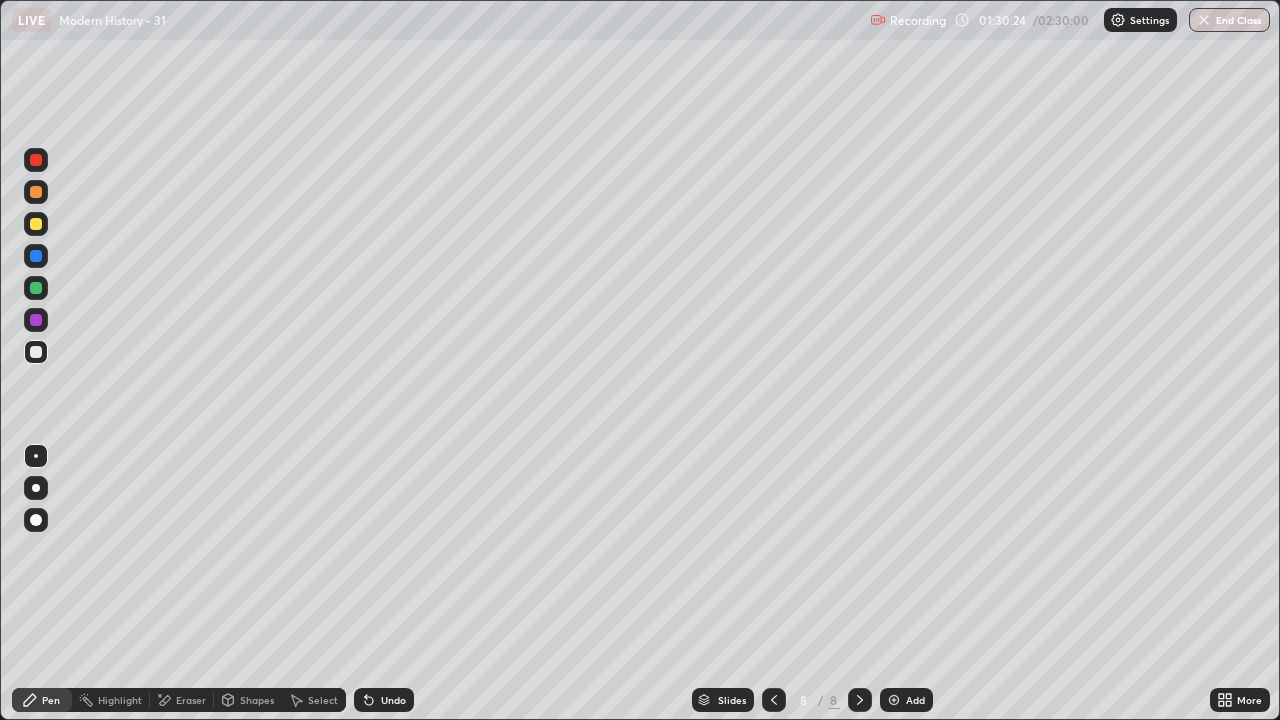 click at bounding box center (36, 352) 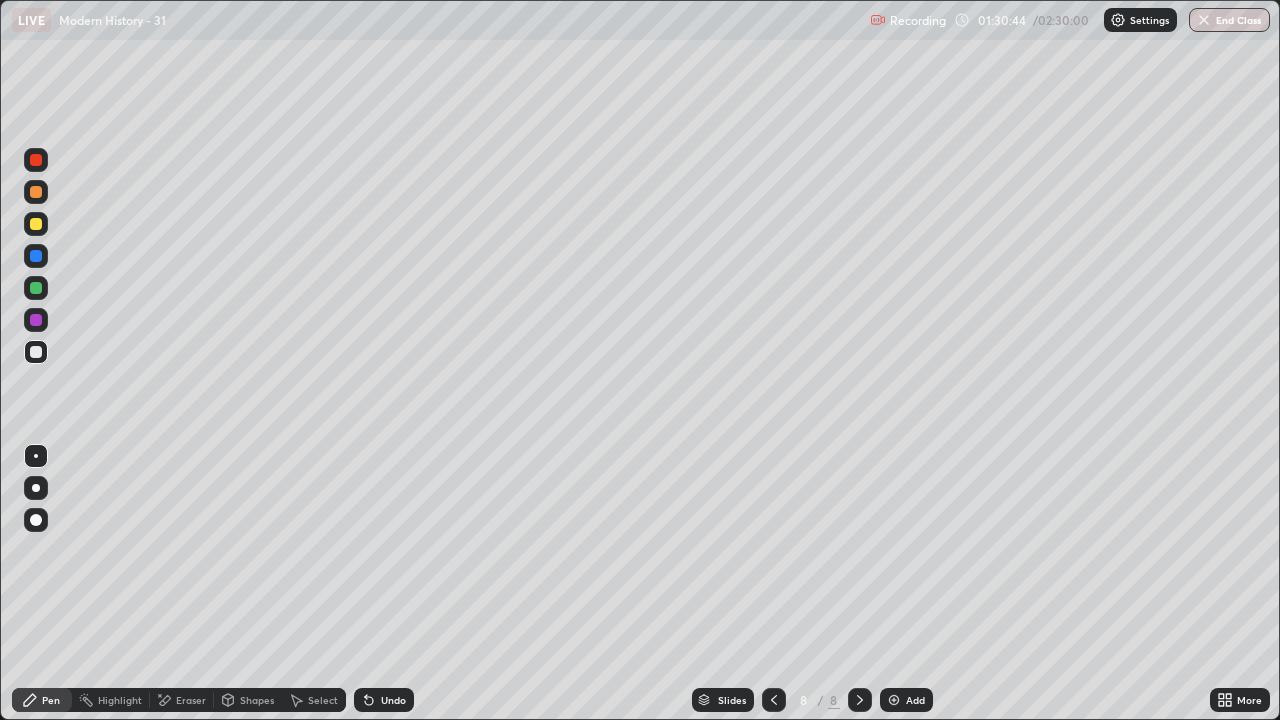 click at bounding box center (36, 288) 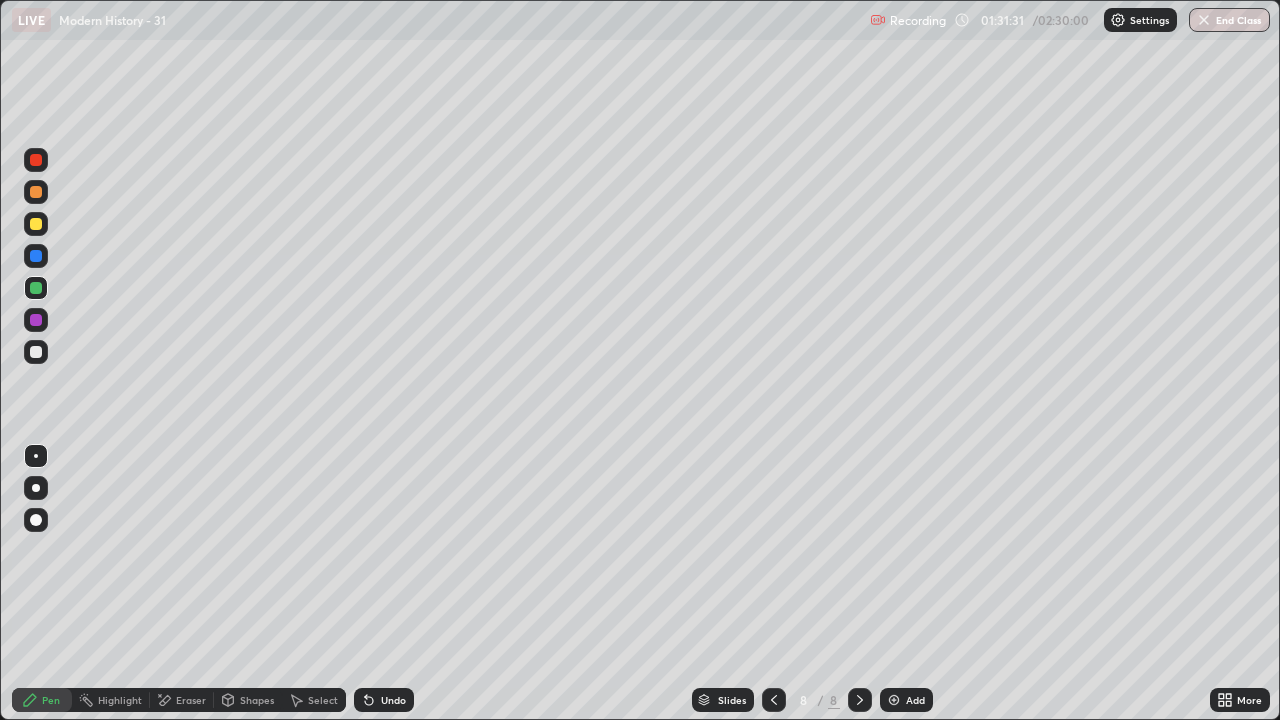 click at bounding box center [36, 320] 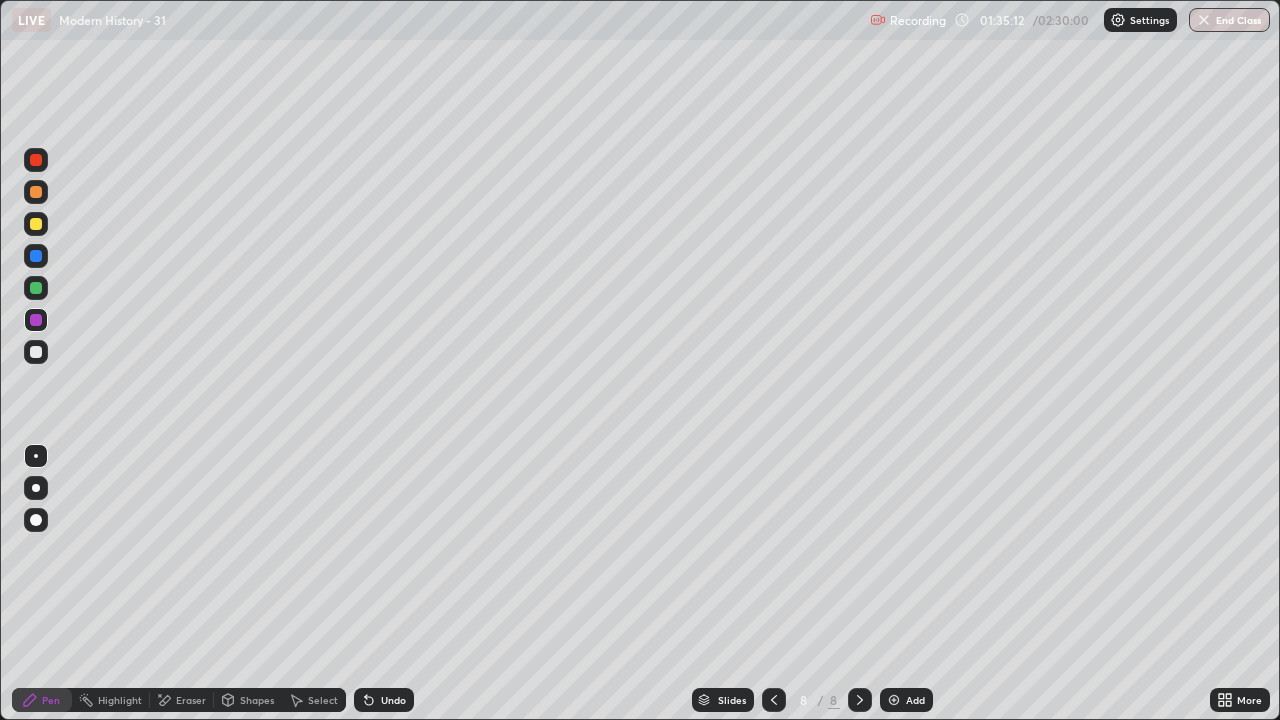 click at bounding box center (894, 700) 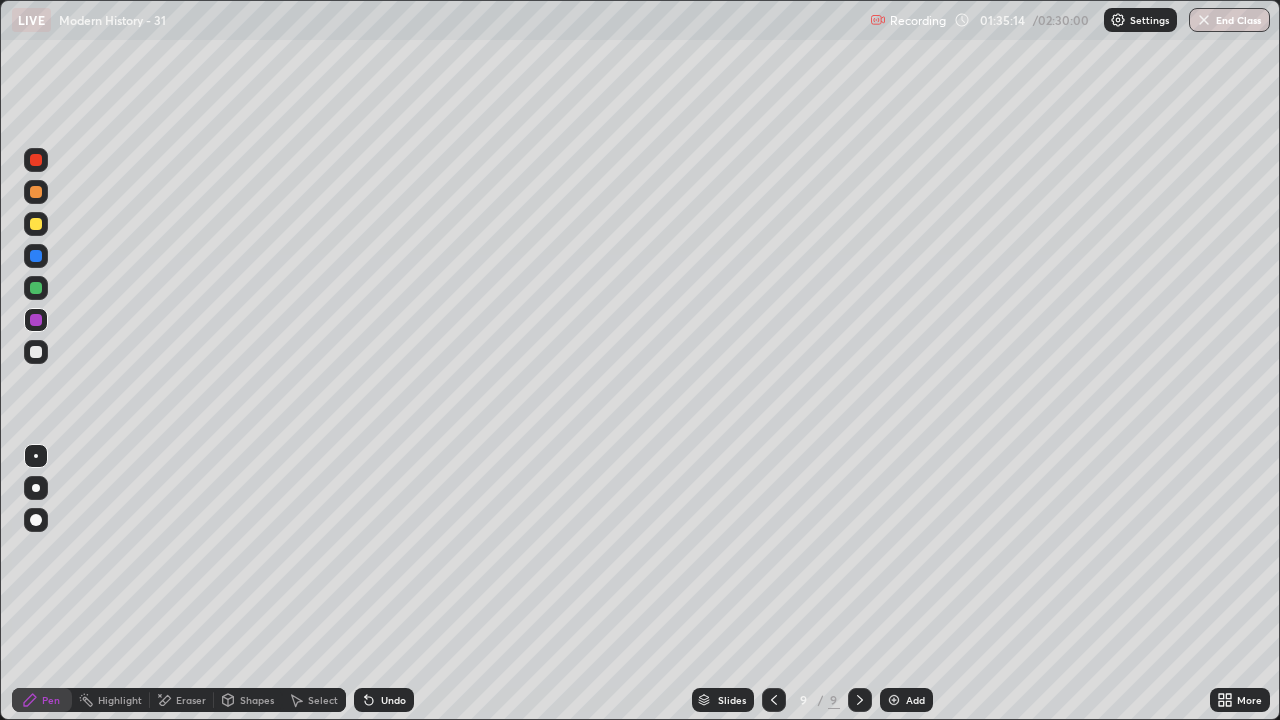 click at bounding box center (36, 352) 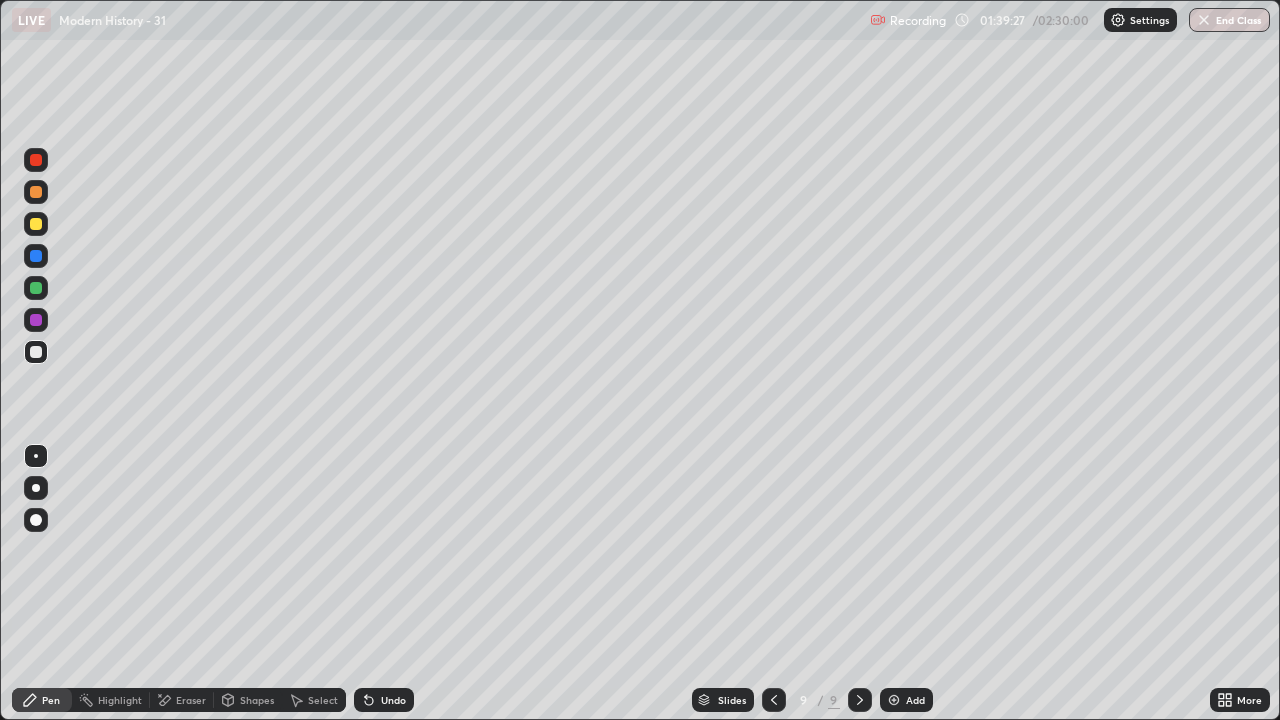 click at bounding box center [36, 352] 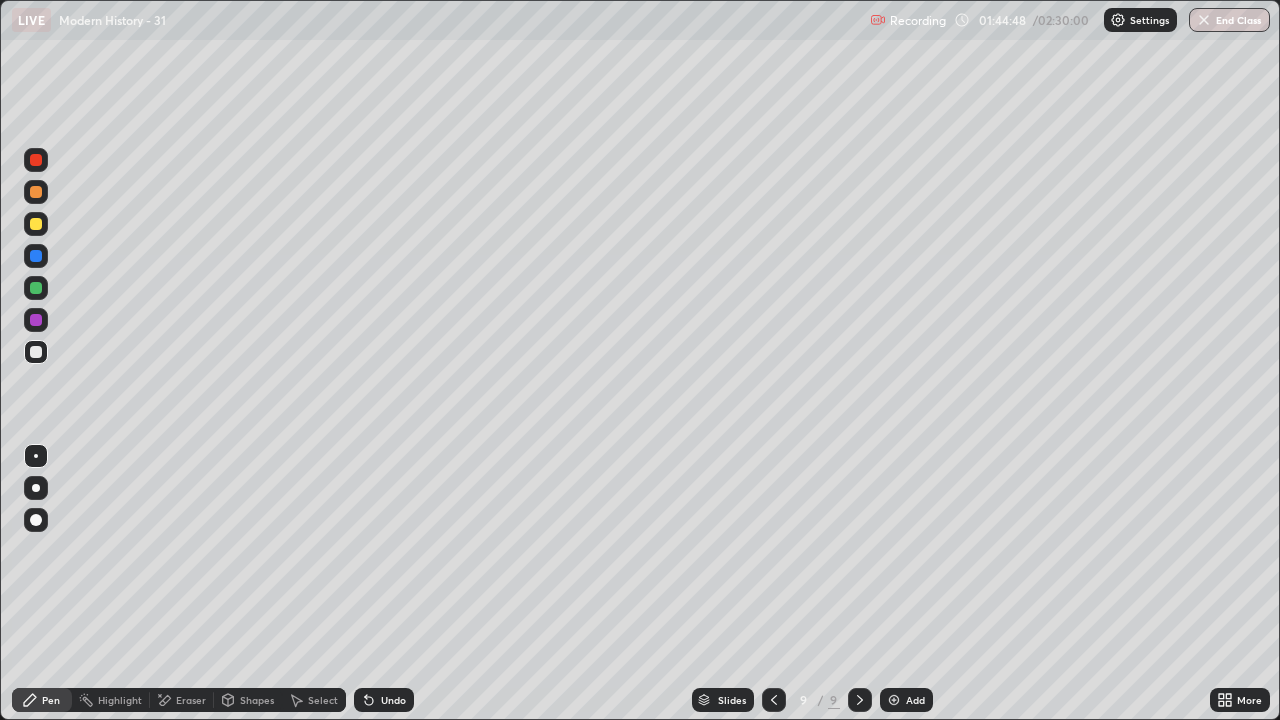 click at bounding box center [36, 320] 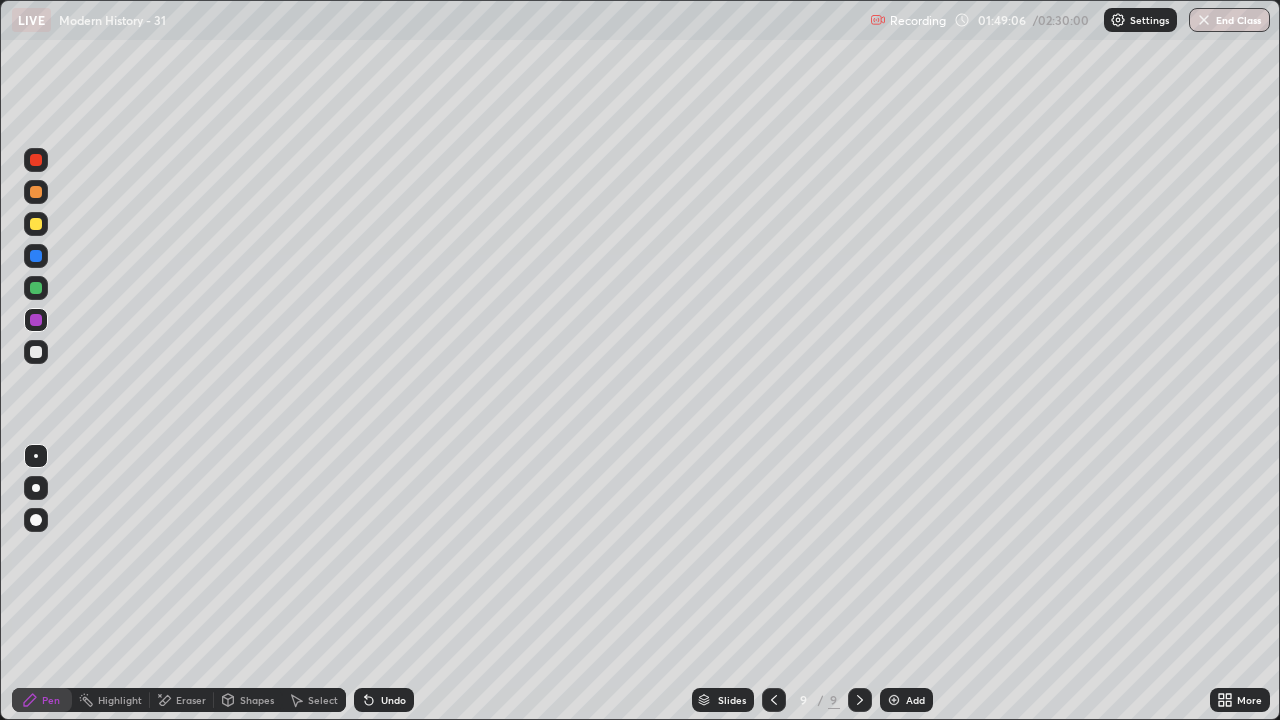click on "Eraser" at bounding box center [191, 700] 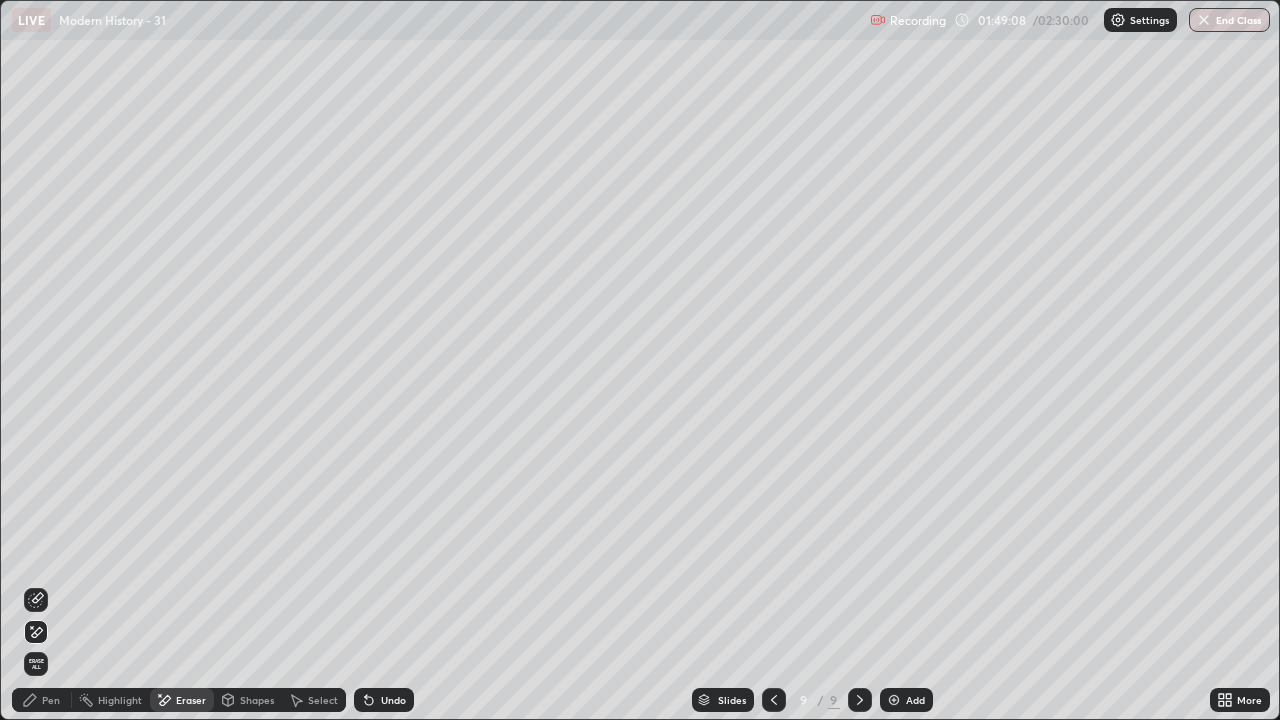 click on "Pen" at bounding box center (51, 700) 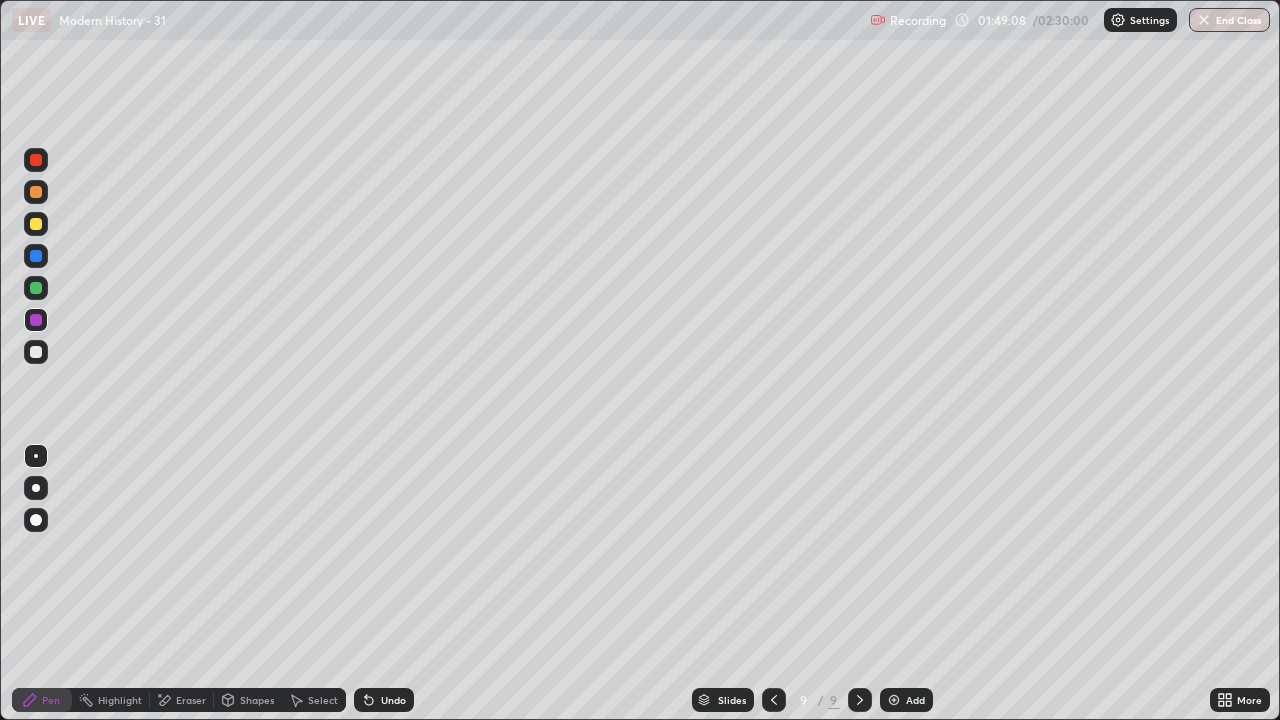click at bounding box center (36, 352) 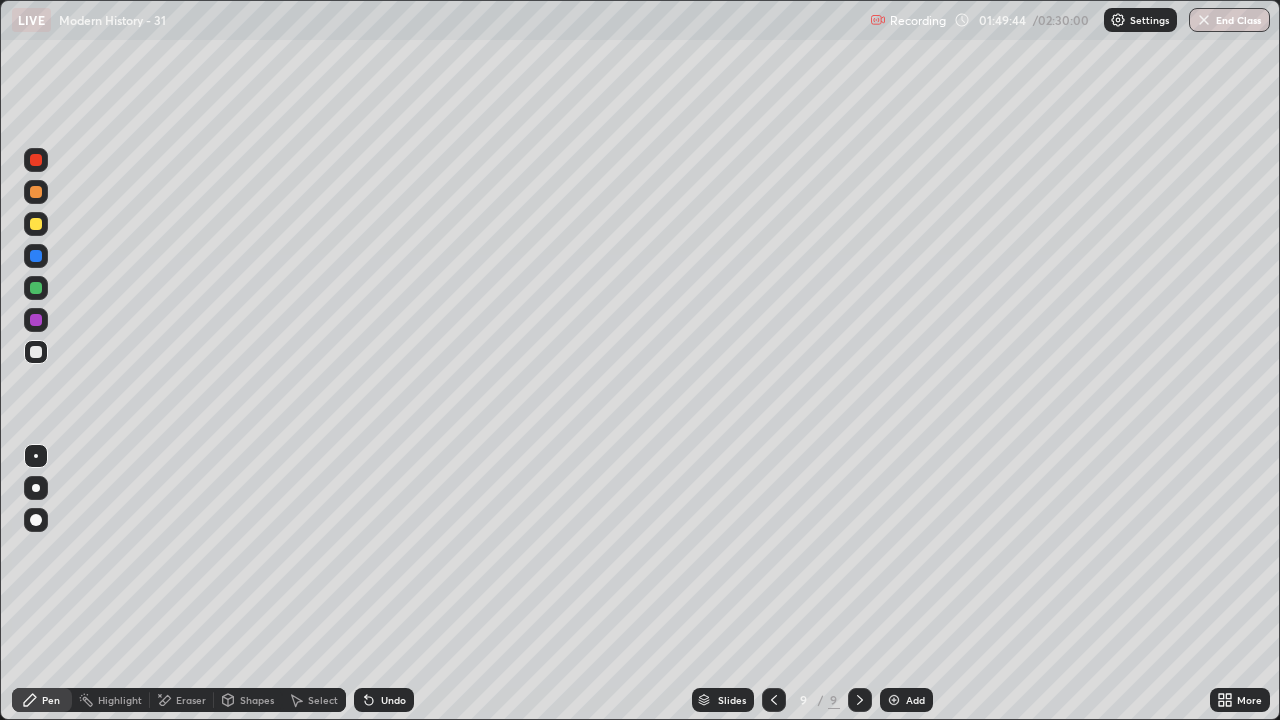 click at bounding box center [774, 700] 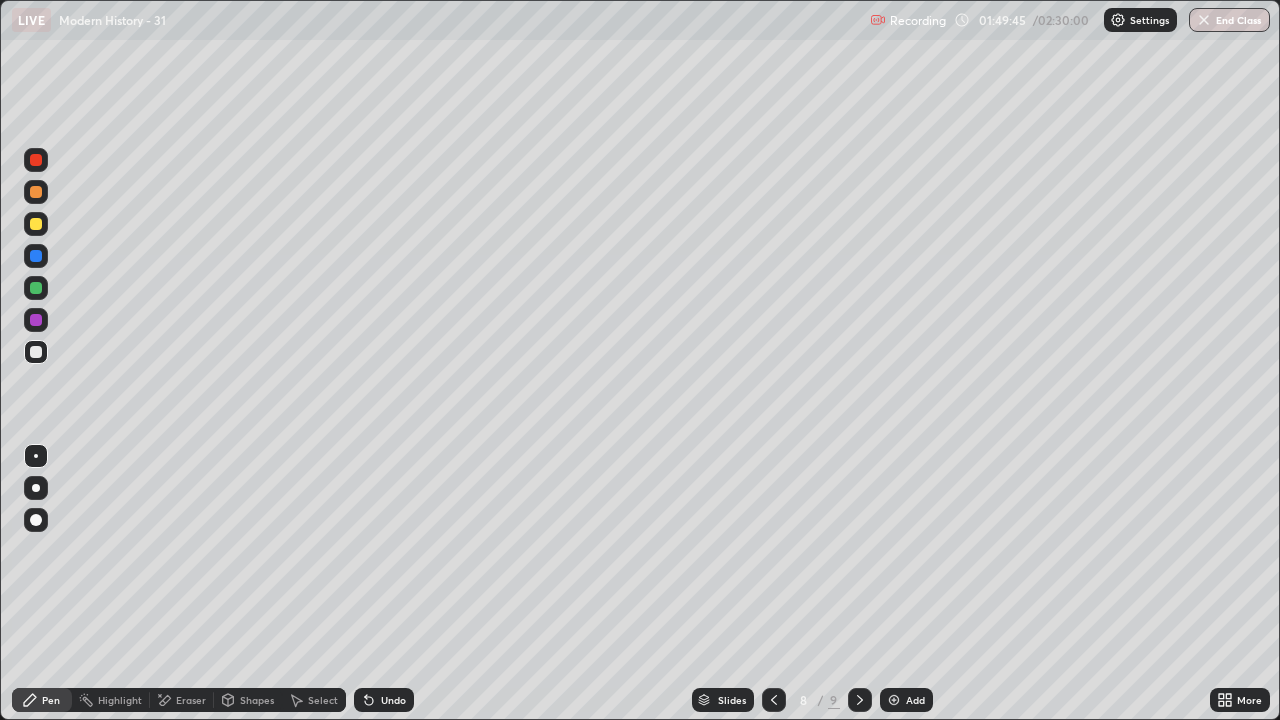 click 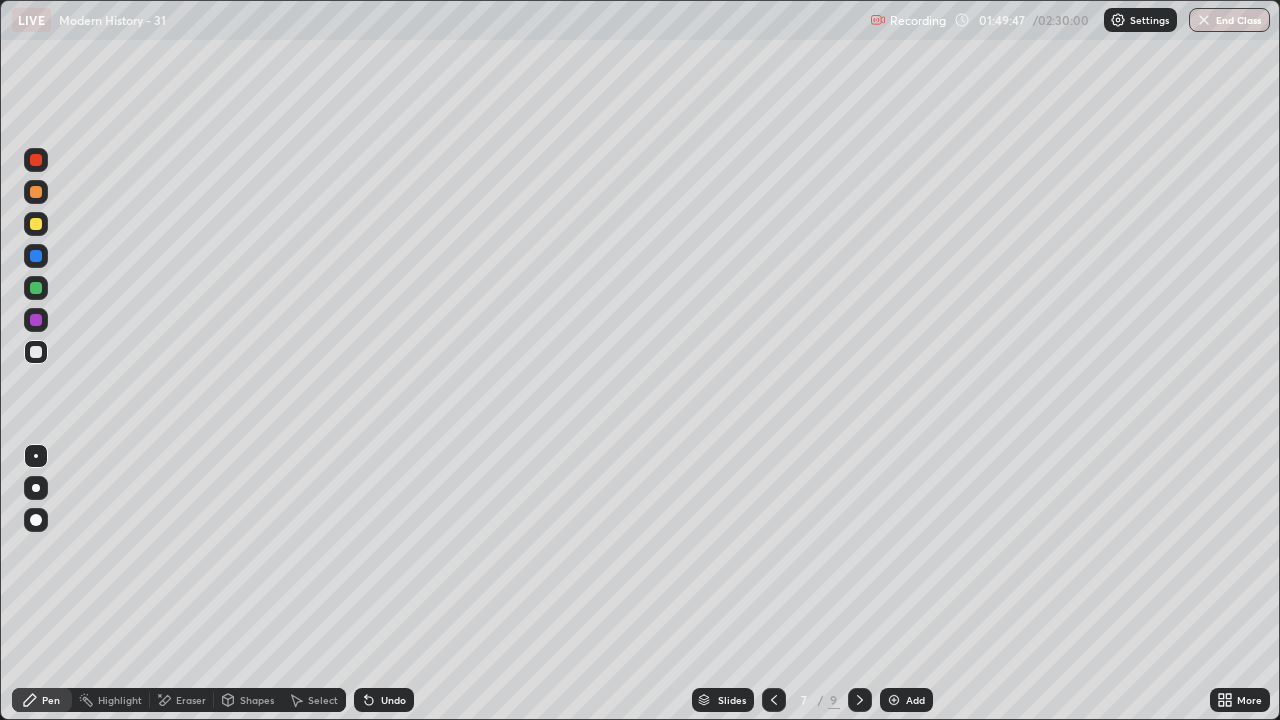 click at bounding box center (774, 700) 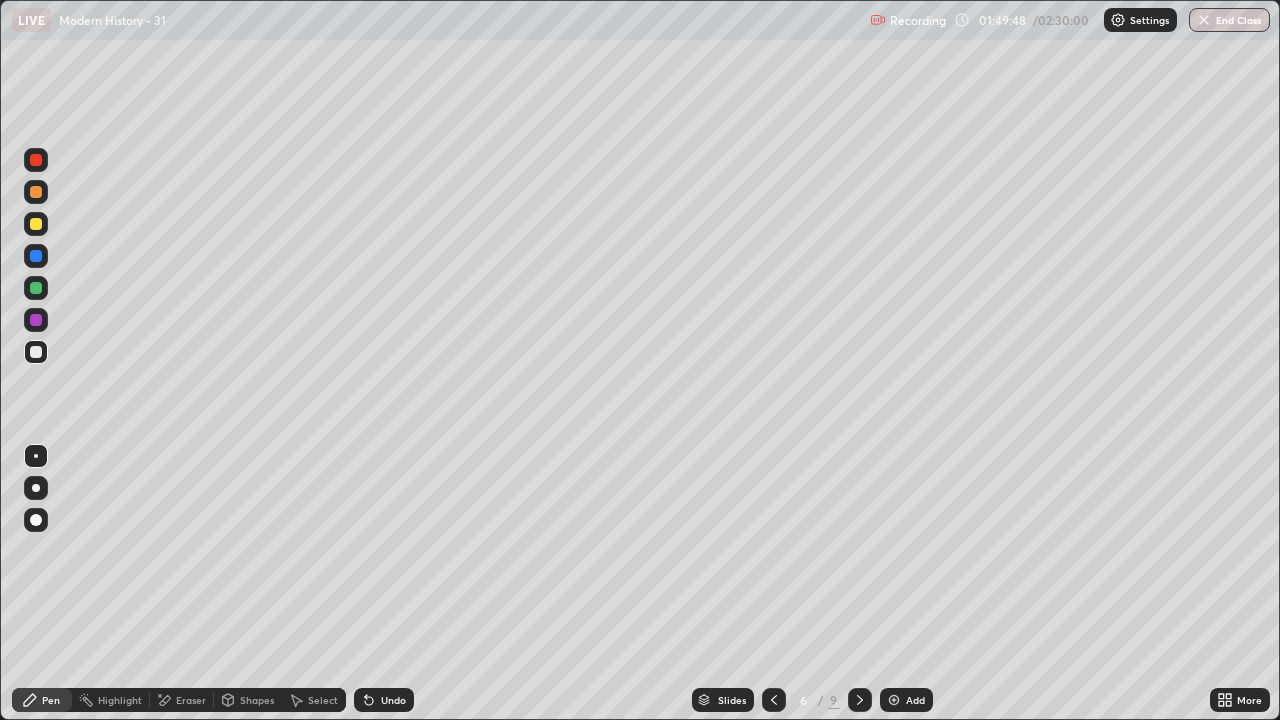 click 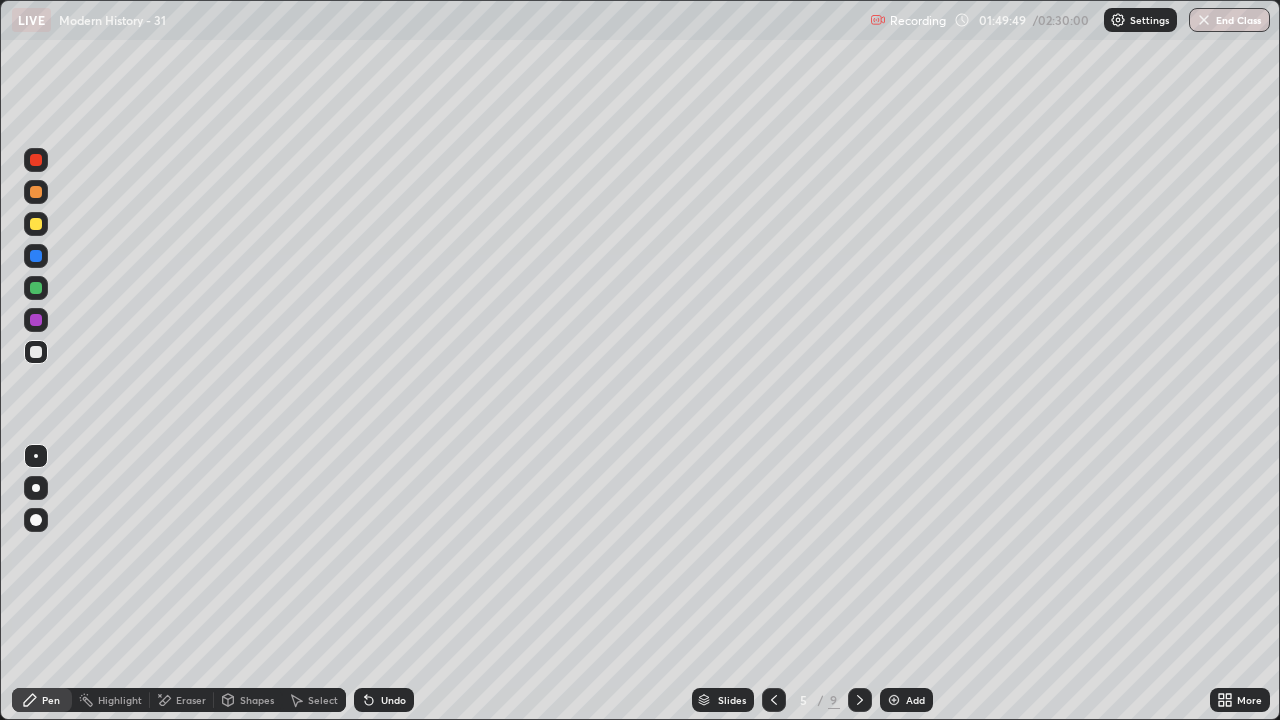 click 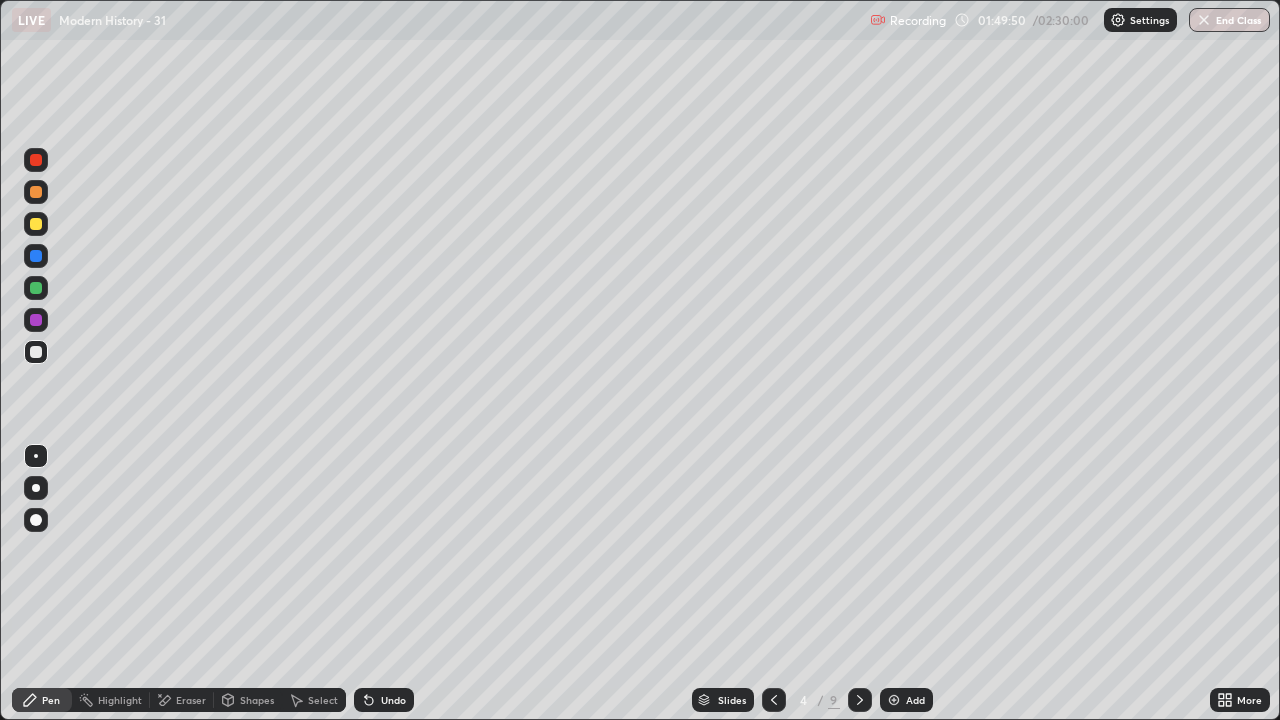 click at bounding box center (774, 700) 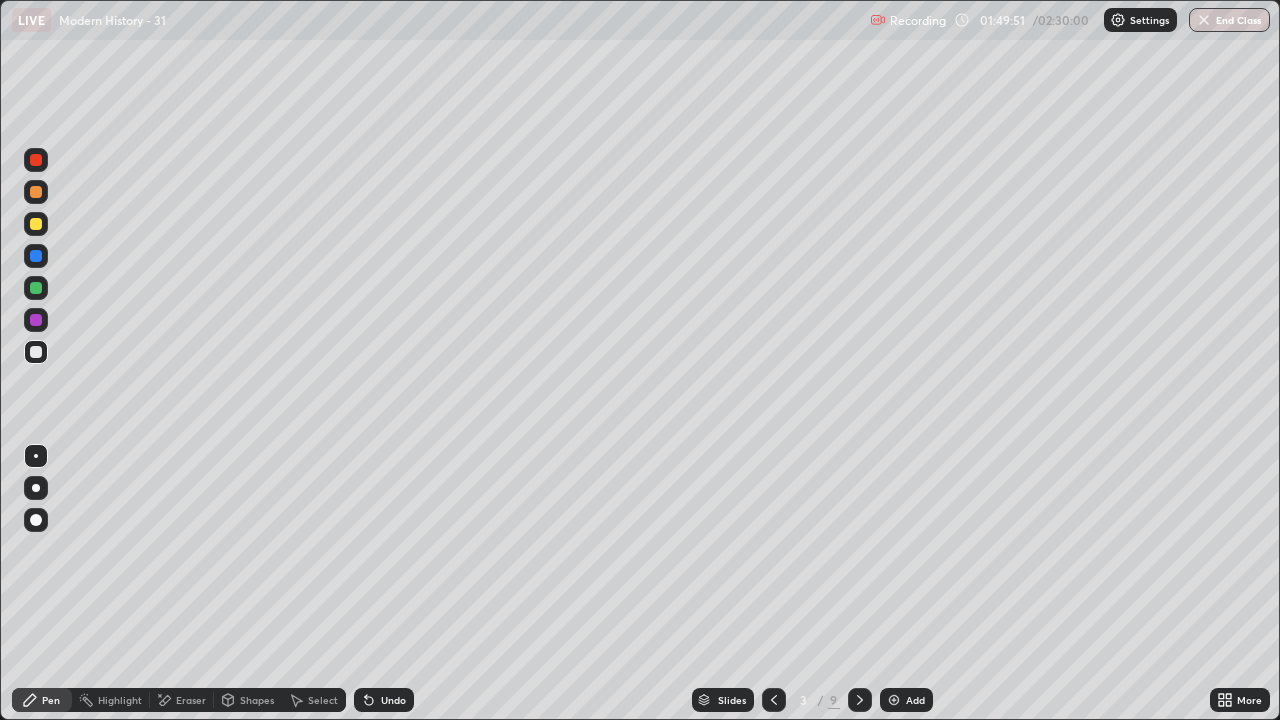 click 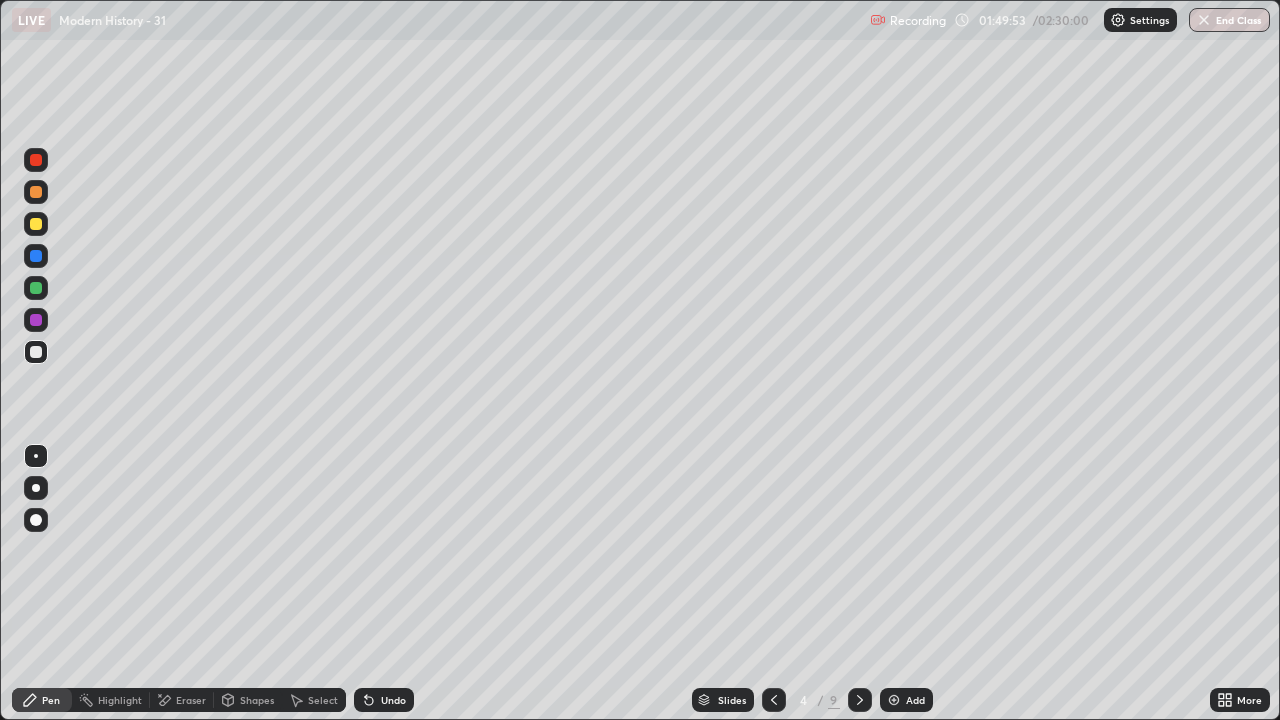 click 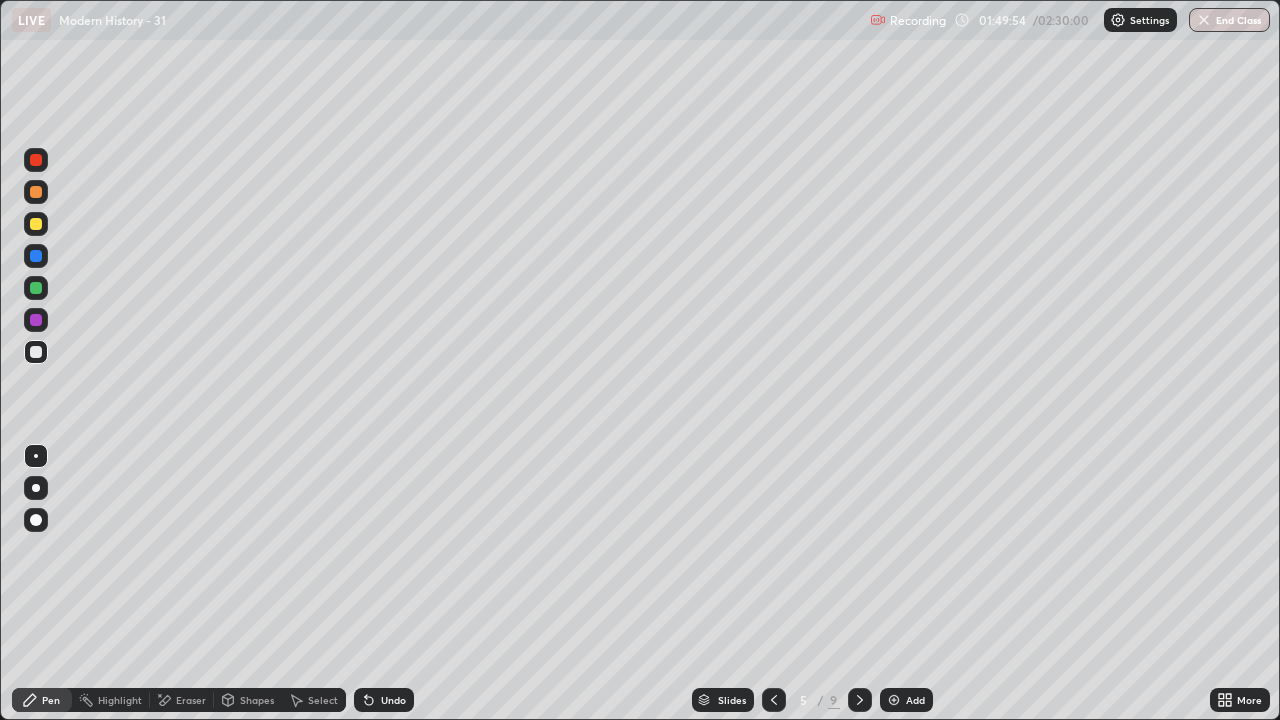 click 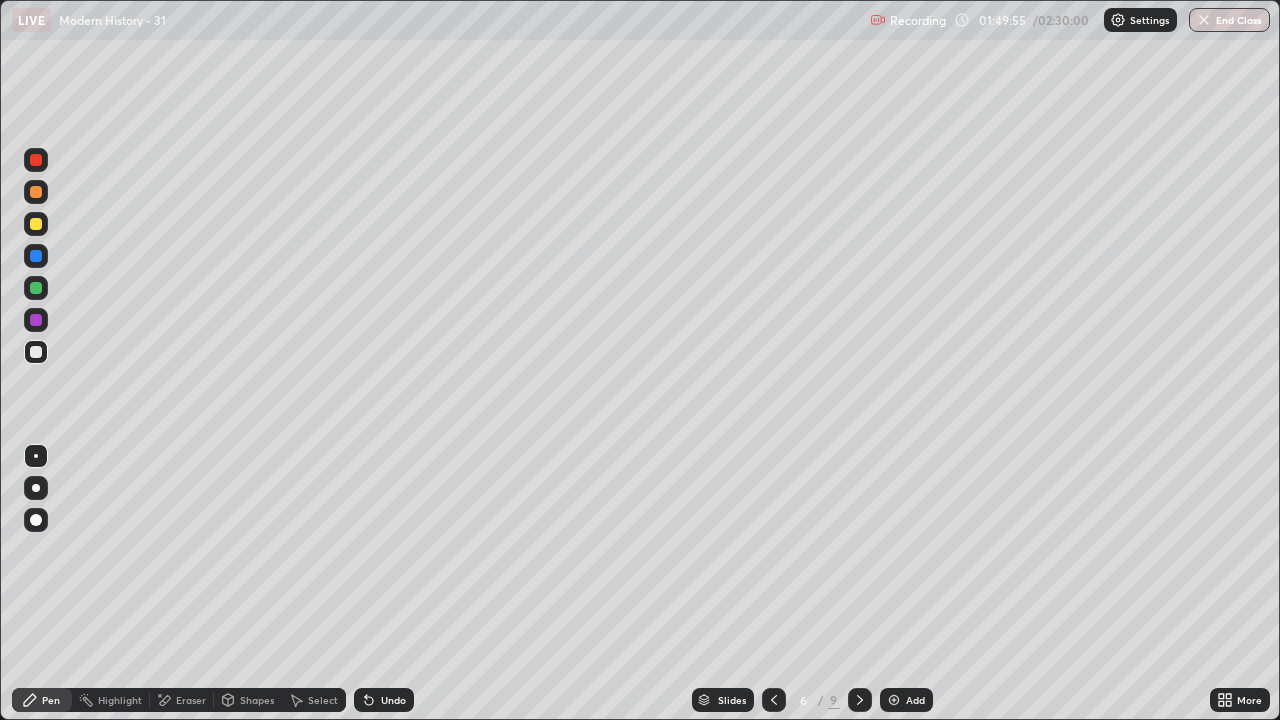 click 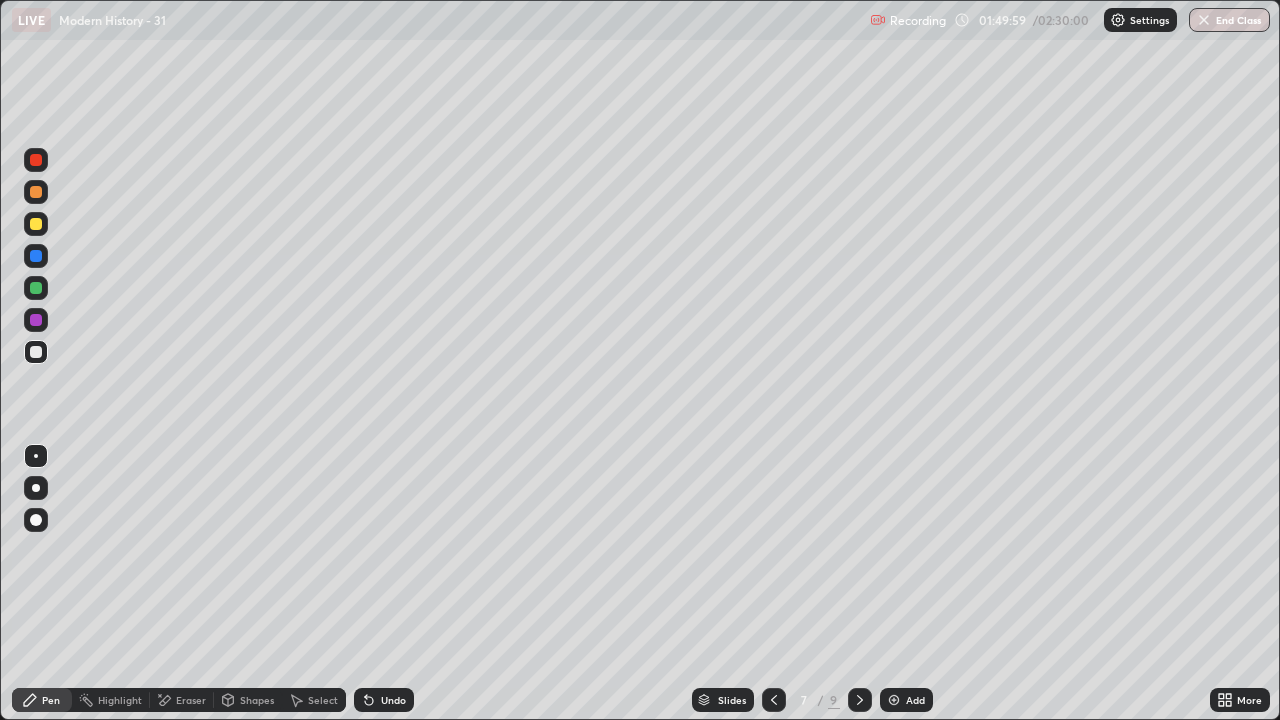 click 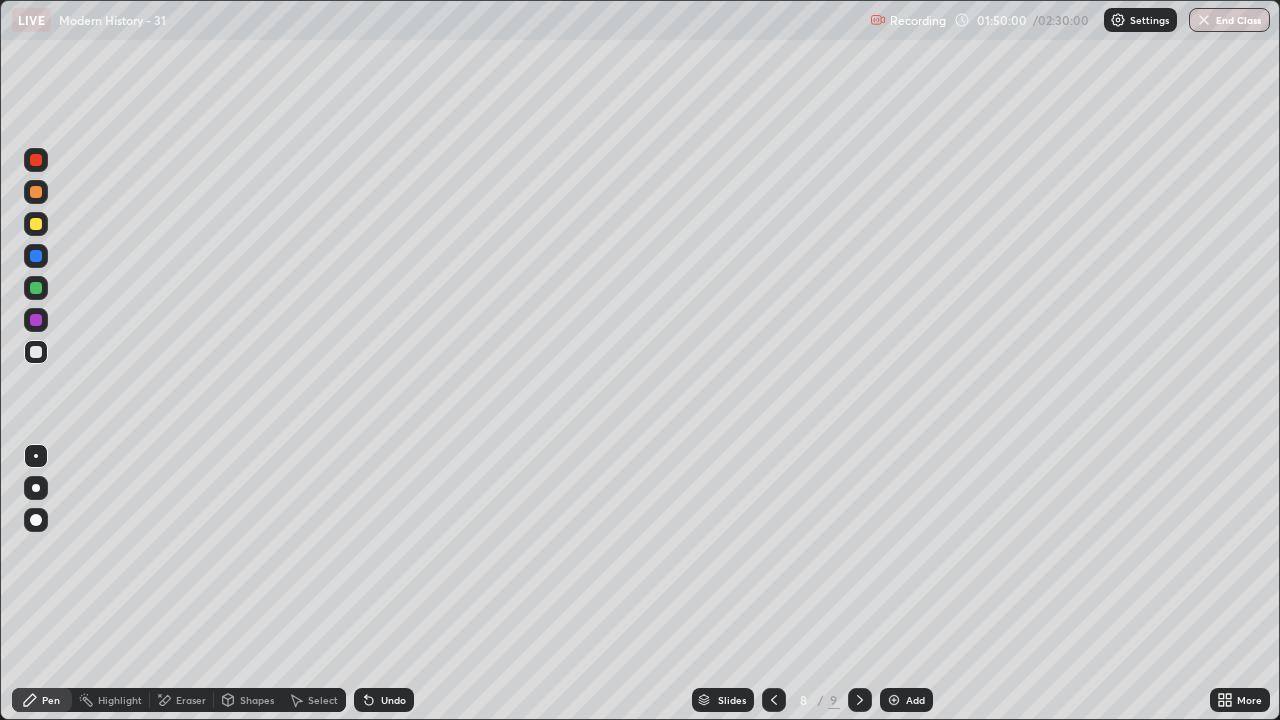 click 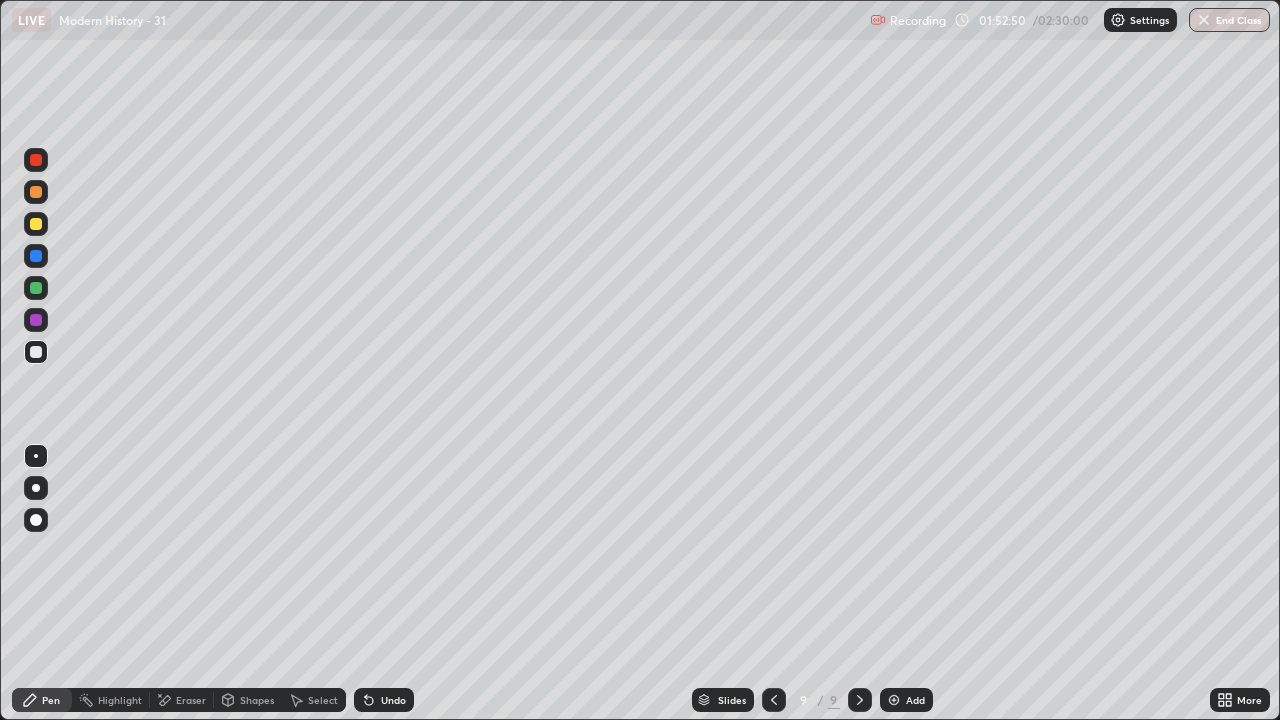 click at bounding box center (36, 288) 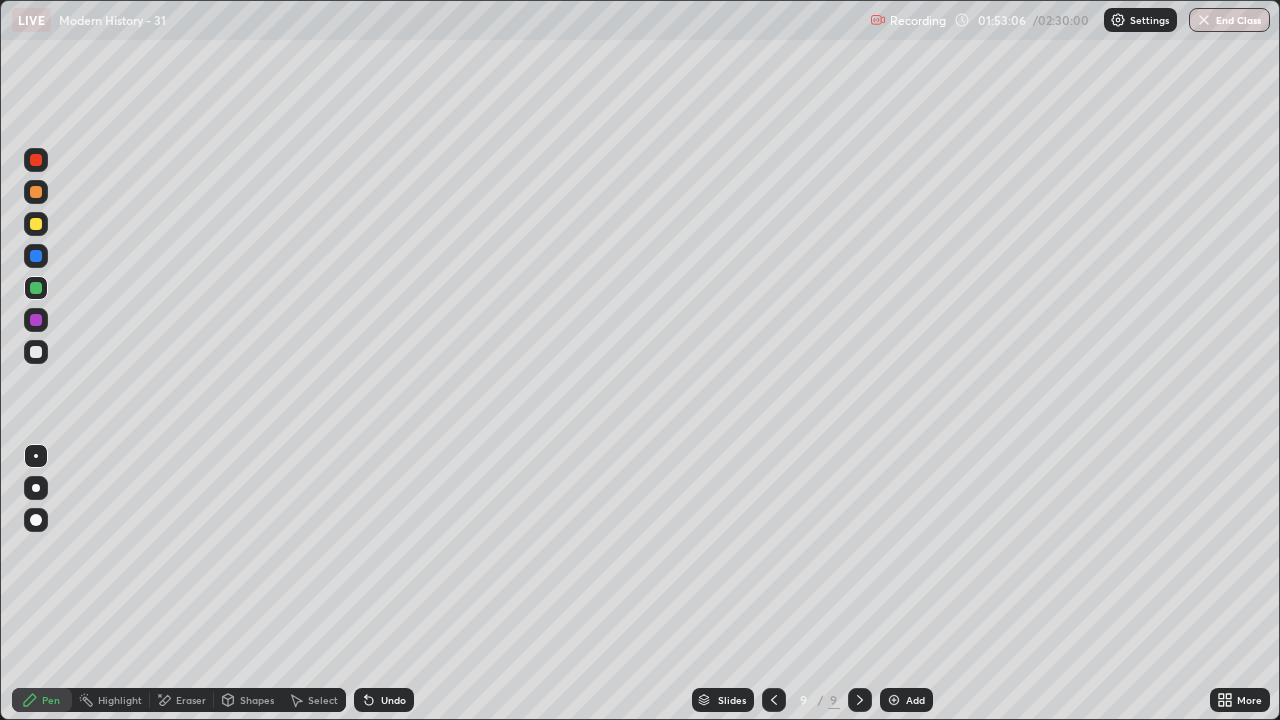 click at bounding box center [36, 352] 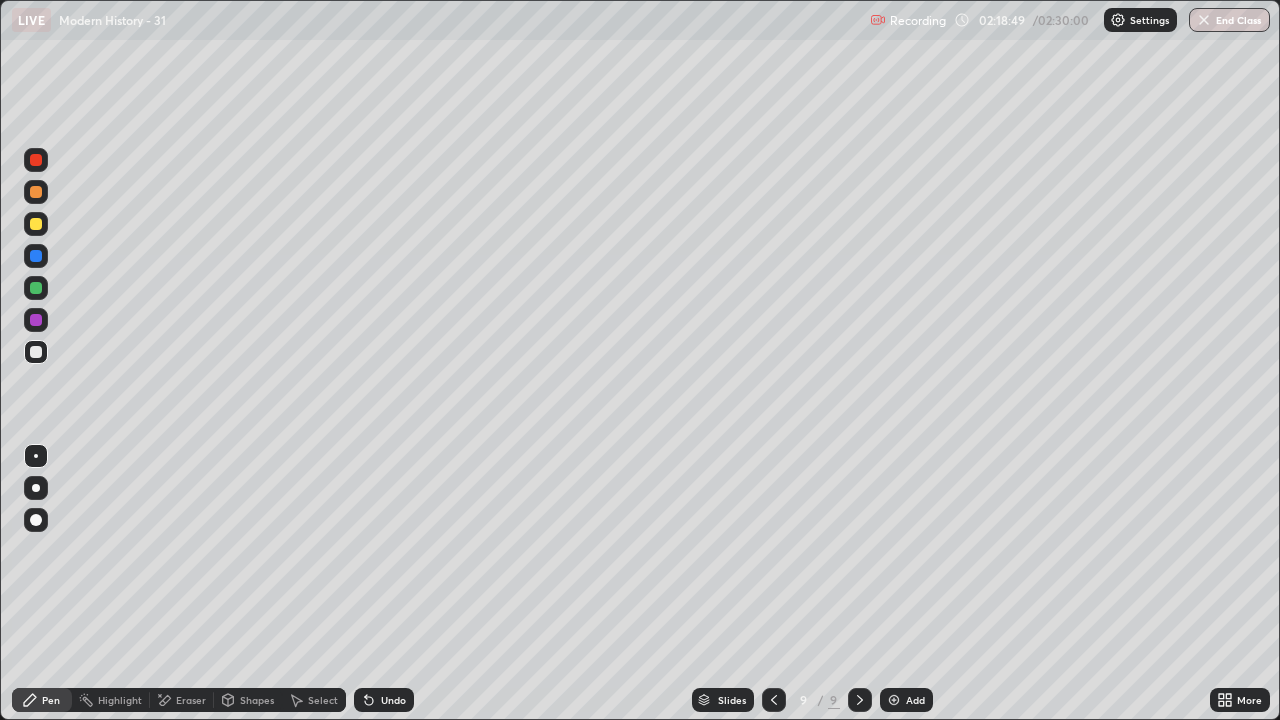 click at bounding box center (1204, 20) 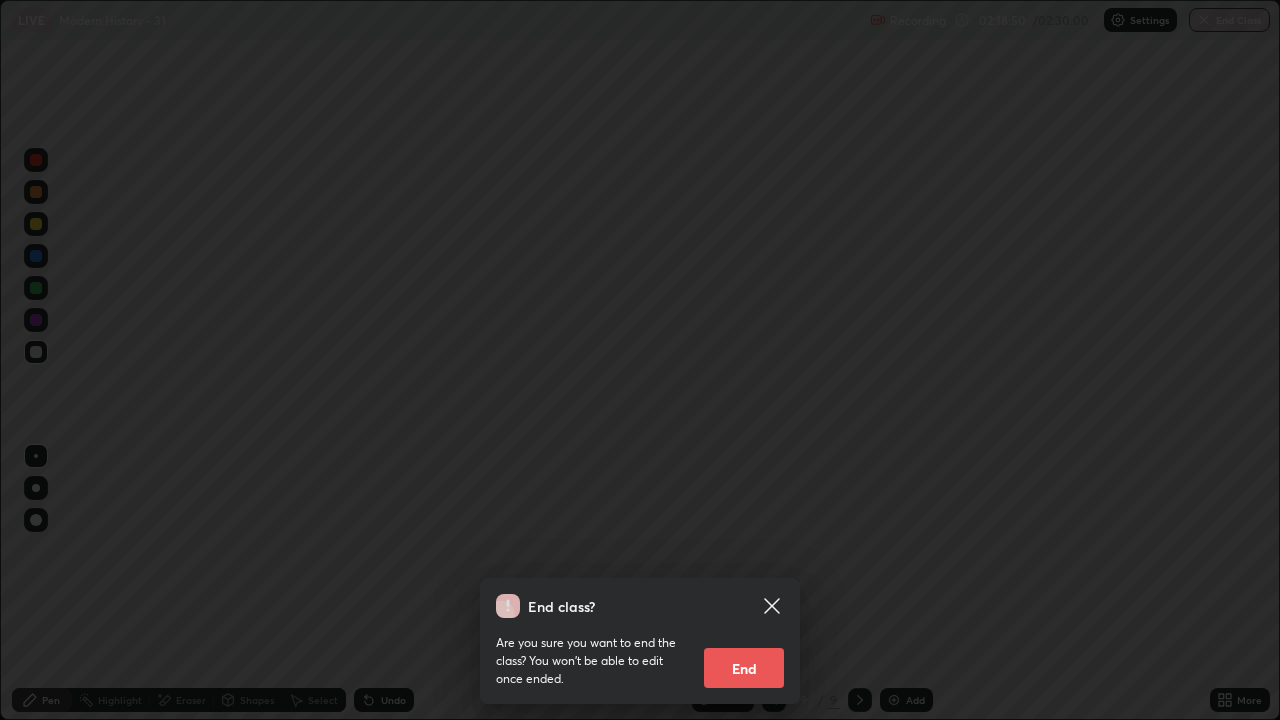 click on "End" at bounding box center [744, 668] 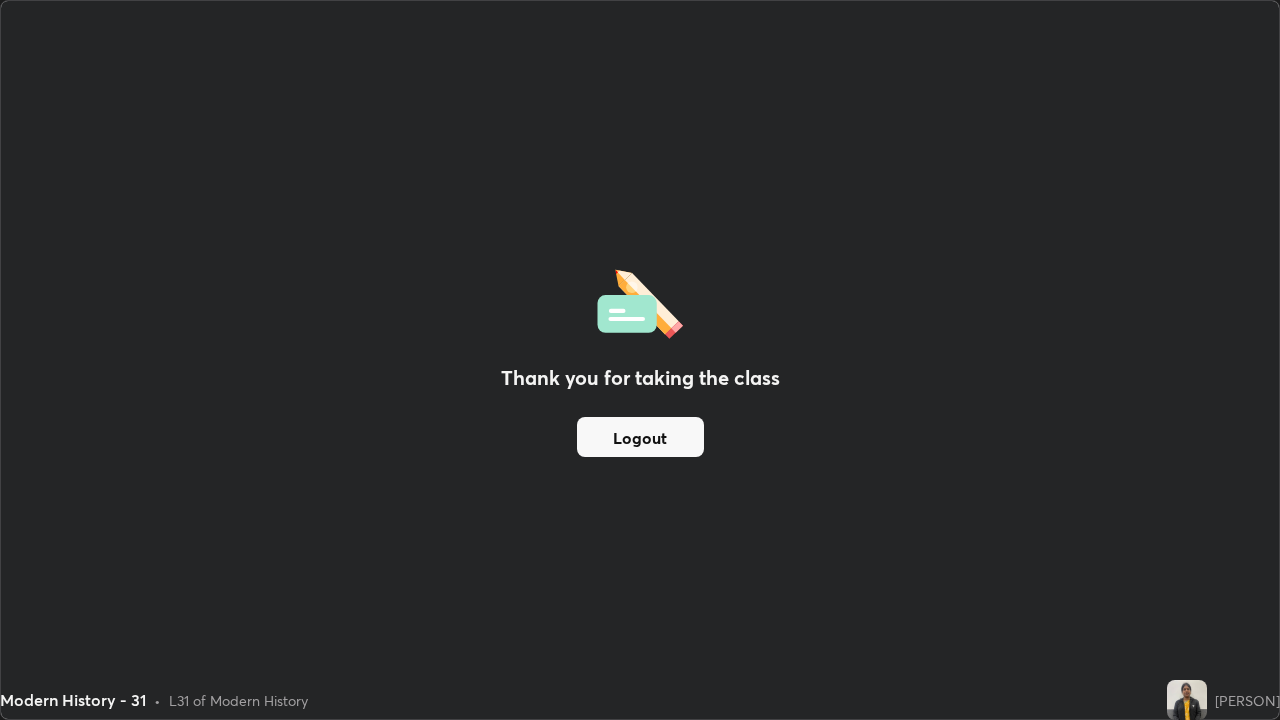 click on "[PERSON]" at bounding box center [1223, 700] 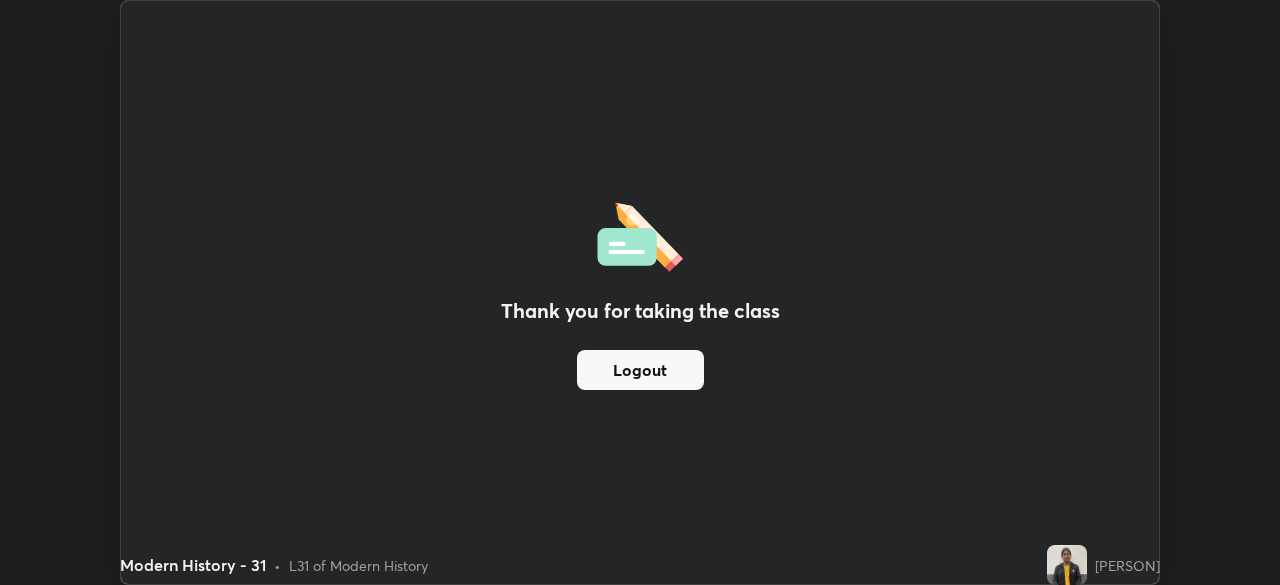 scroll, scrollTop: 585, scrollLeft: 1280, axis: both 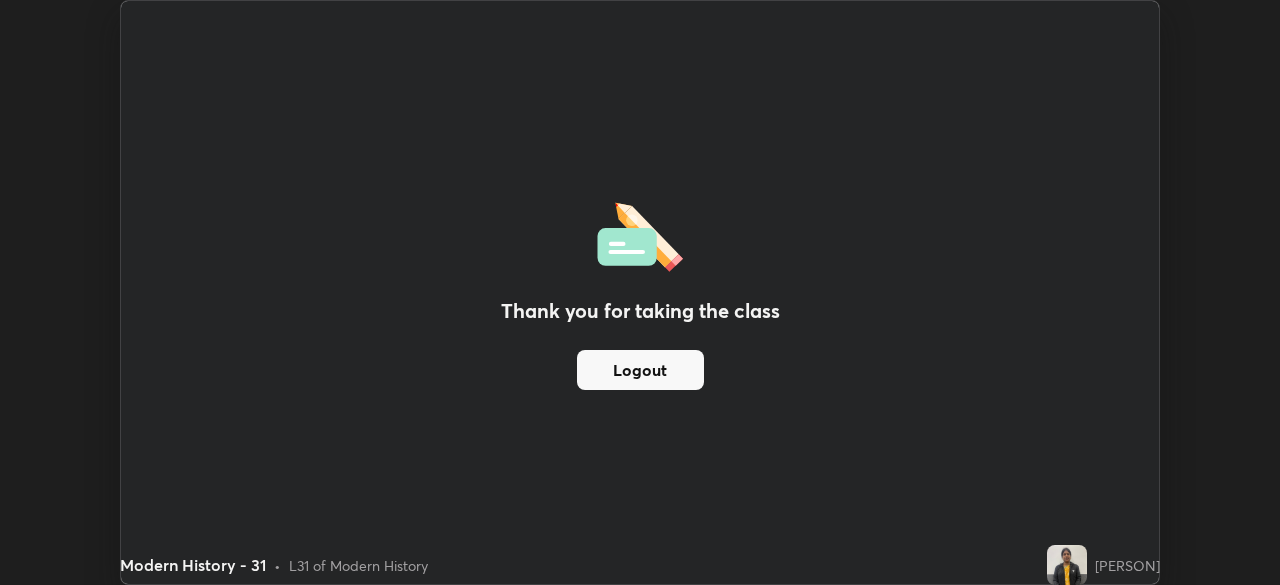 click on "Logout" at bounding box center [640, 370] 